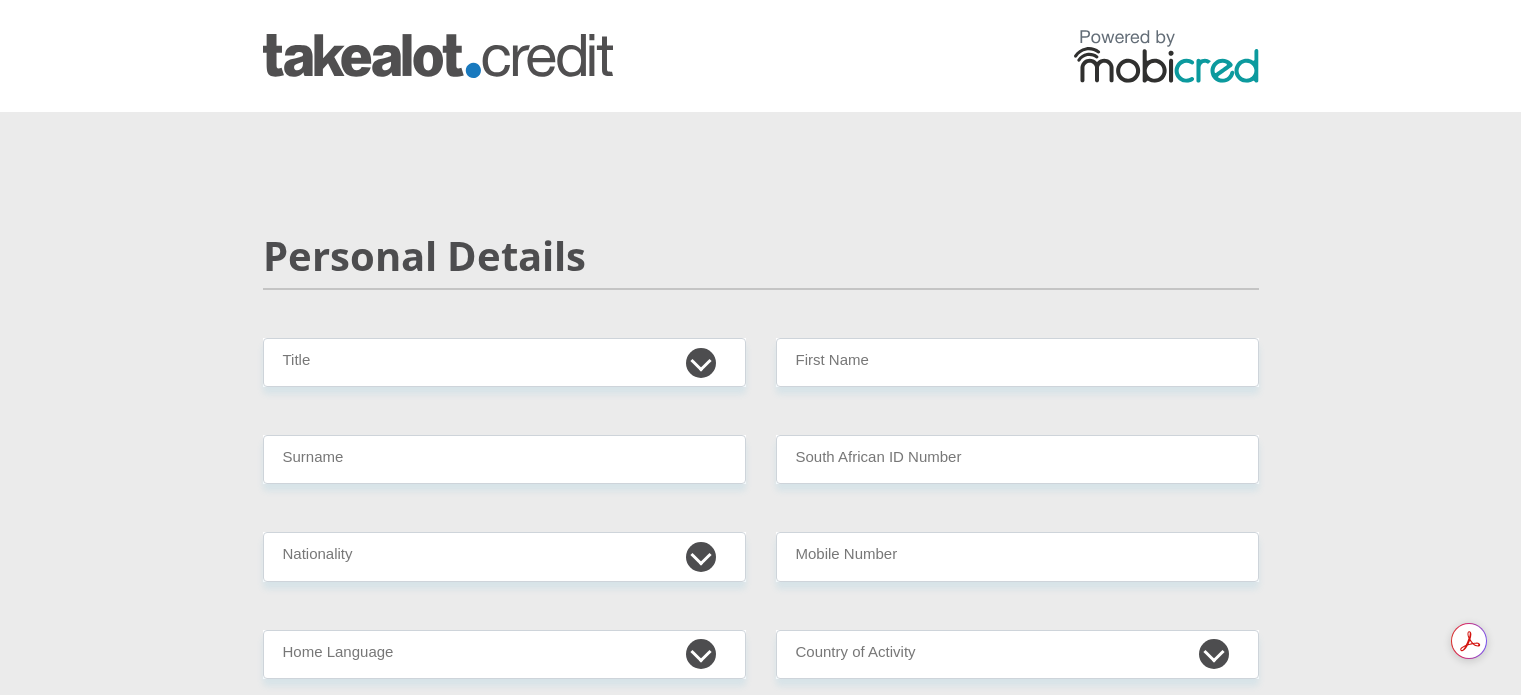 scroll, scrollTop: 0, scrollLeft: 0, axis: both 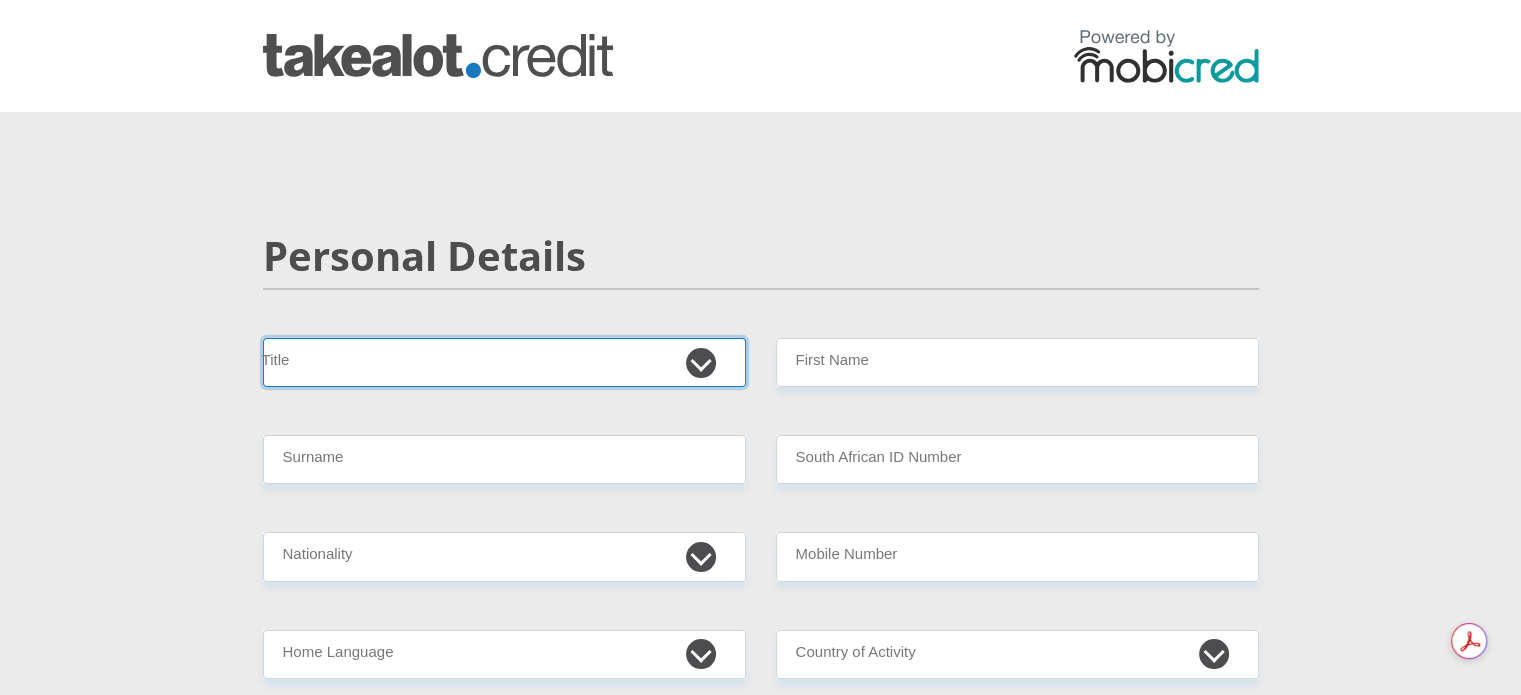 click on "Mr
Ms
Mrs
Dr
Other" at bounding box center [504, 362] 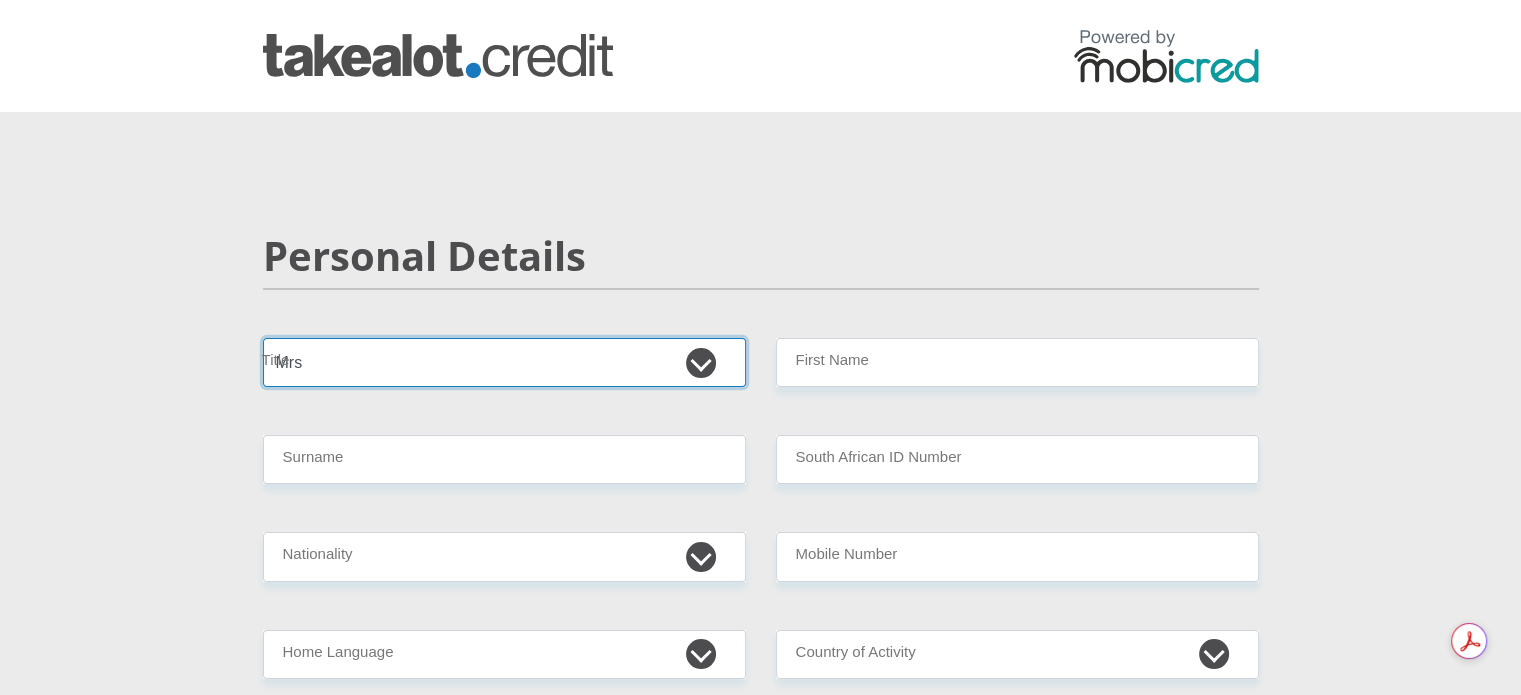 click on "Mr
Ms
Mrs
Dr
Other" at bounding box center (504, 362) 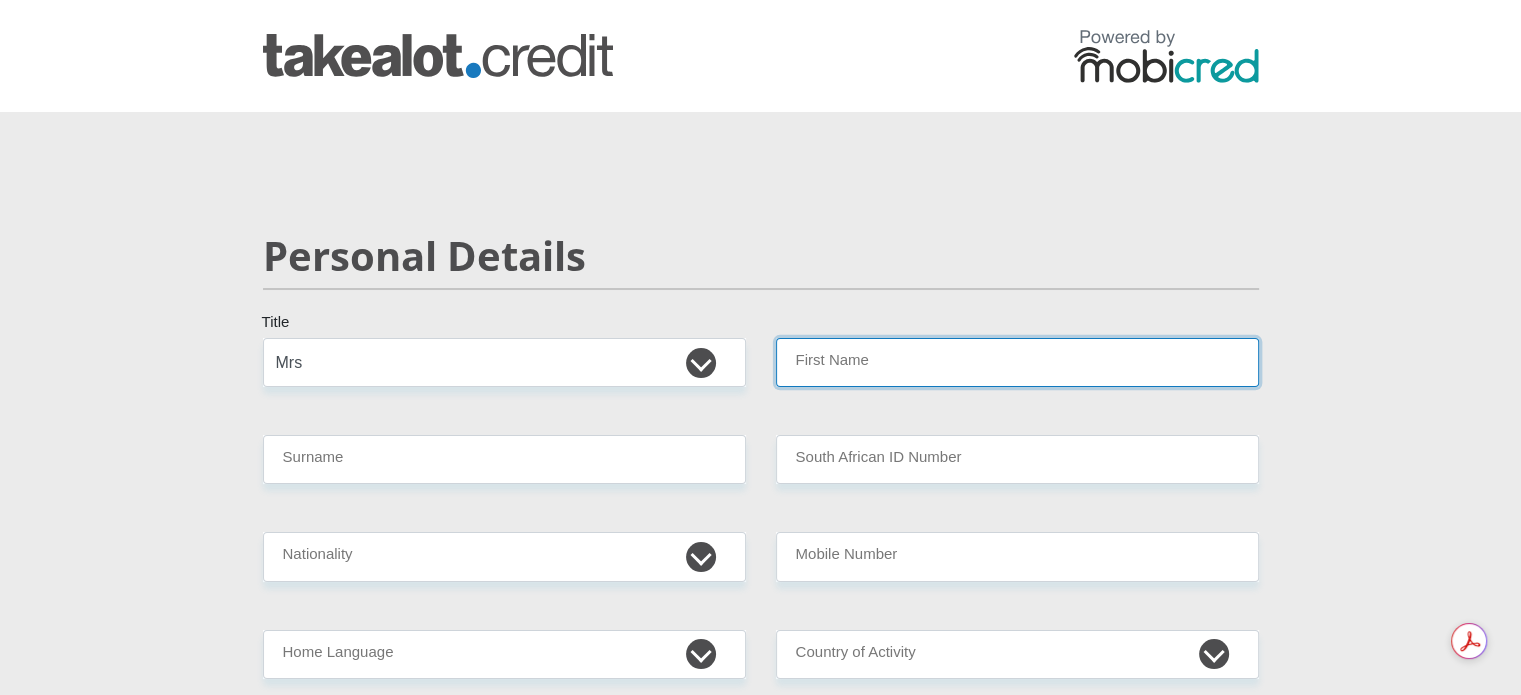 click on "First Name" at bounding box center (1017, 362) 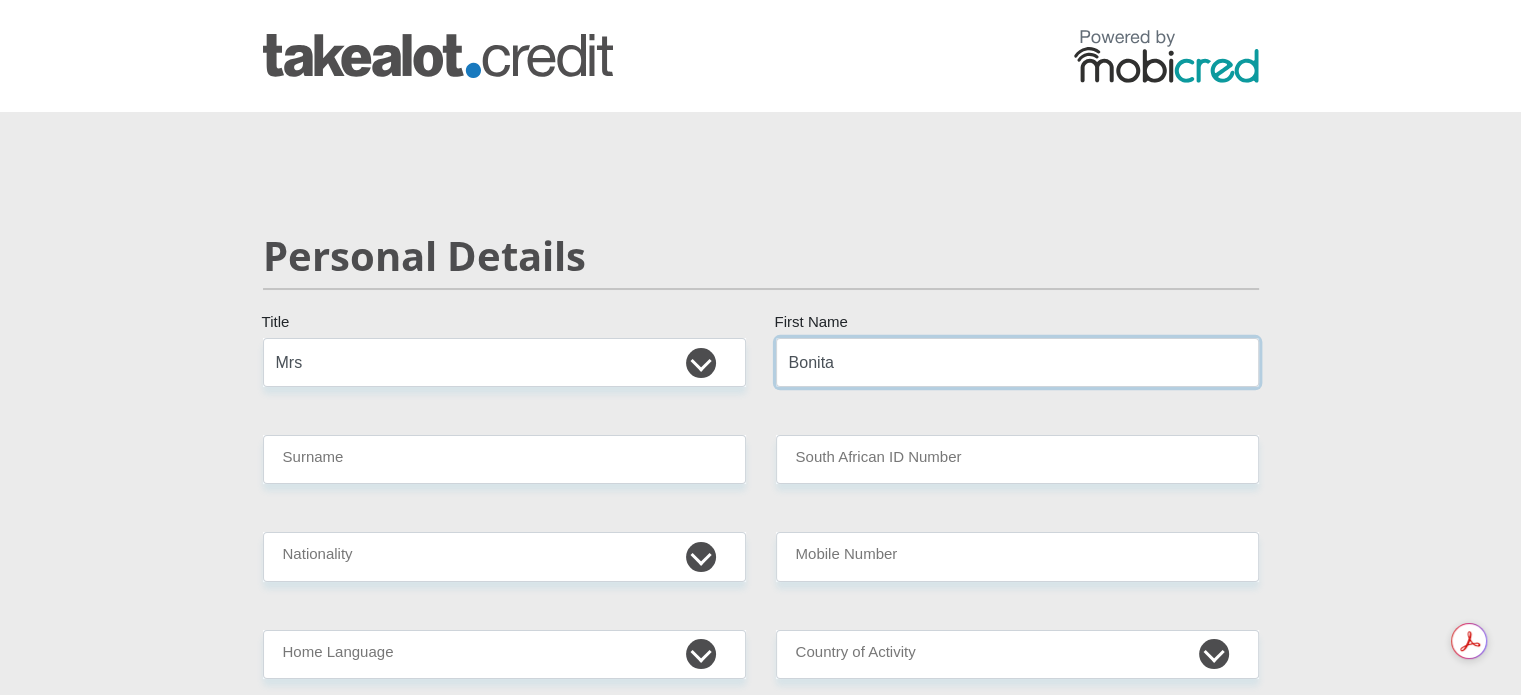 type on "Bonita" 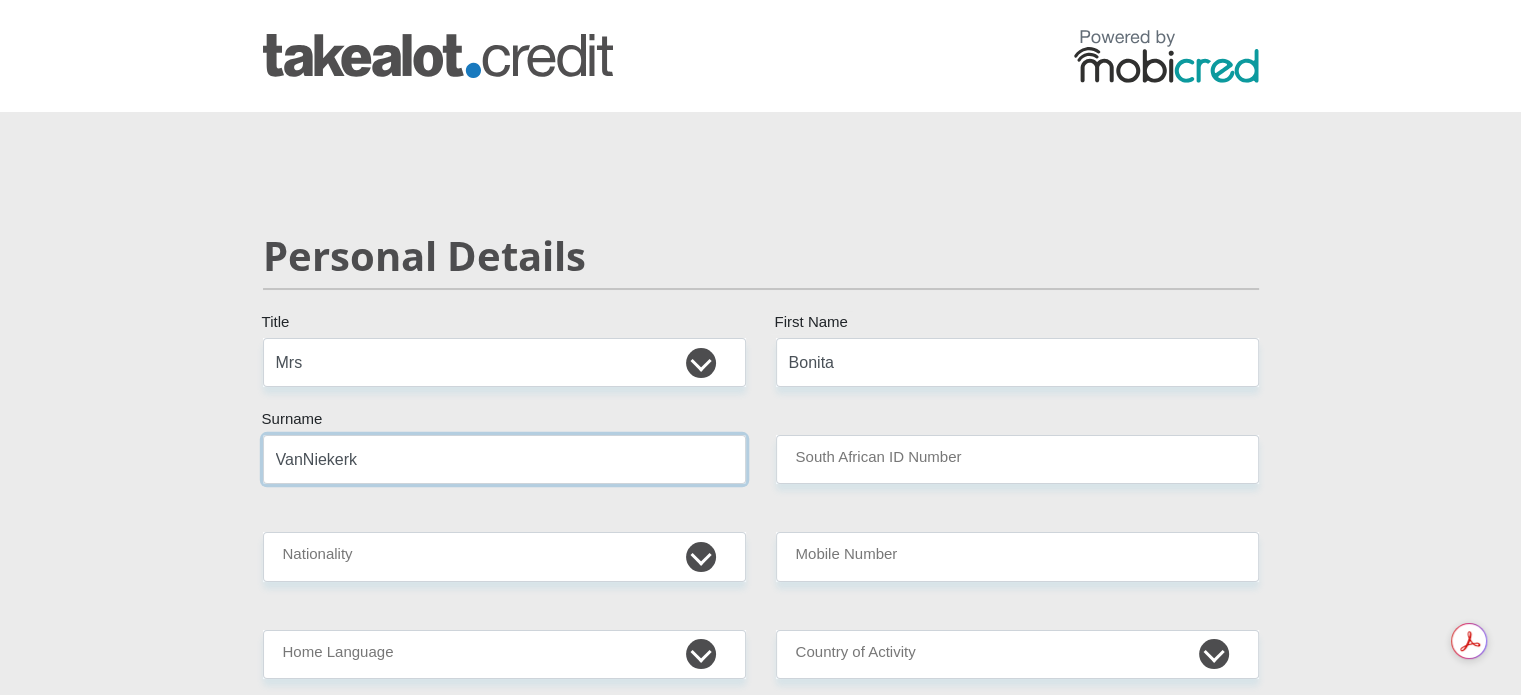 click on "VanNiekerk" at bounding box center [504, 459] 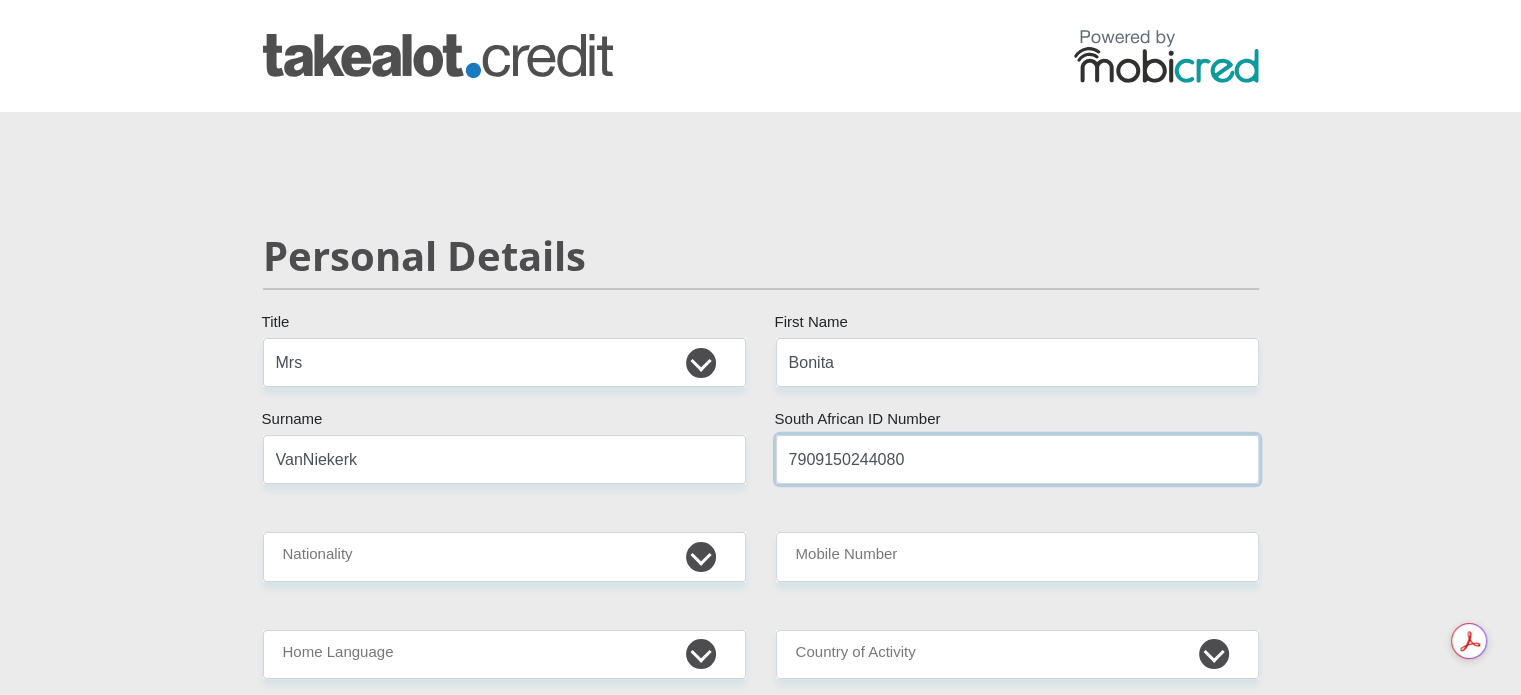 type on "7909150244080" 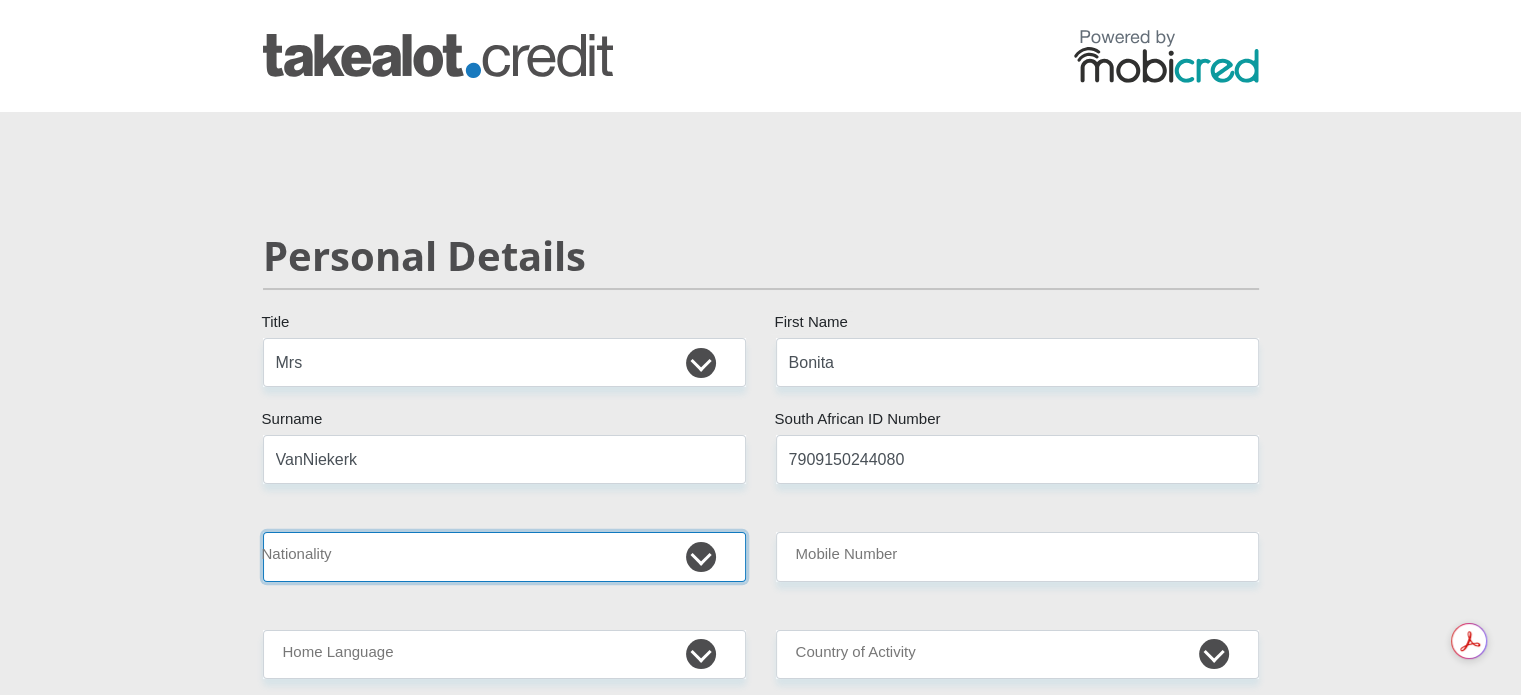 click on "South Africa
Afghanistan
Aland Islands
Albania
Algeria
America Samoa
American Virgin Islands
Andorra
Angola
Anguilla
Antarctica
Antigua and Barbuda
Argentina
Armenia
Aruba
Ascension Island
Australia
Austria
Azerbaijan
Bahamas
Bahrain
Bangladesh
Barbados
Chad" at bounding box center [504, 556] 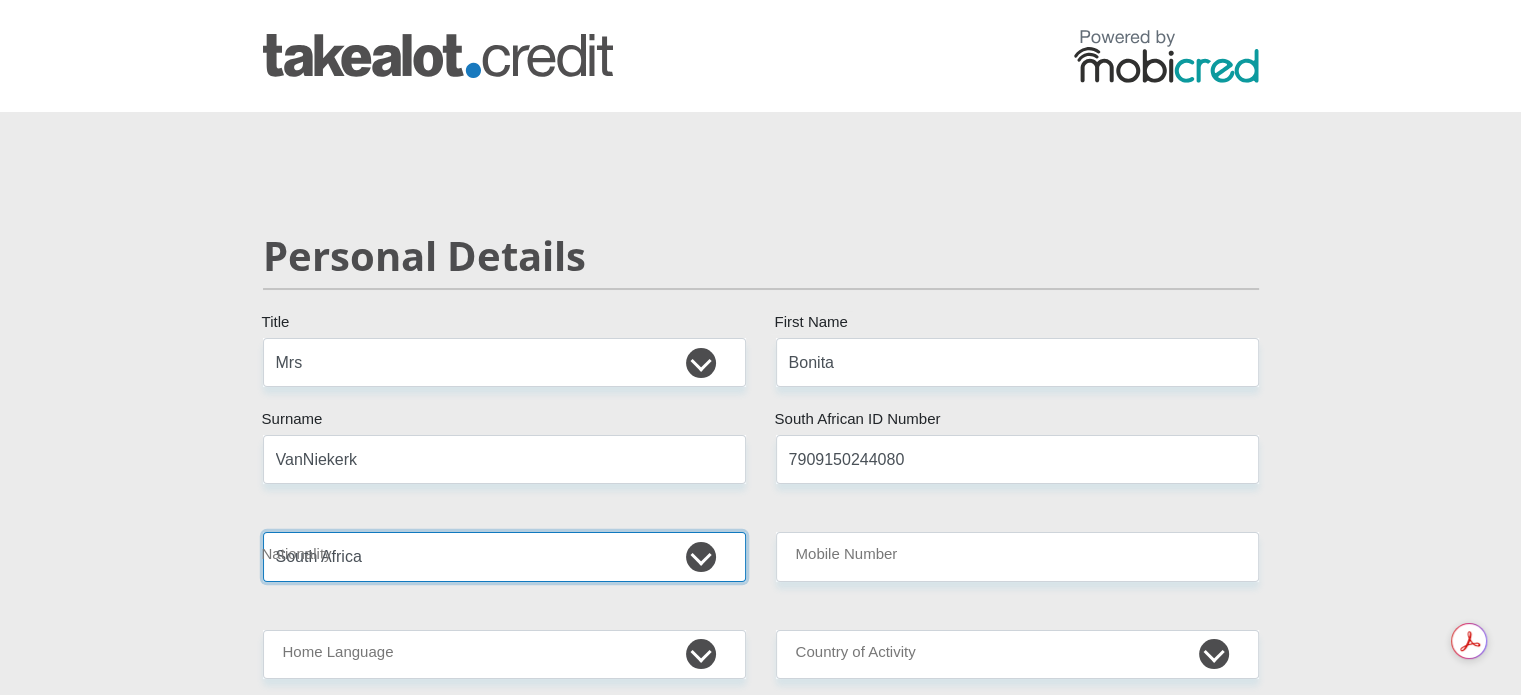 click on "South Africa
Afghanistan
Aland Islands
Albania
Algeria
America Samoa
American Virgin Islands
Andorra
Angola
Anguilla
Antarctica
Antigua and Barbuda
Argentina
Armenia
Aruba
Ascension Island
Australia
Austria
Azerbaijan
Bahamas
Bahrain
Bangladesh
Barbados
Chad" at bounding box center [504, 556] 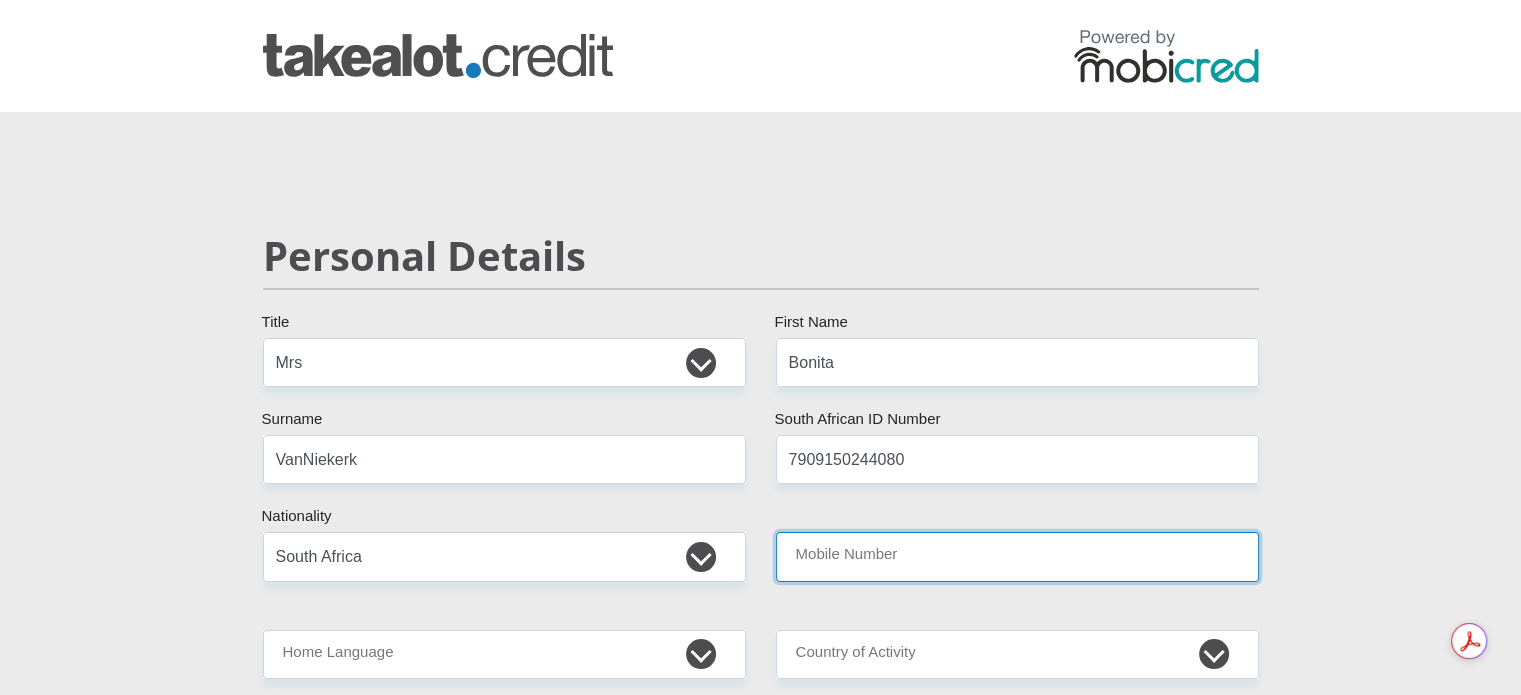 click on "Mobile Number" at bounding box center [1017, 556] 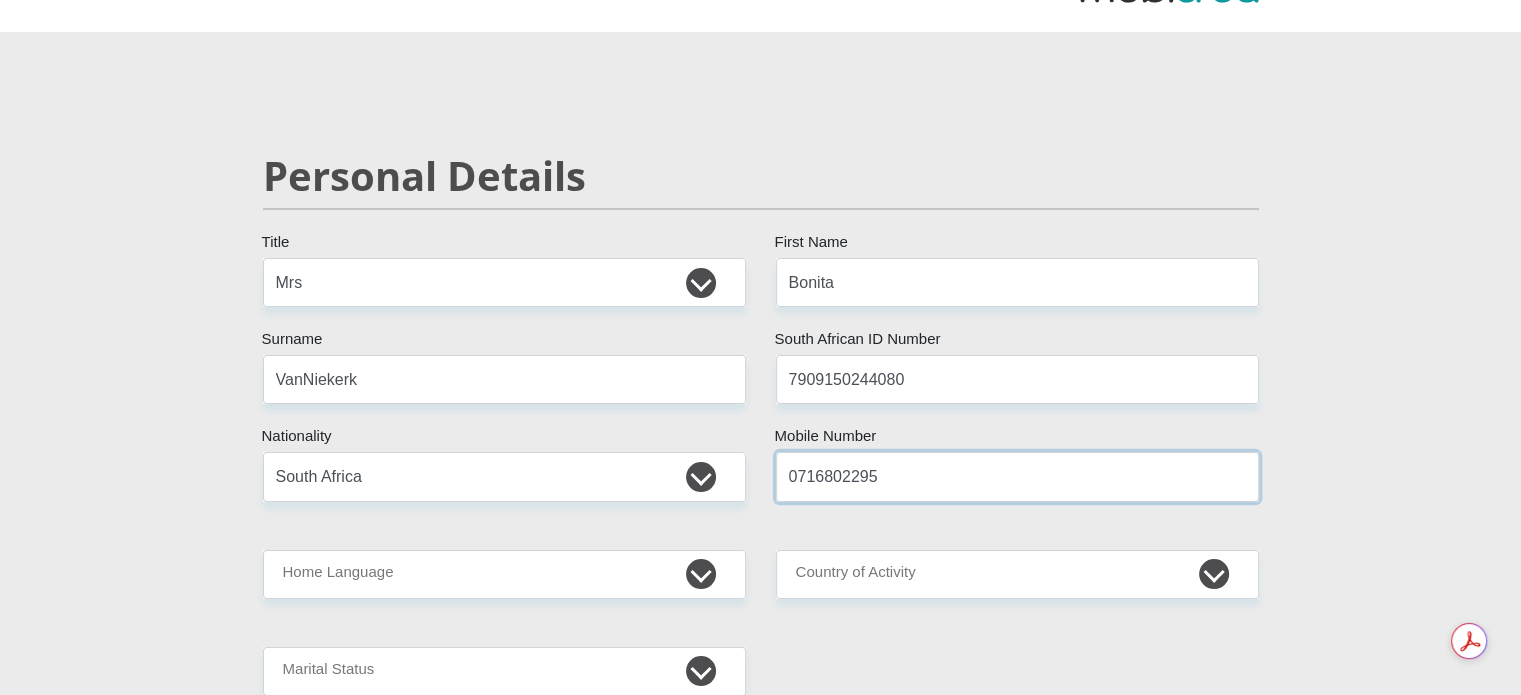scroll, scrollTop: 200, scrollLeft: 0, axis: vertical 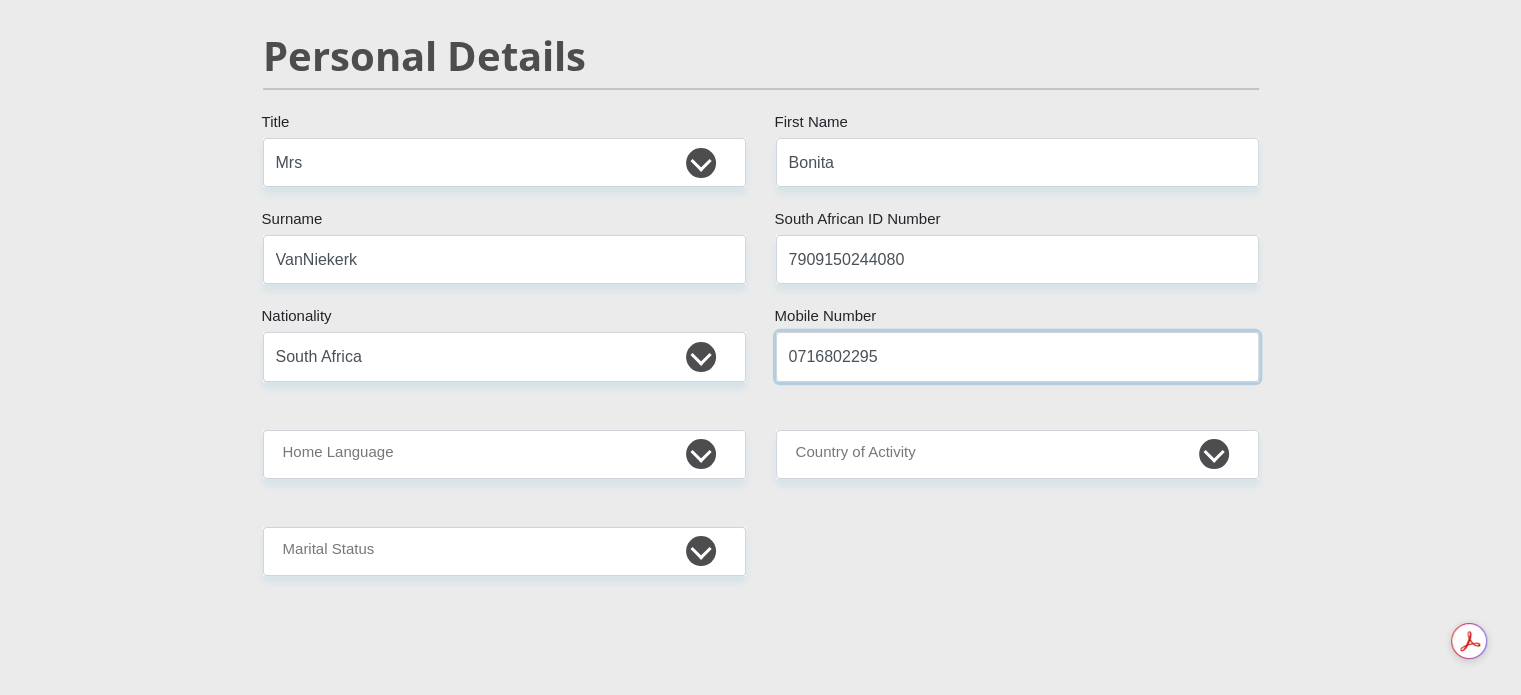 type on "0716802295" 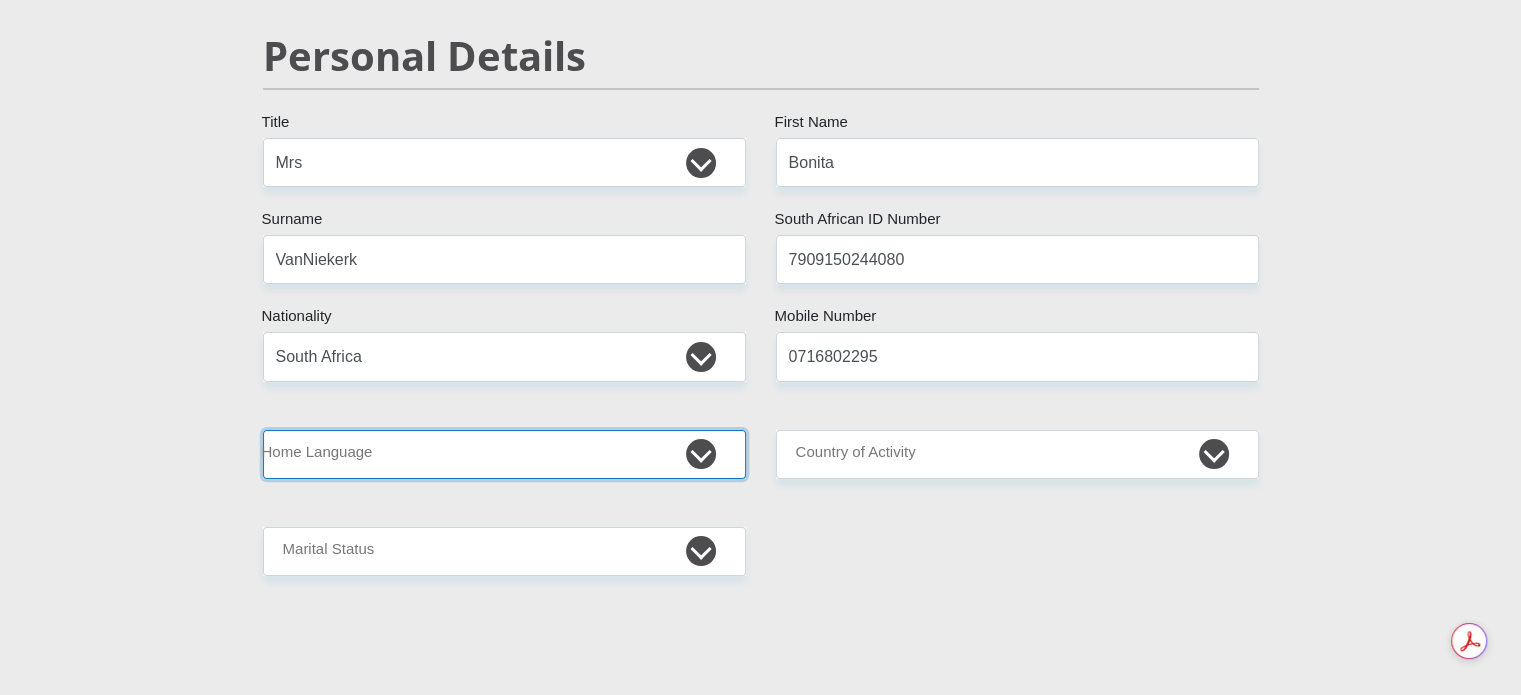 click on "Afrikaans
English
Sepedi
South Ndebele
Southern Sotho
Swati
Tsonga
Tswana
Venda
Xhosa
Zulu
Other" at bounding box center [504, 454] 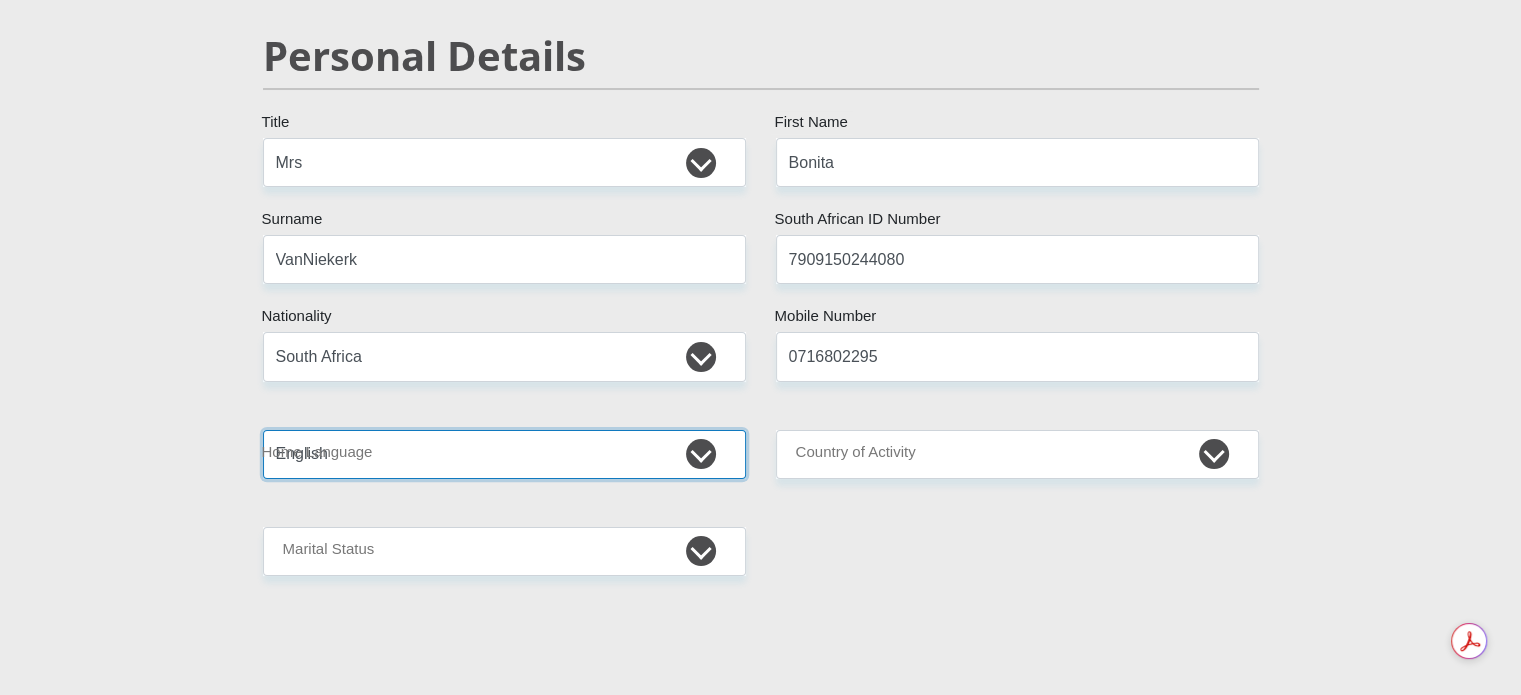 click on "Afrikaans
English
Sepedi
South Ndebele
Southern Sotho
Swati
Tsonga
Tswana
Venda
Xhosa
Zulu
Other" at bounding box center (504, 454) 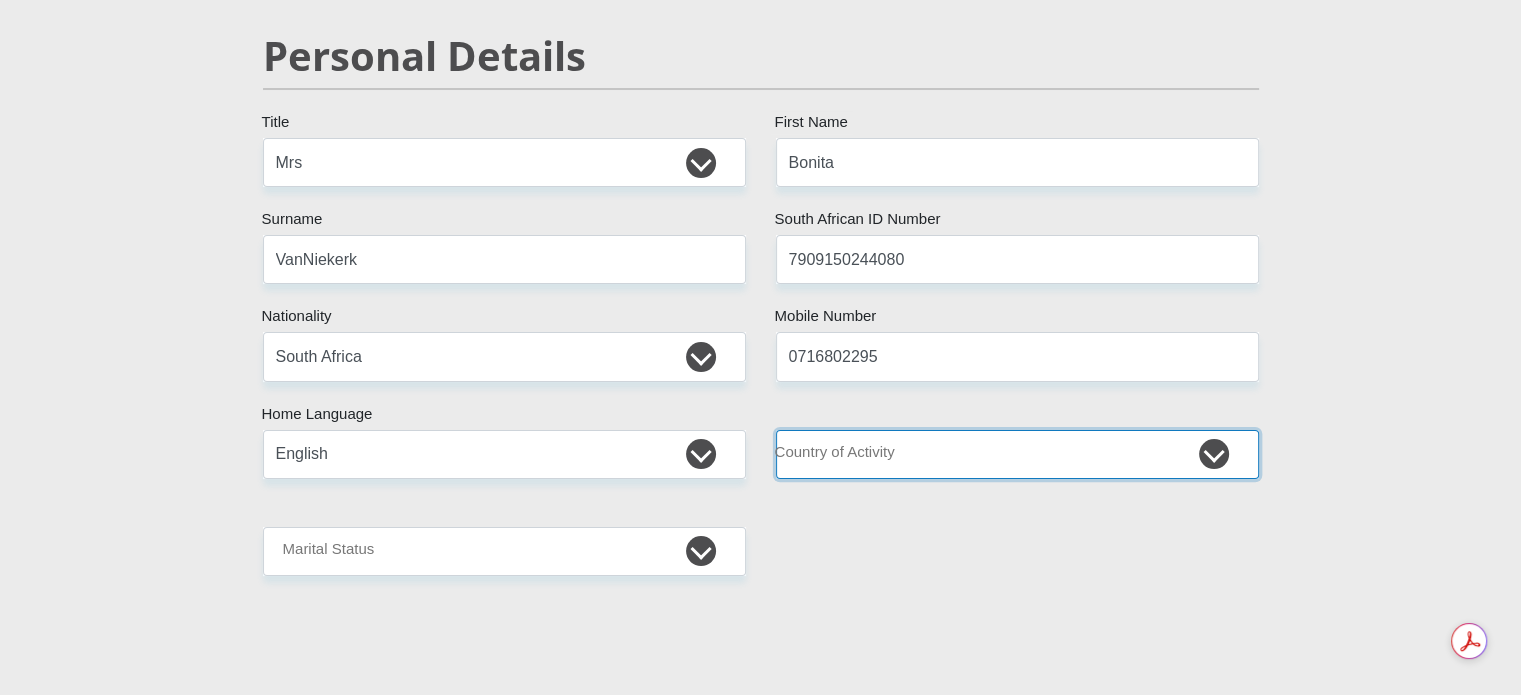 click on "South Africa
Afghanistan
Aland Islands
Albania
Algeria
America Samoa
American Virgin Islands
Andorra
Angola
Anguilla
Antarctica
Antigua and Barbuda
Argentina
Armenia
Aruba
Ascension Island
Australia
Austria
Azerbaijan
Chad" at bounding box center [1017, 454] 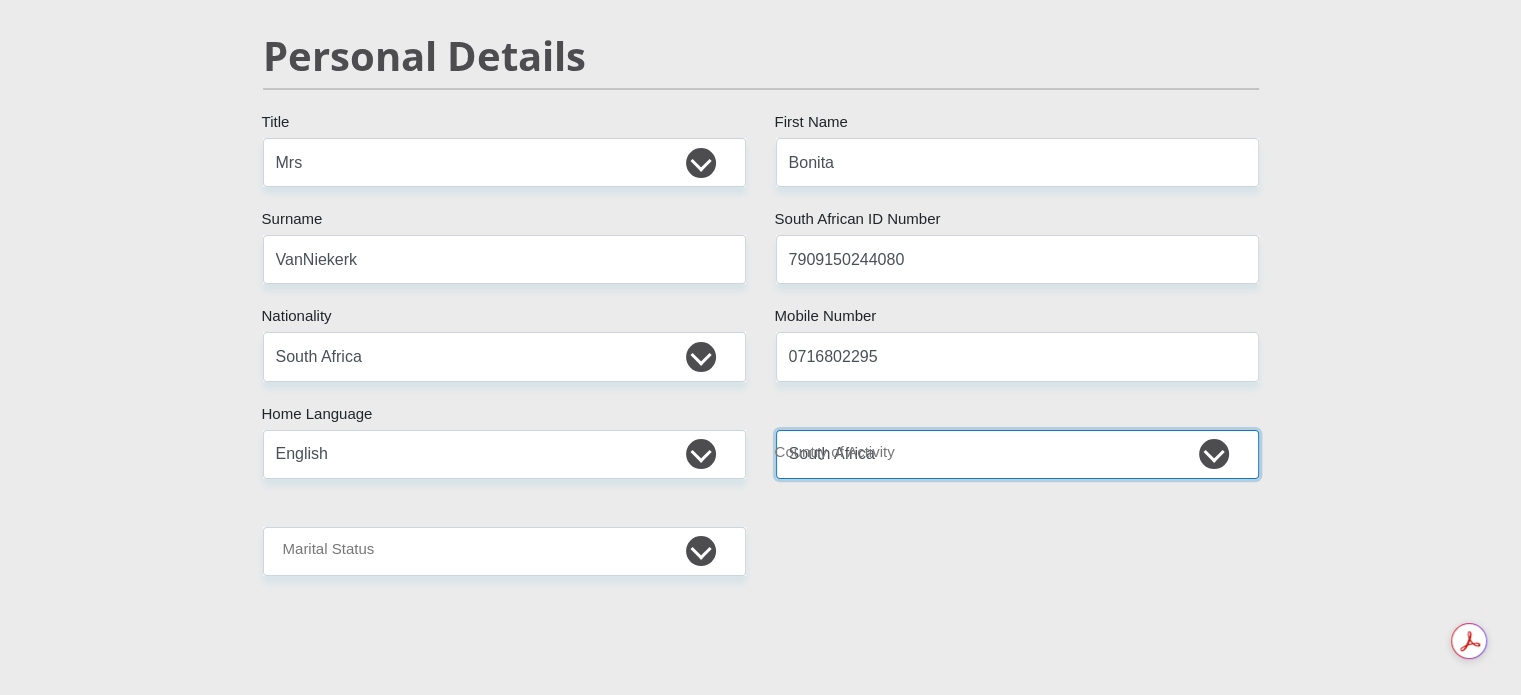 click on "South Africa
Afghanistan
Aland Islands
Albania
Algeria
America Samoa
American Virgin Islands
Andorra
Angola
Anguilla
Antarctica
Antigua and Barbuda
Argentina
Armenia
Aruba
Ascension Island
Australia
Austria
Azerbaijan
Chad" at bounding box center [1017, 454] 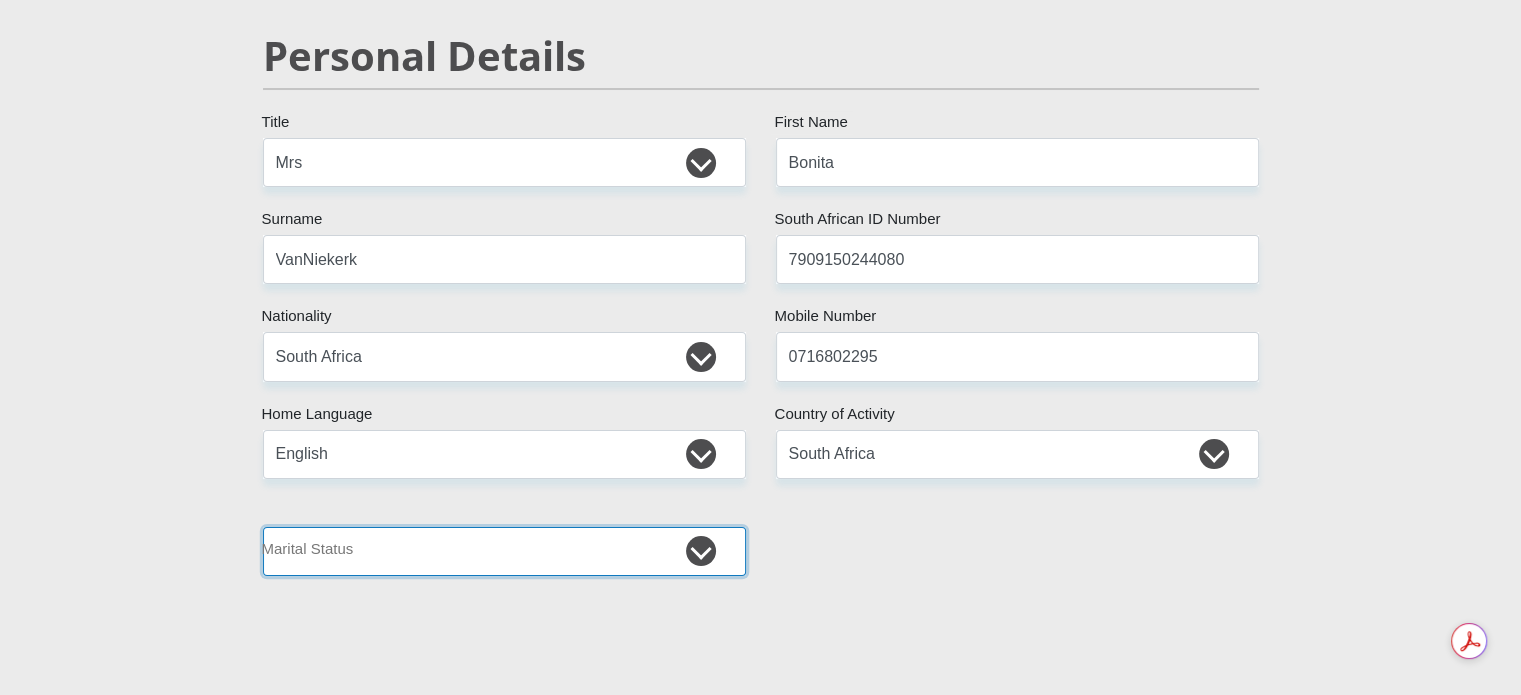 click on "Married ANC
Single
Divorced
Widowed
Married COP or Customary Law" at bounding box center (504, 551) 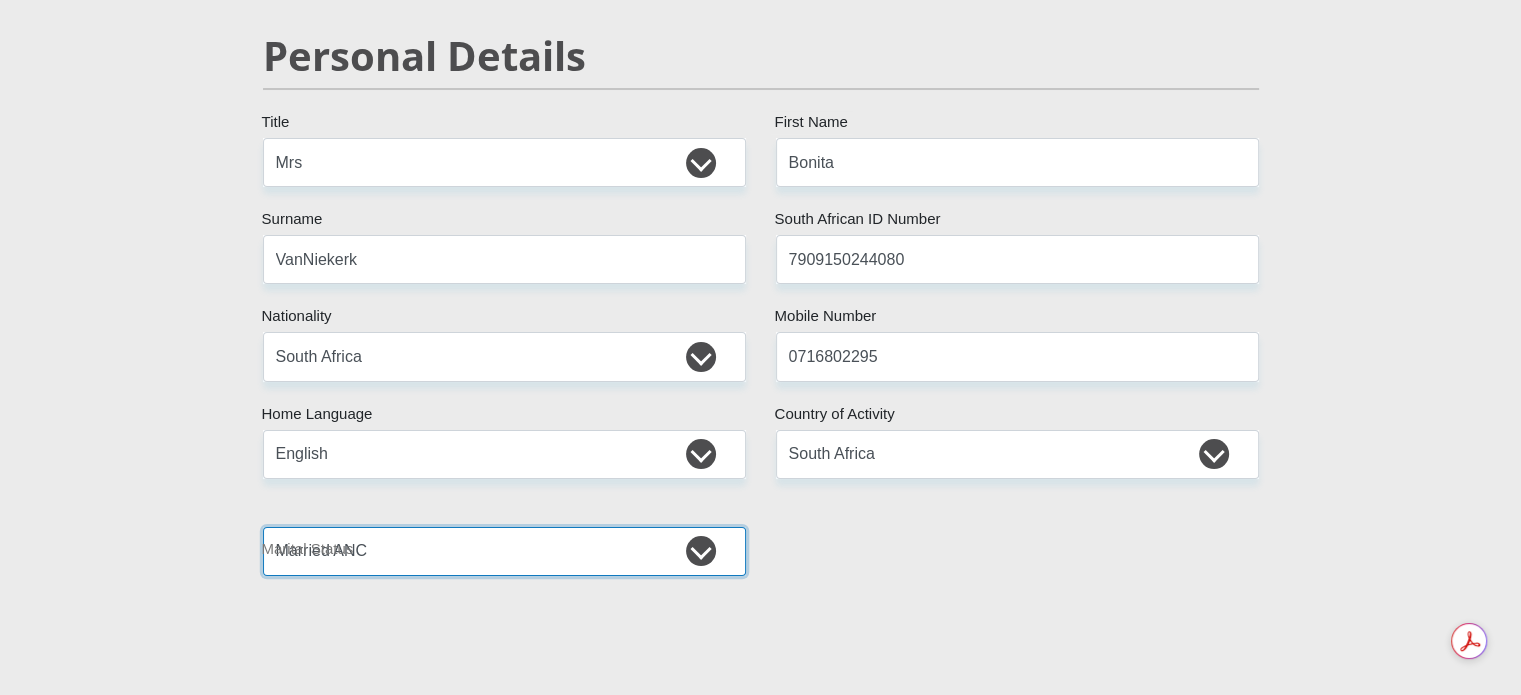 click on "Married ANC
Single
Divorced
Widowed
Married COP or Customary Law" at bounding box center (504, 551) 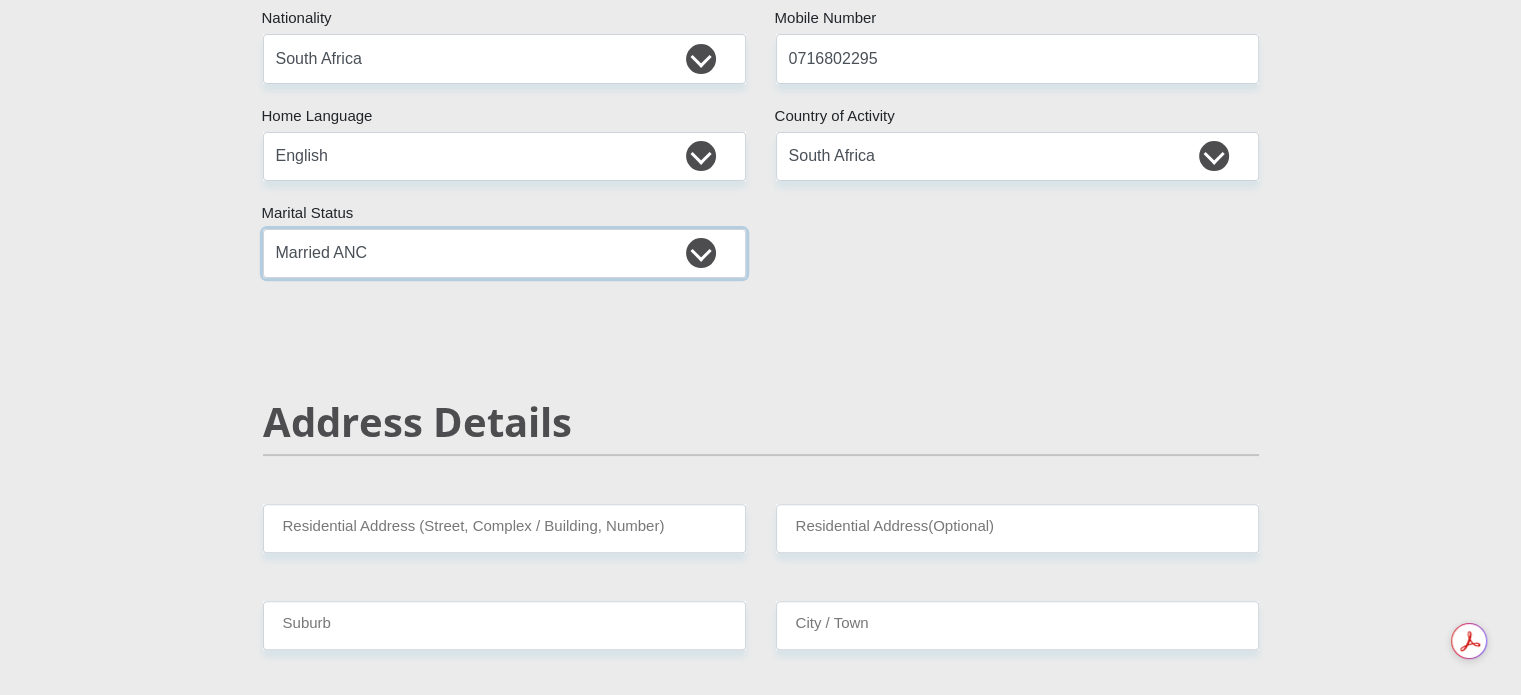 scroll, scrollTop: 500, scrollLeft: 0, axis: vertical 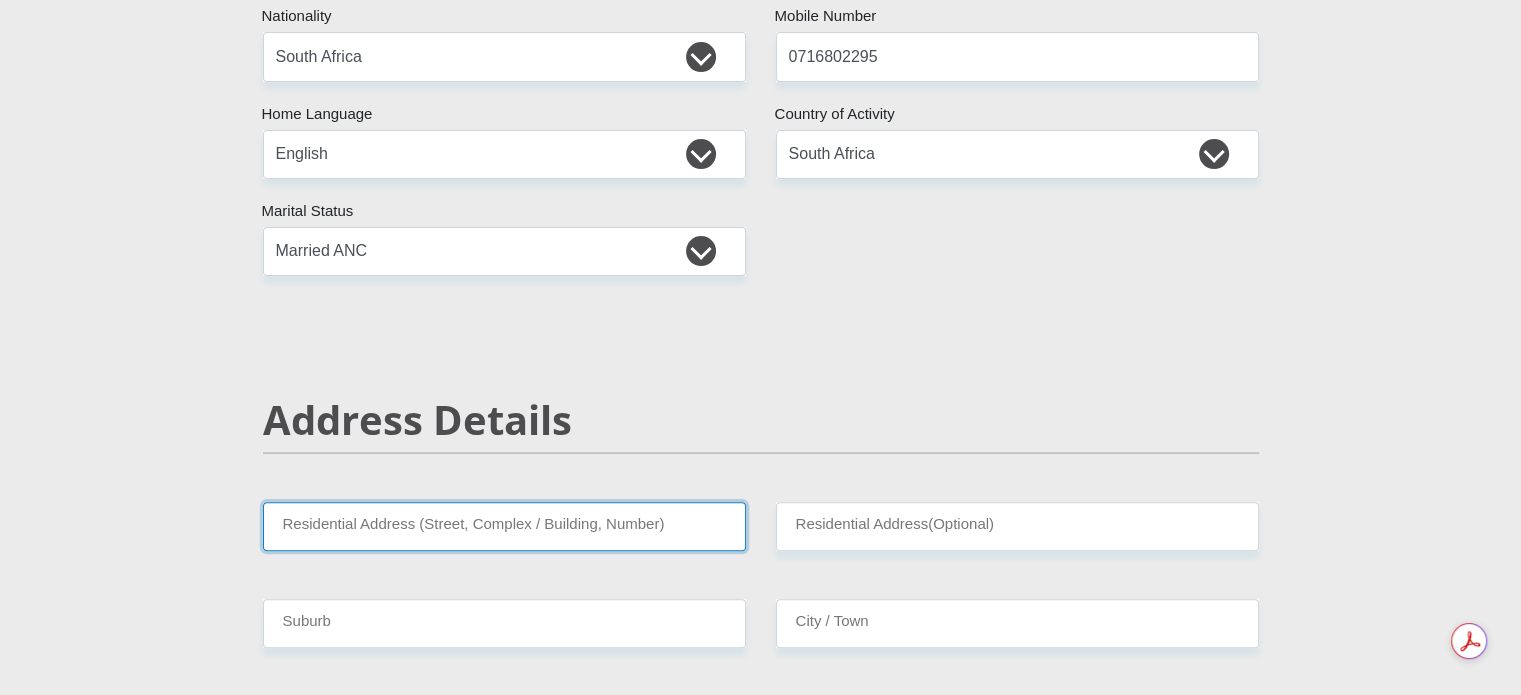 click on "Residential Address (Street, Complex / Building, Number)" at bounding box center (504, 526) 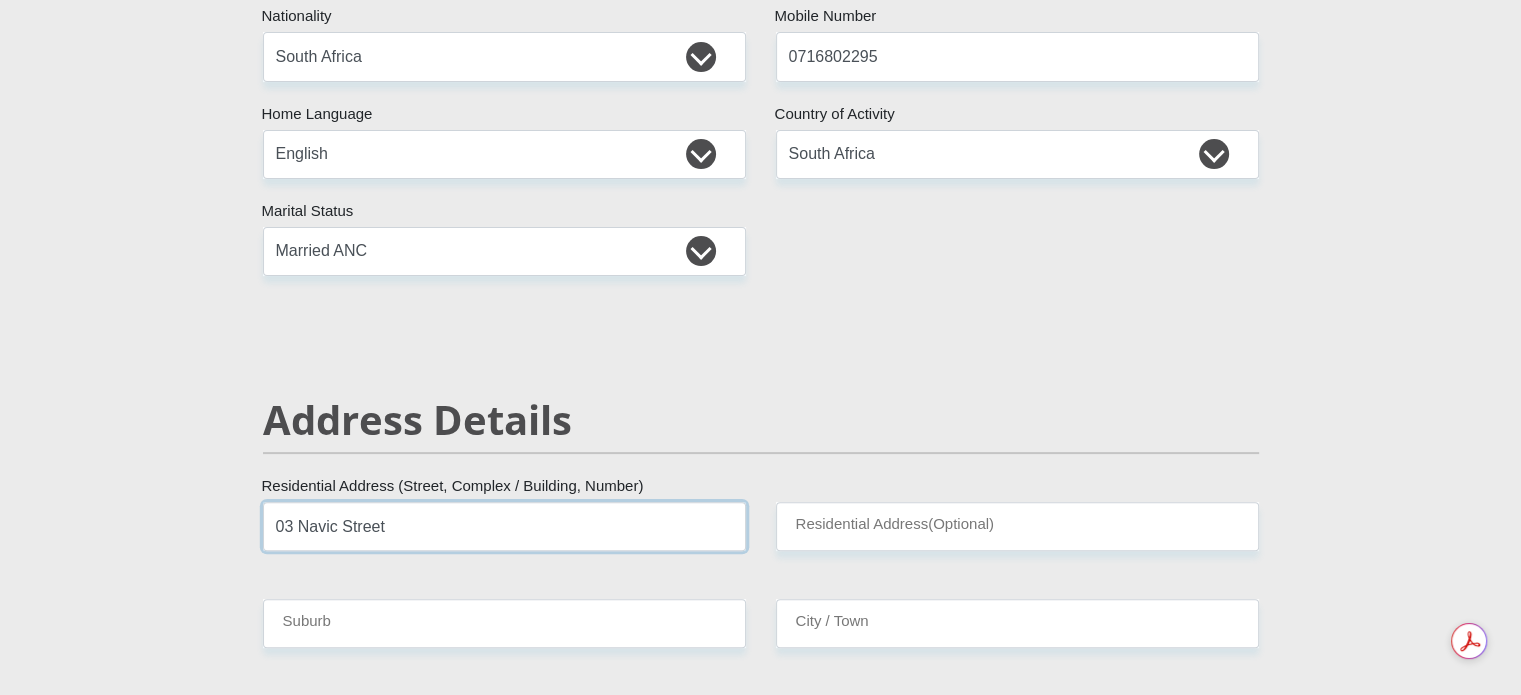 type on "03 Navic Street" 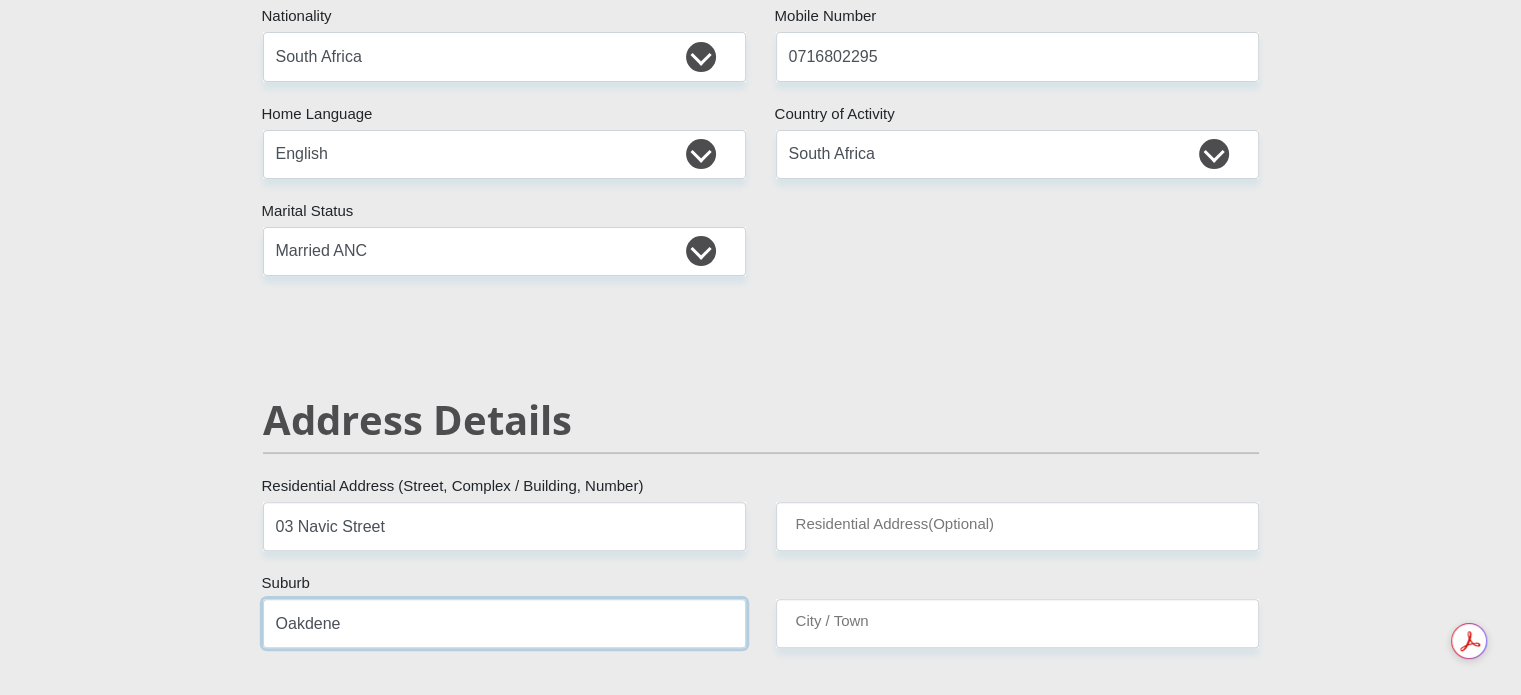 type on "Oakdene" 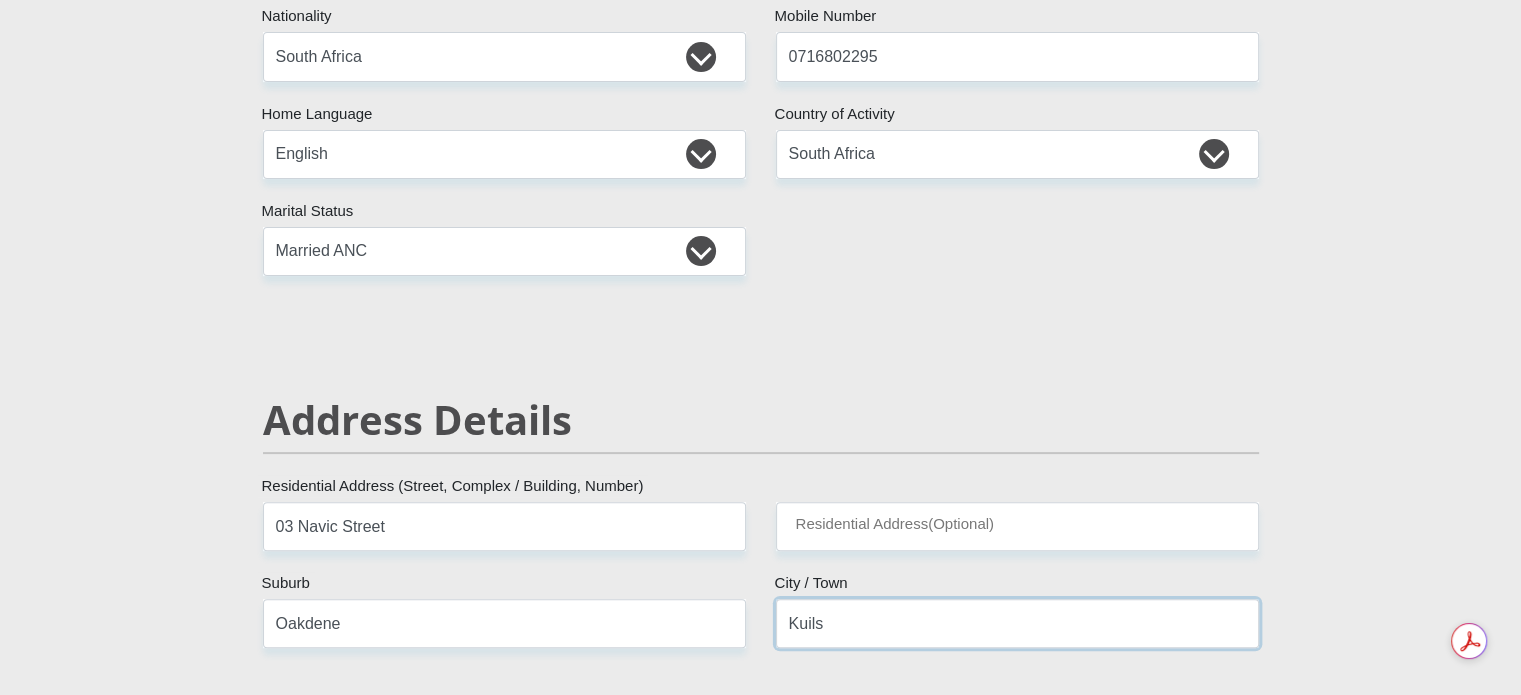 type on "Kuils" 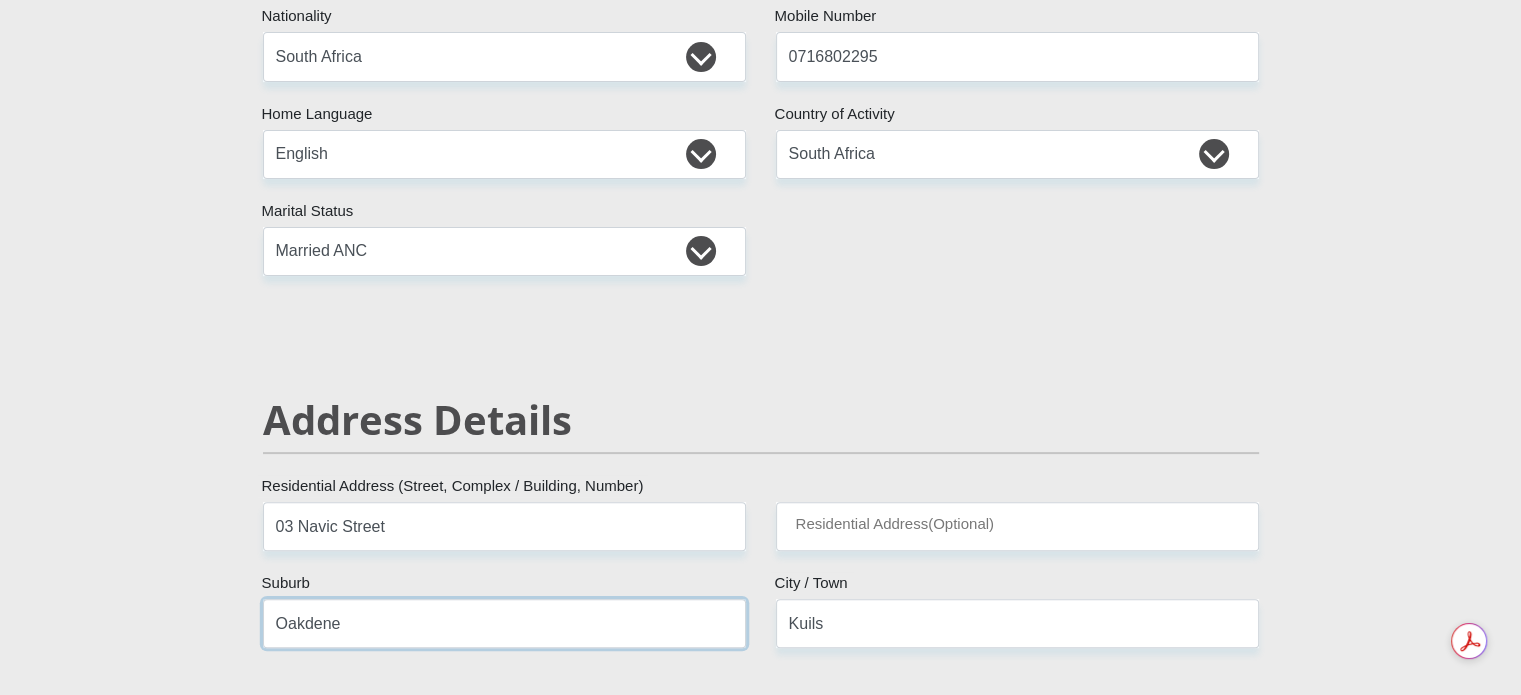 click on "Oakdene" at bounding box center [504, 623] 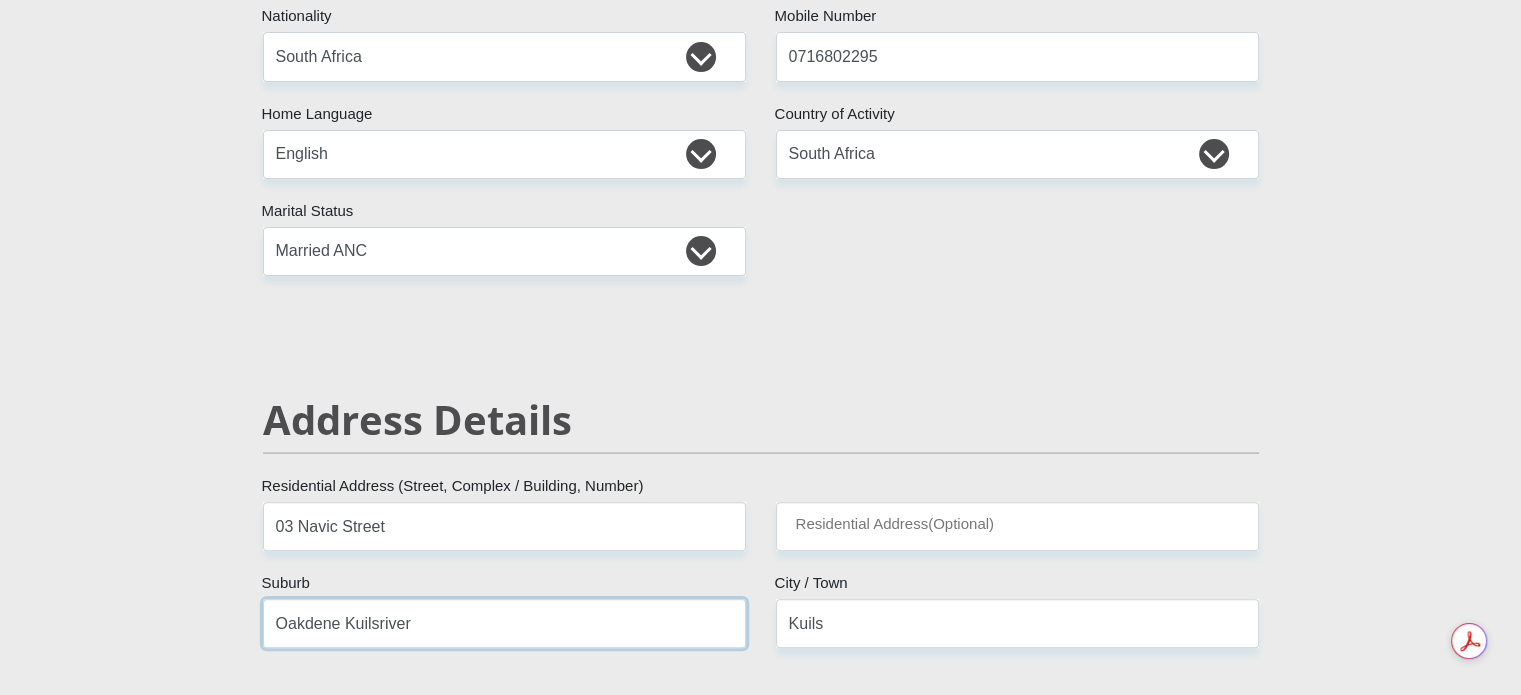 type on "Oakdene Kuilsriver" 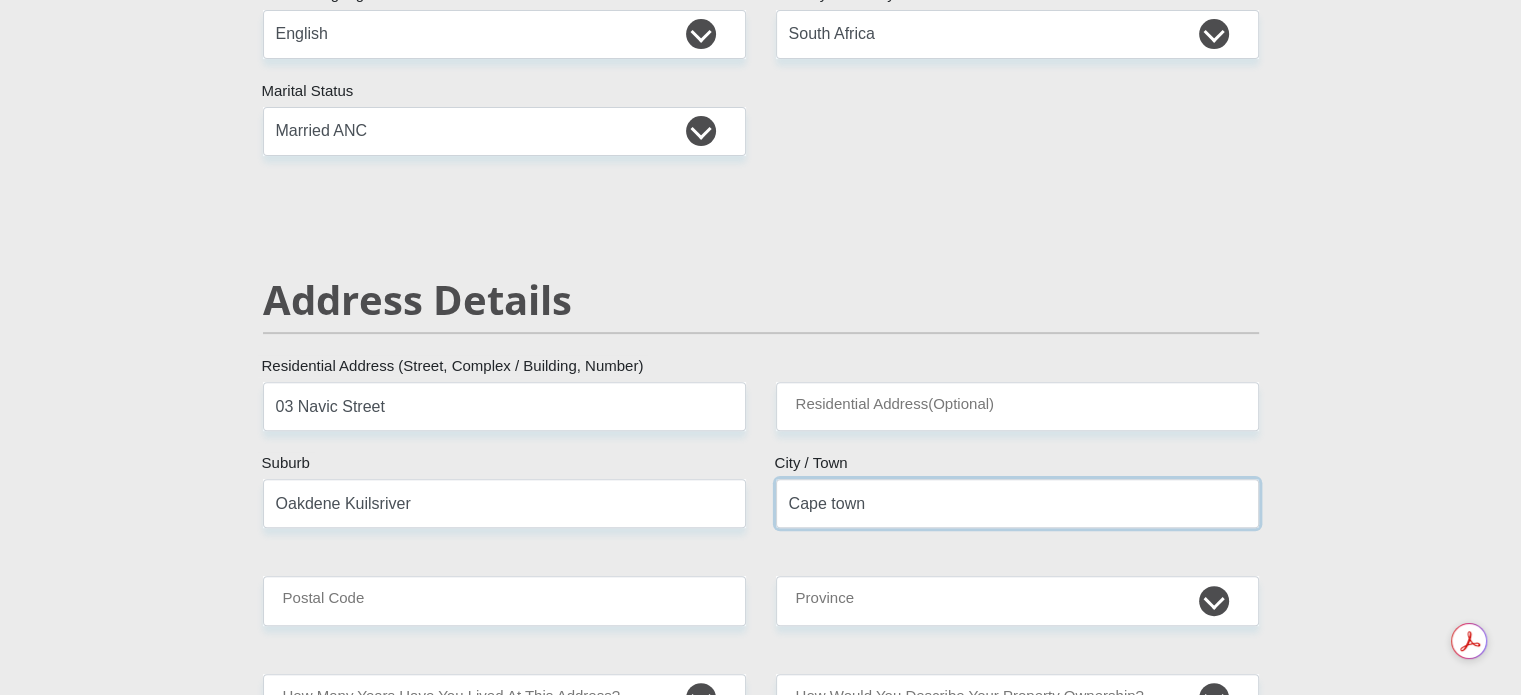 scroll, scrollTop: 900, scrollLeft: 0, axis: vertical 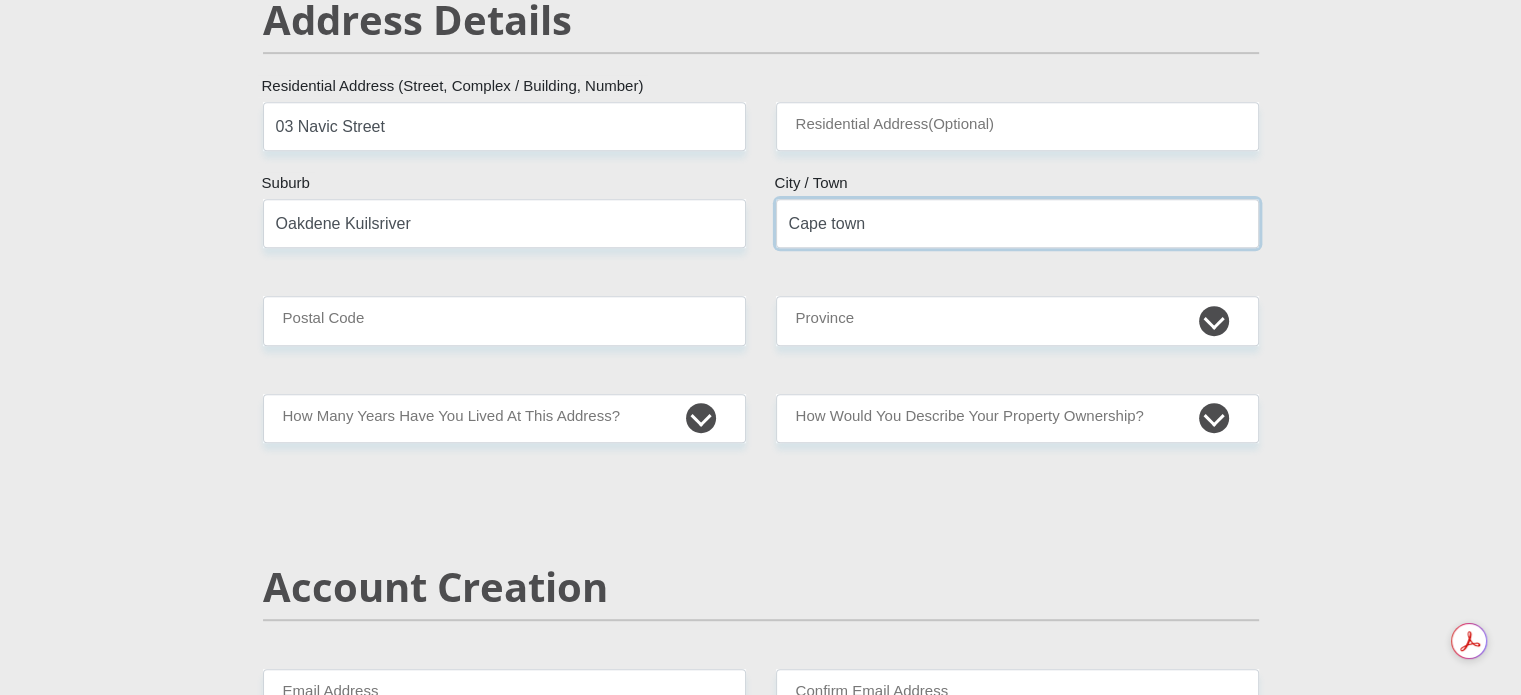 type on "Cape town" 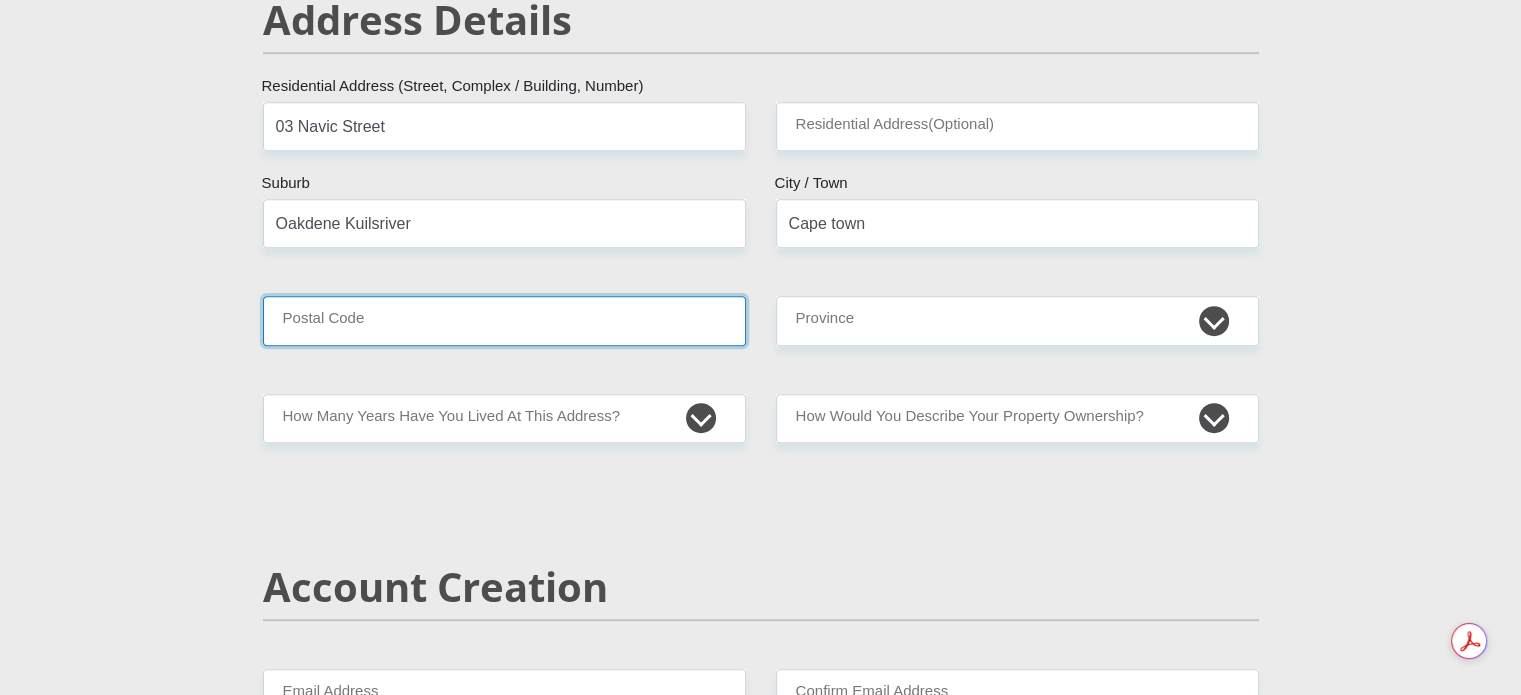 click on "Postal Code" at bounding box center (504, 320) 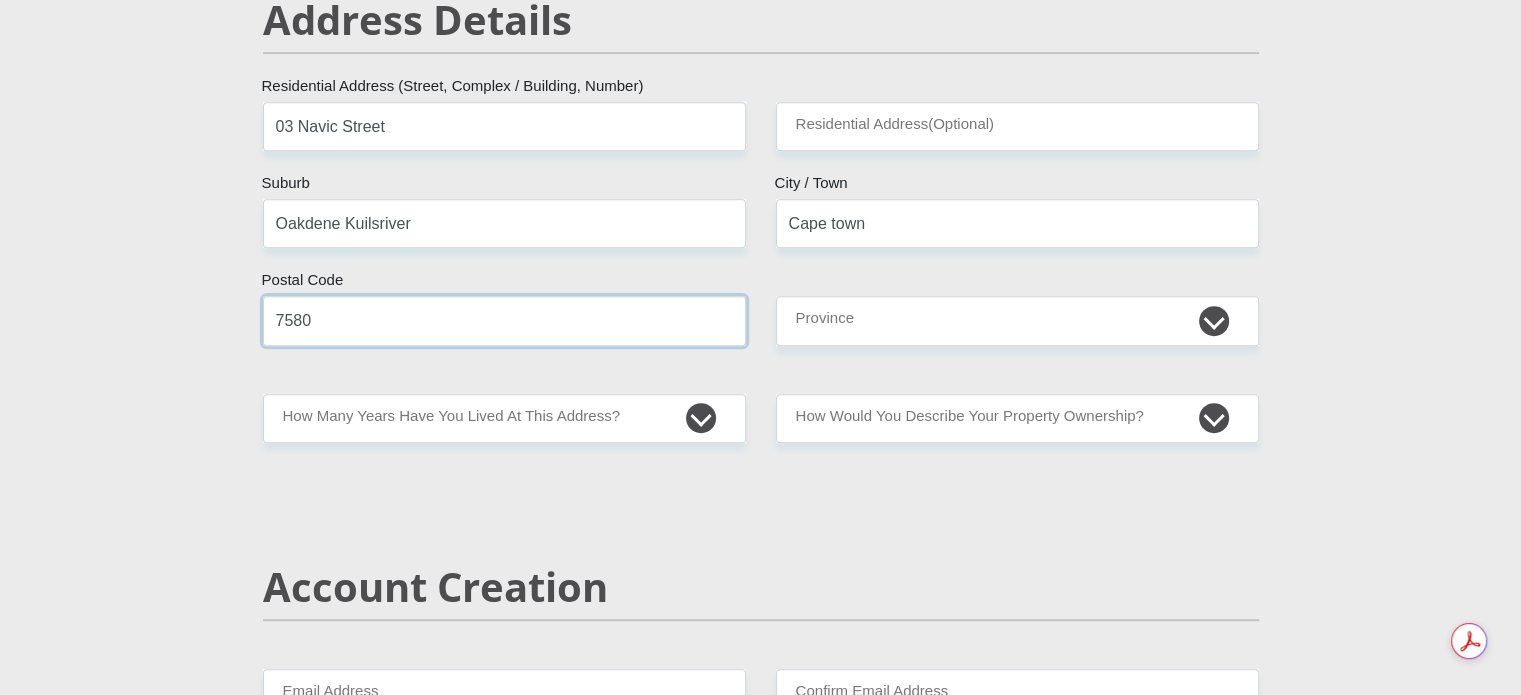 type on "7580" 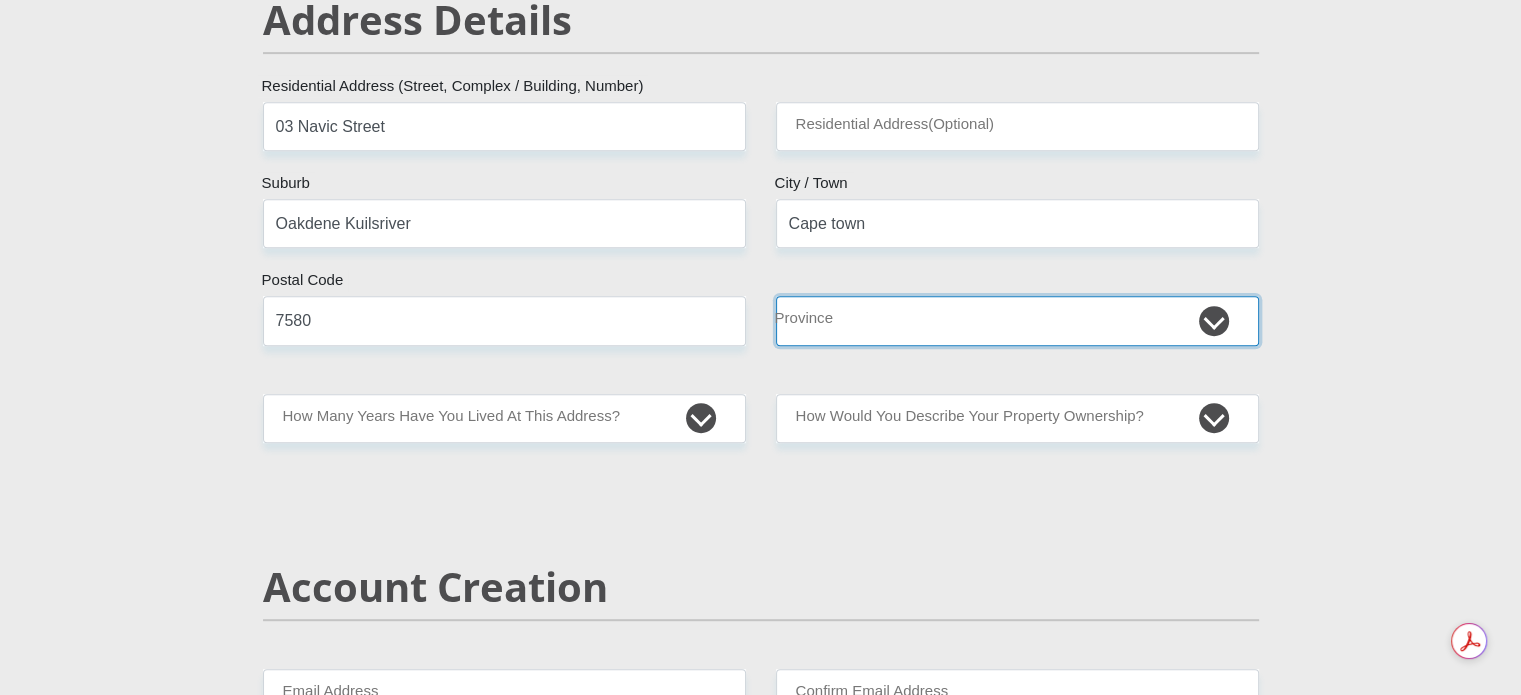 click on "Eastern Cape
Free State
Gauteng
KwaZulu-Natal
Limpopo
Mpumalanga
Northern Cape
North West
Western Cape" at bounding box center (1017, 320) 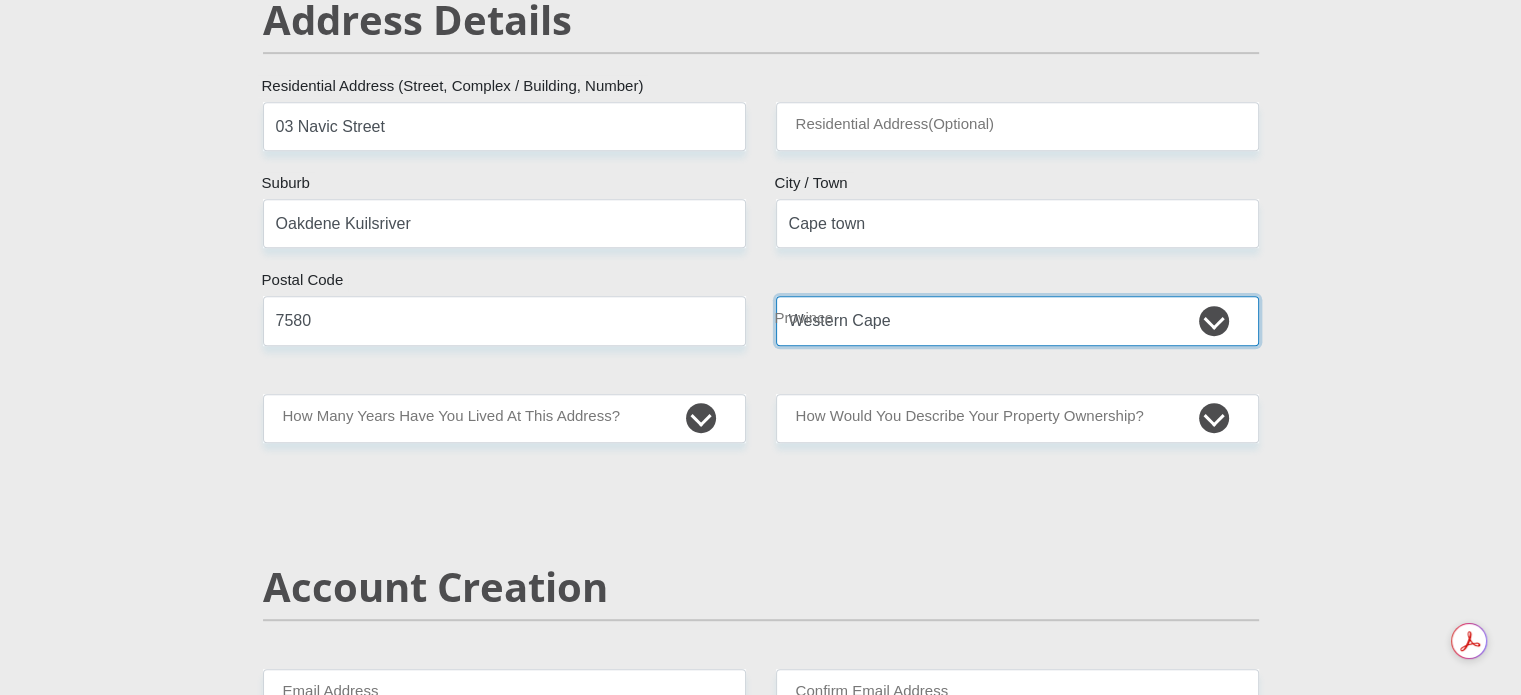 click on "Eastern Cape
Free State
Gauteng
KwaZulu-Natal
Limpopo
Mpumalanga
Northern Cape
North West
Western Cape" at bounding box center [1017, 320] 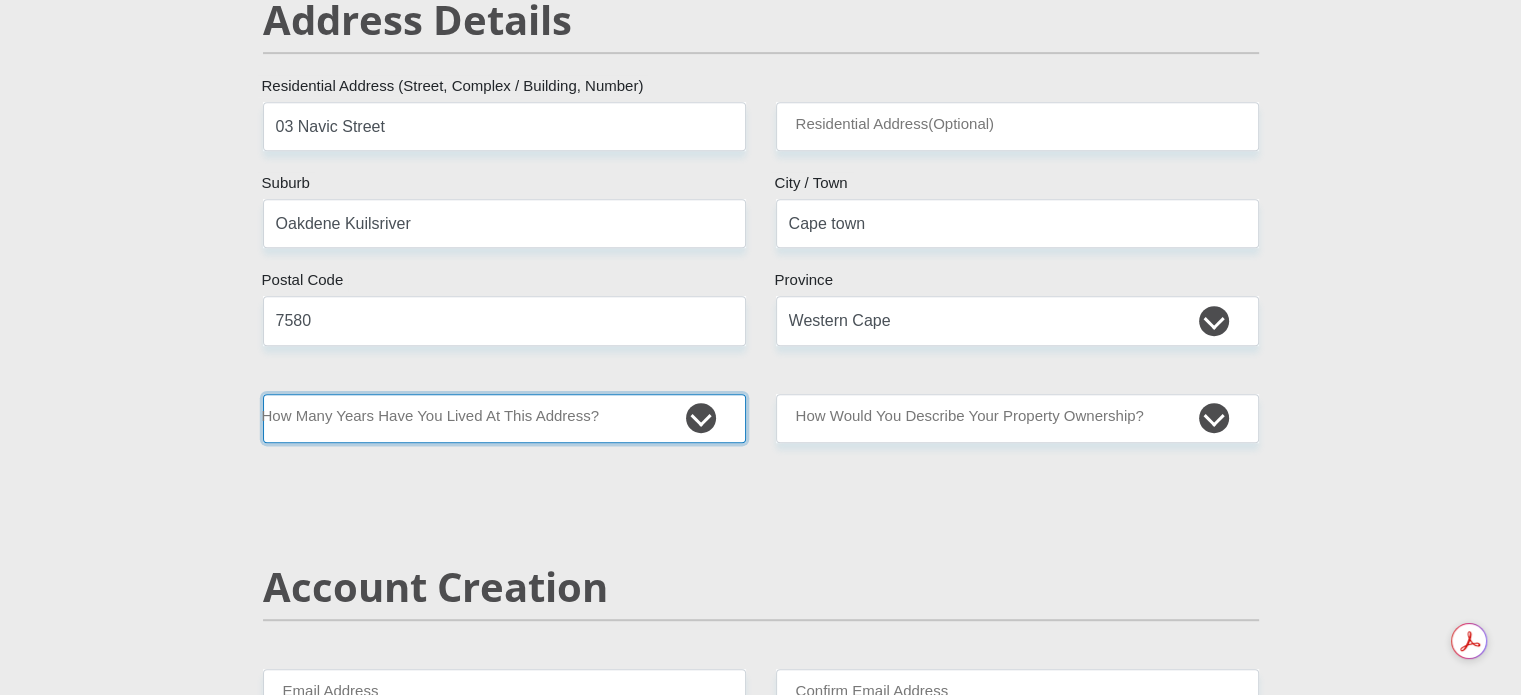 click on "less than 1 year
1-3 years
3-5 years
5+ years" at bounding box center (504, 418) 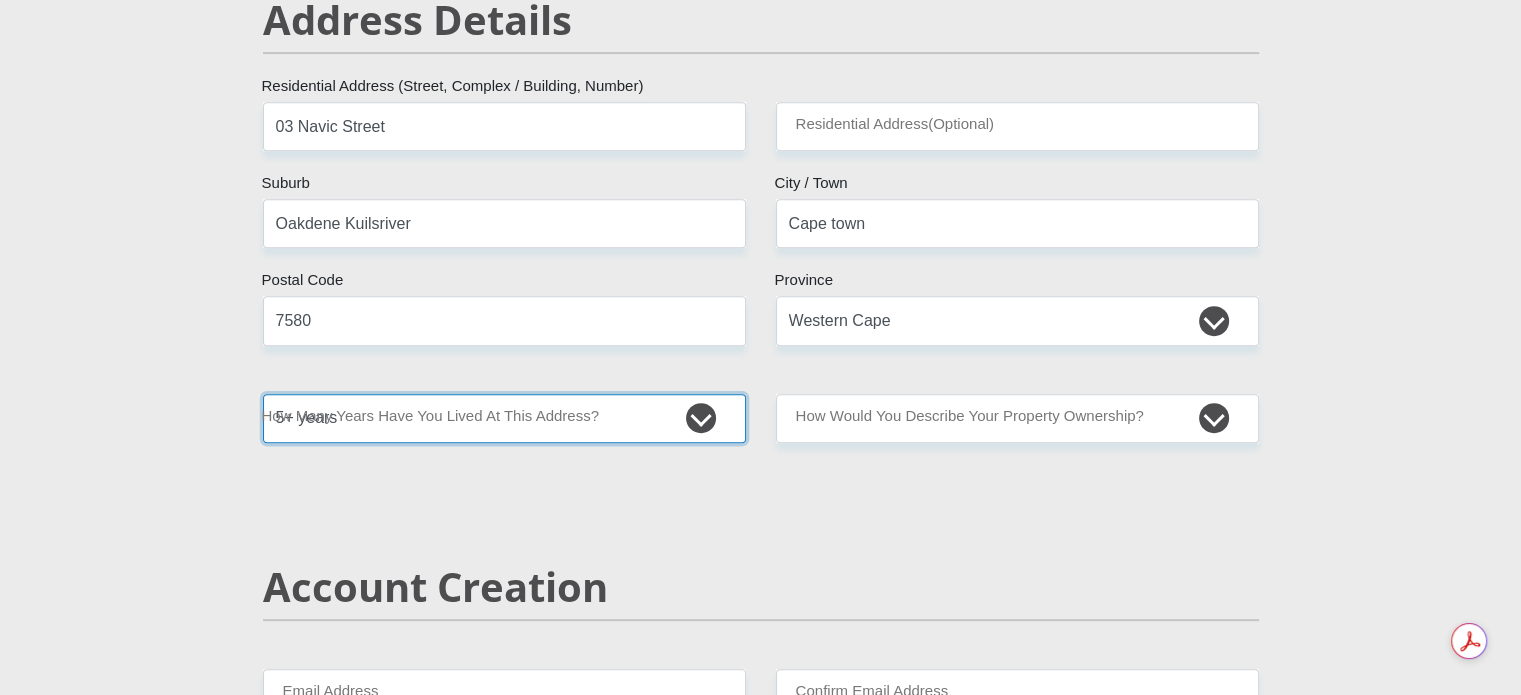 click on "less than 1 year
1-3 years
3-5 years
5+ years" at bounding box center (504, 418) 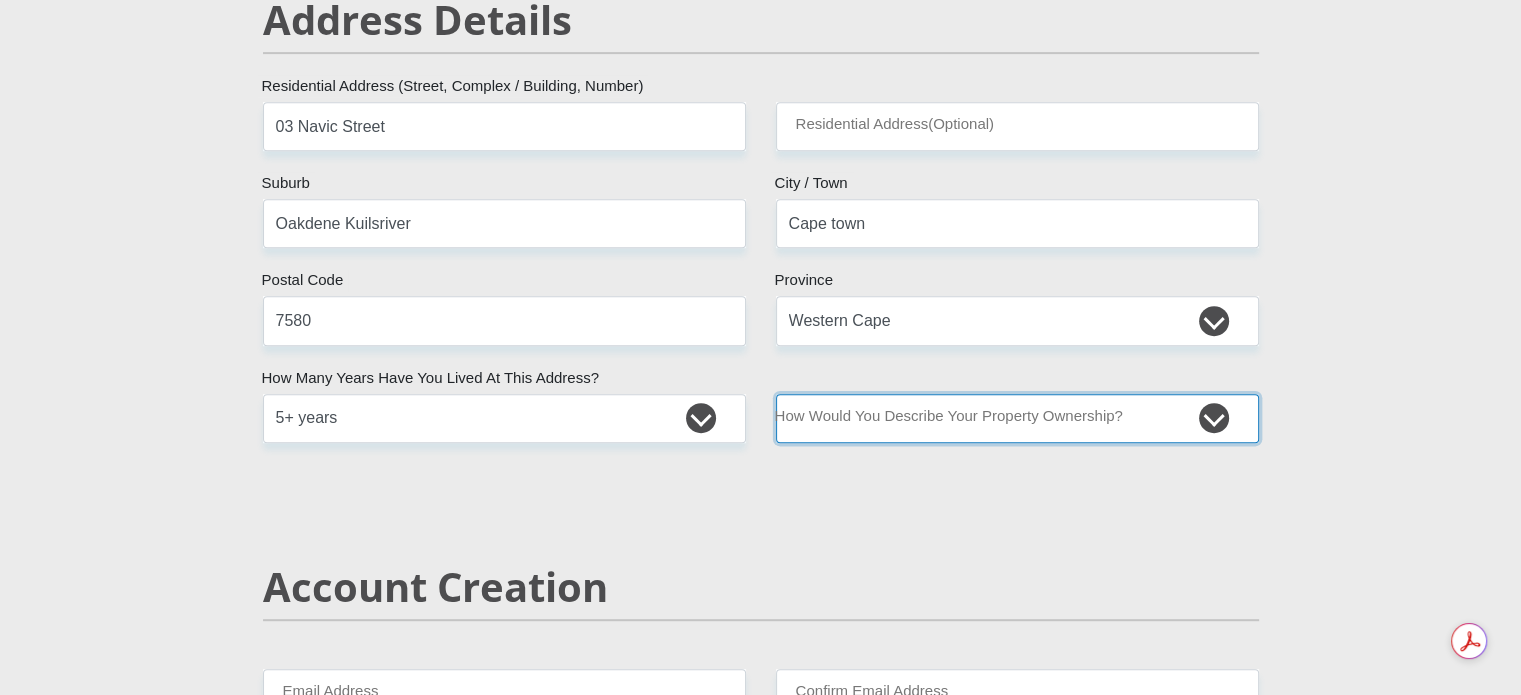 click on "Owned
Rented
Family Owned
Company Dwelling" at bounding box center [1017, 418] 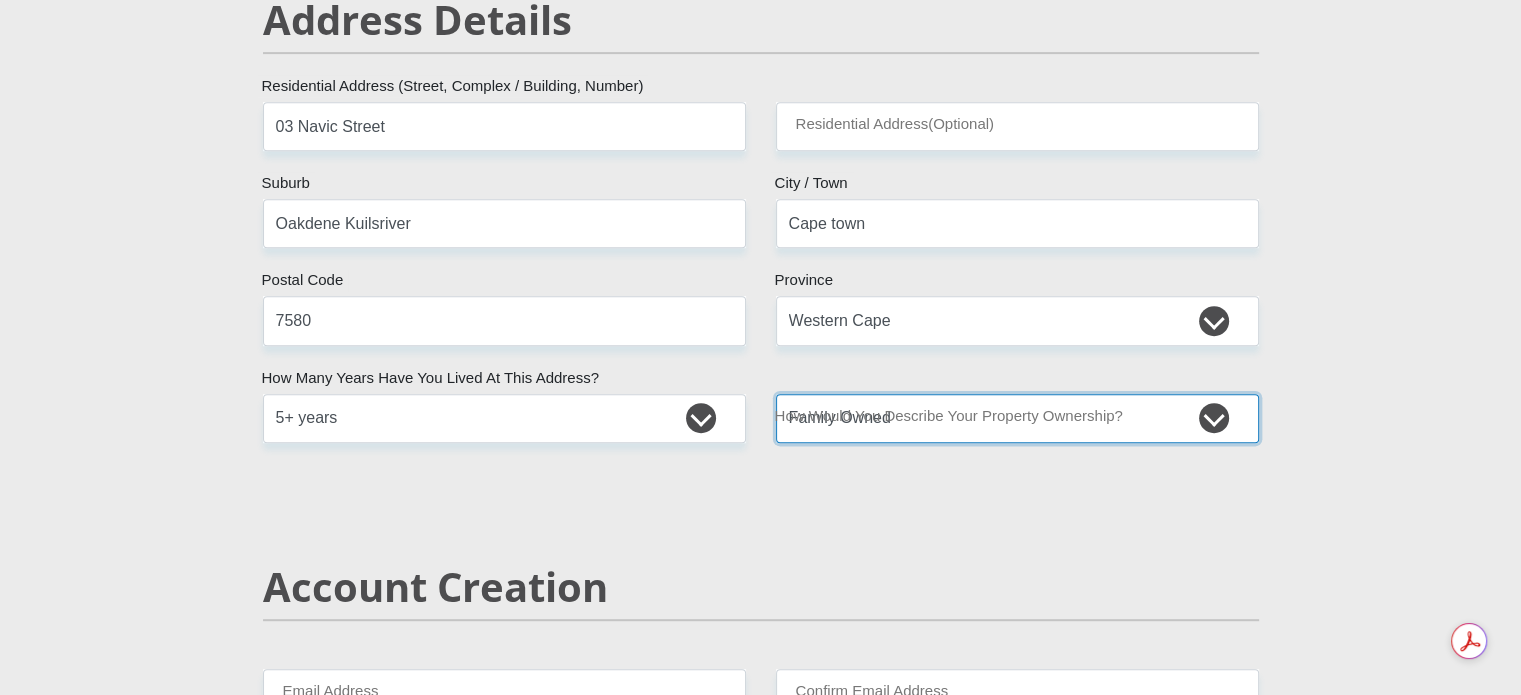 click on "Owned
Rented
Family Owned
Company Dwelling" at bounding box center (1017, 418) 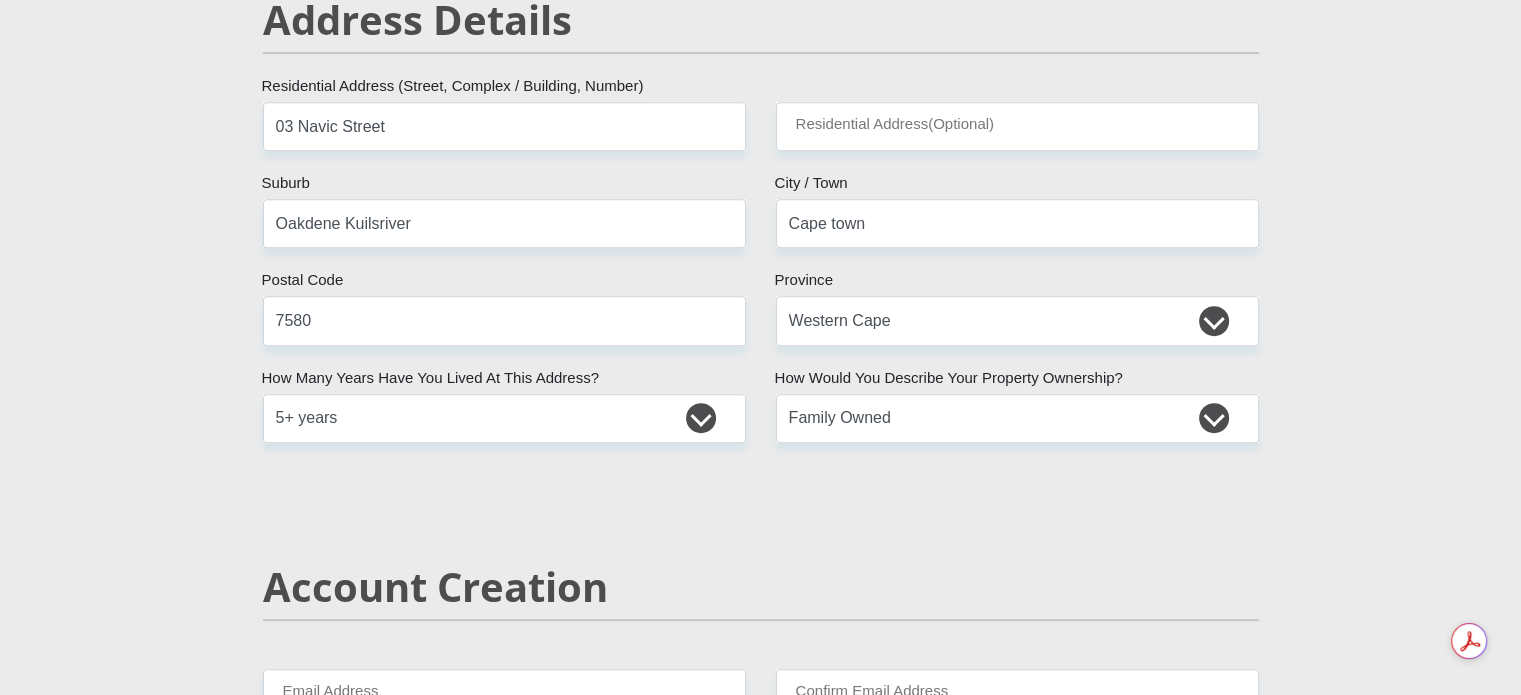 click on "Personal Details
Mr
Ms
Mrs
Dr
Other
Title
Bonita
First Name
VanNiekerk
Surname
7909150244080
South African ID Number
Please input valid ID number
South Africa
Afghanistan
Aland Islands
Albania
Algeria
America Samoa
American Virgin Islands
Andorra
Angola
Anguilla
Antarctica
Antigua and Barbuda
Argentina" at bounding box center (761, 2278) 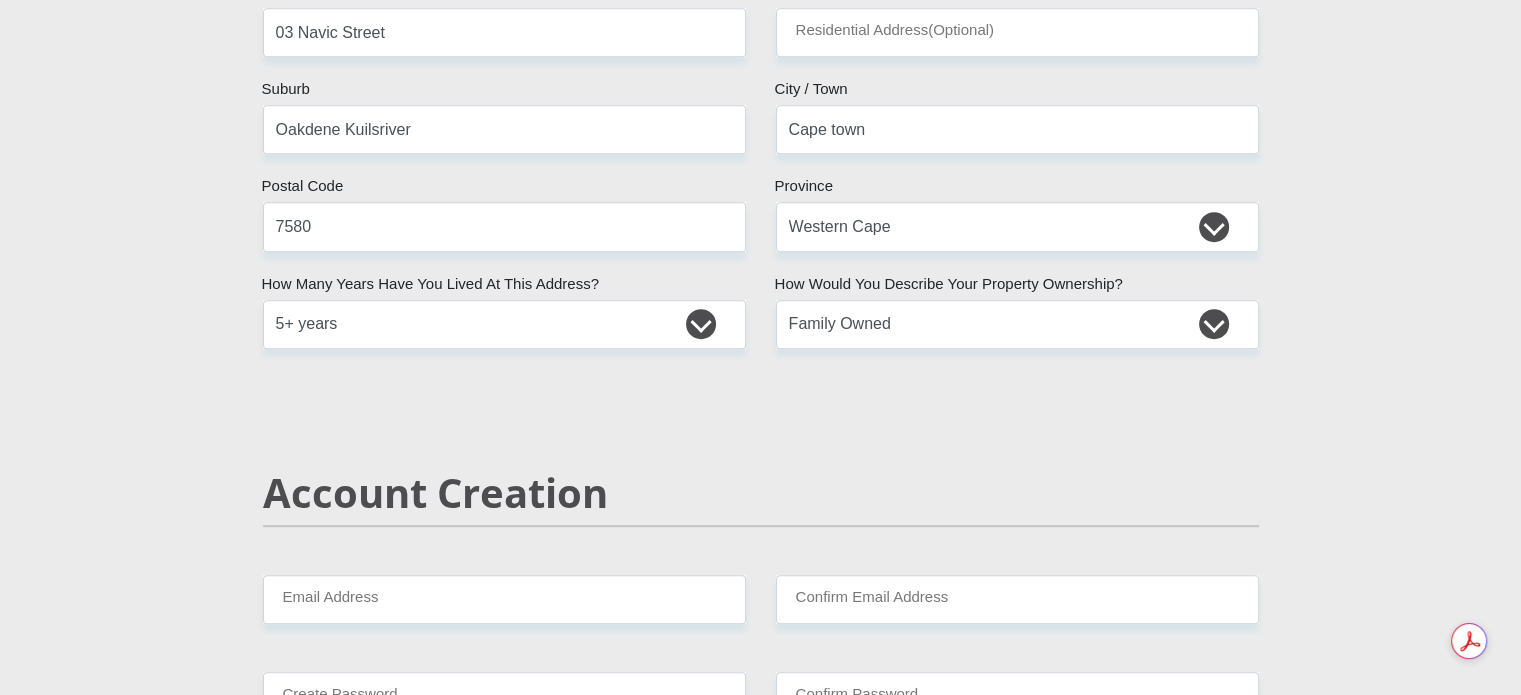 scroll, scrollTop: 1200, scrollLeft: 0, axis: vertical 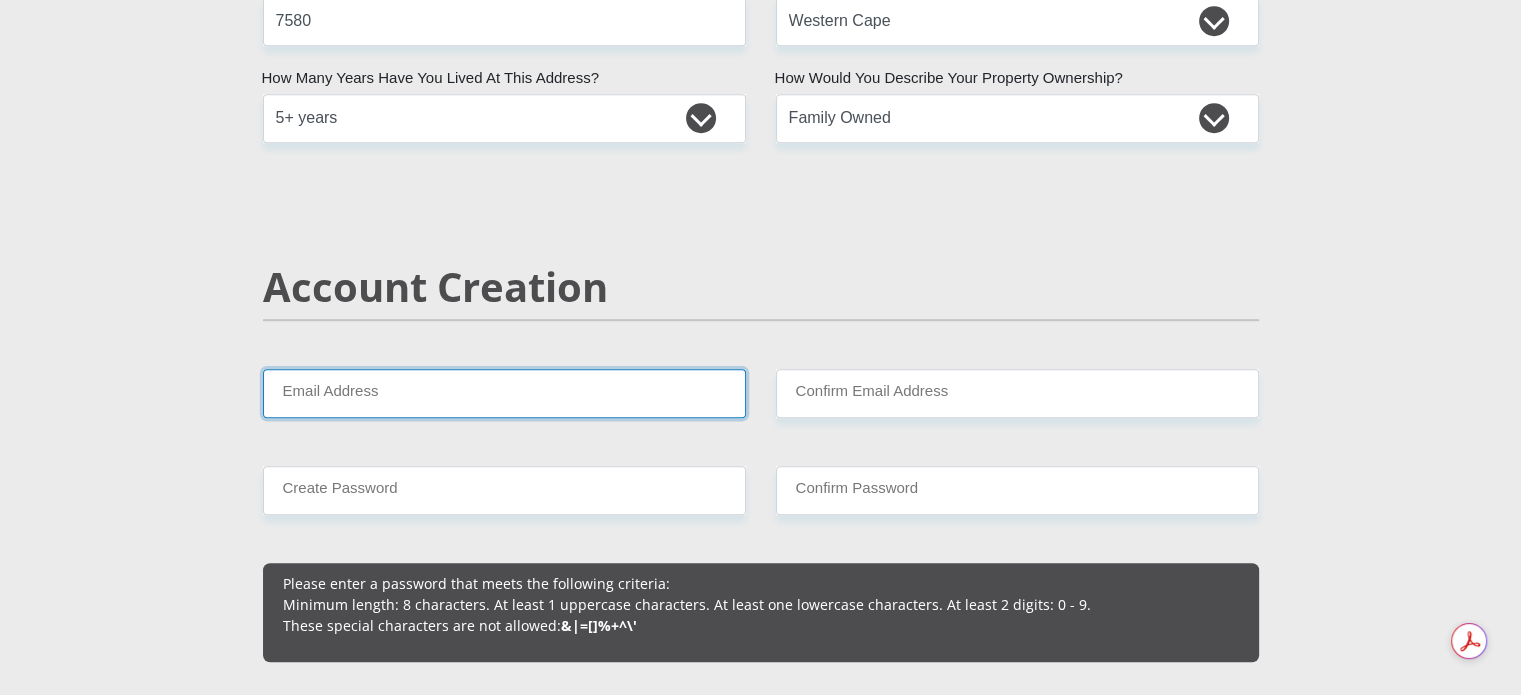 click on "Email Address" at bounding box center [504, 393] 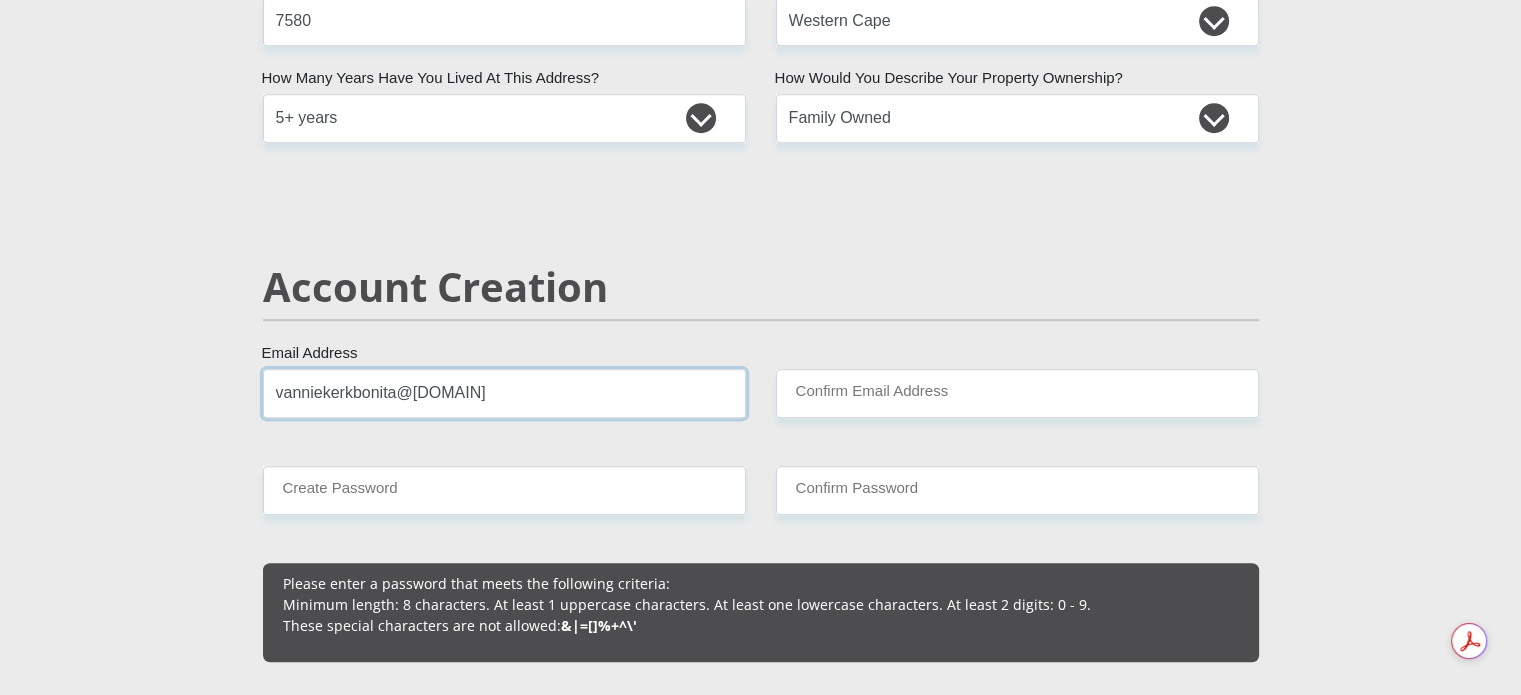 type on "vanniekerkbonita@[DOMAIN]" 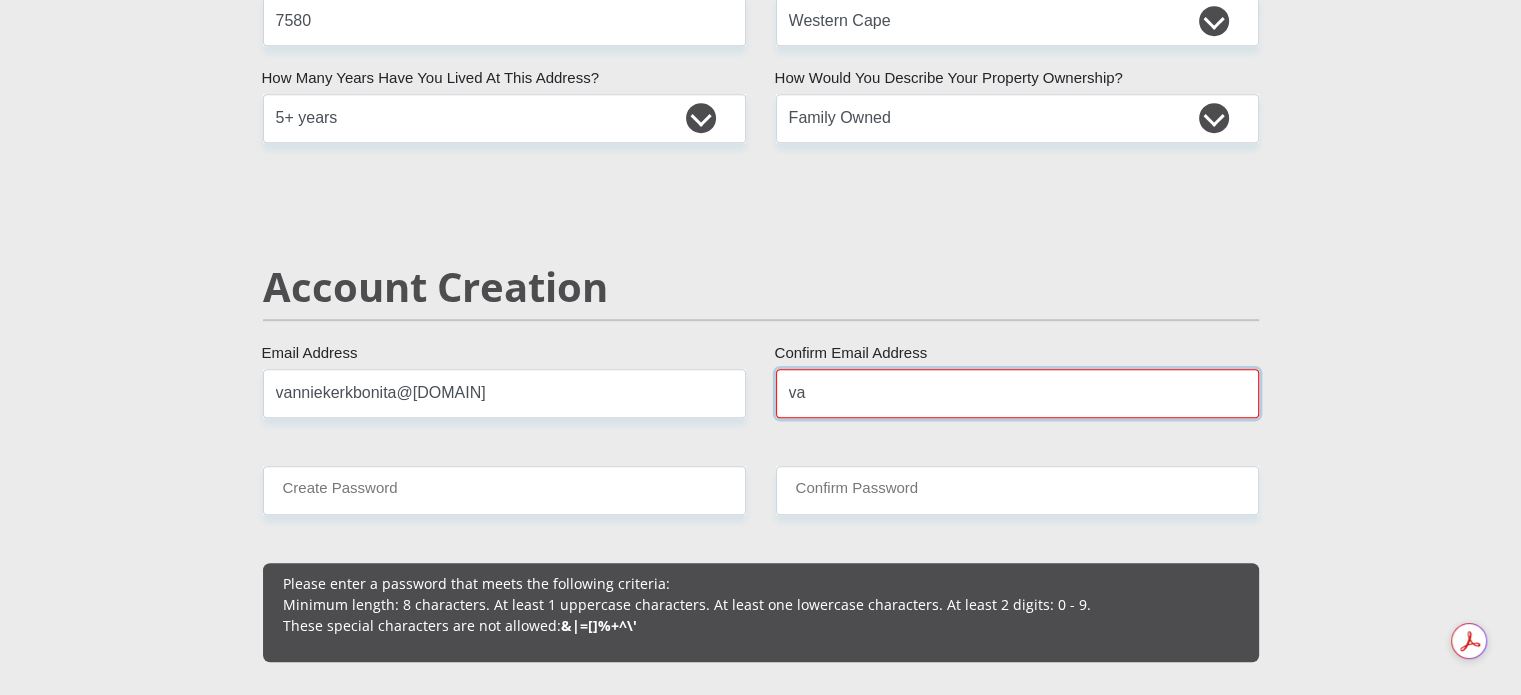 type on "v" 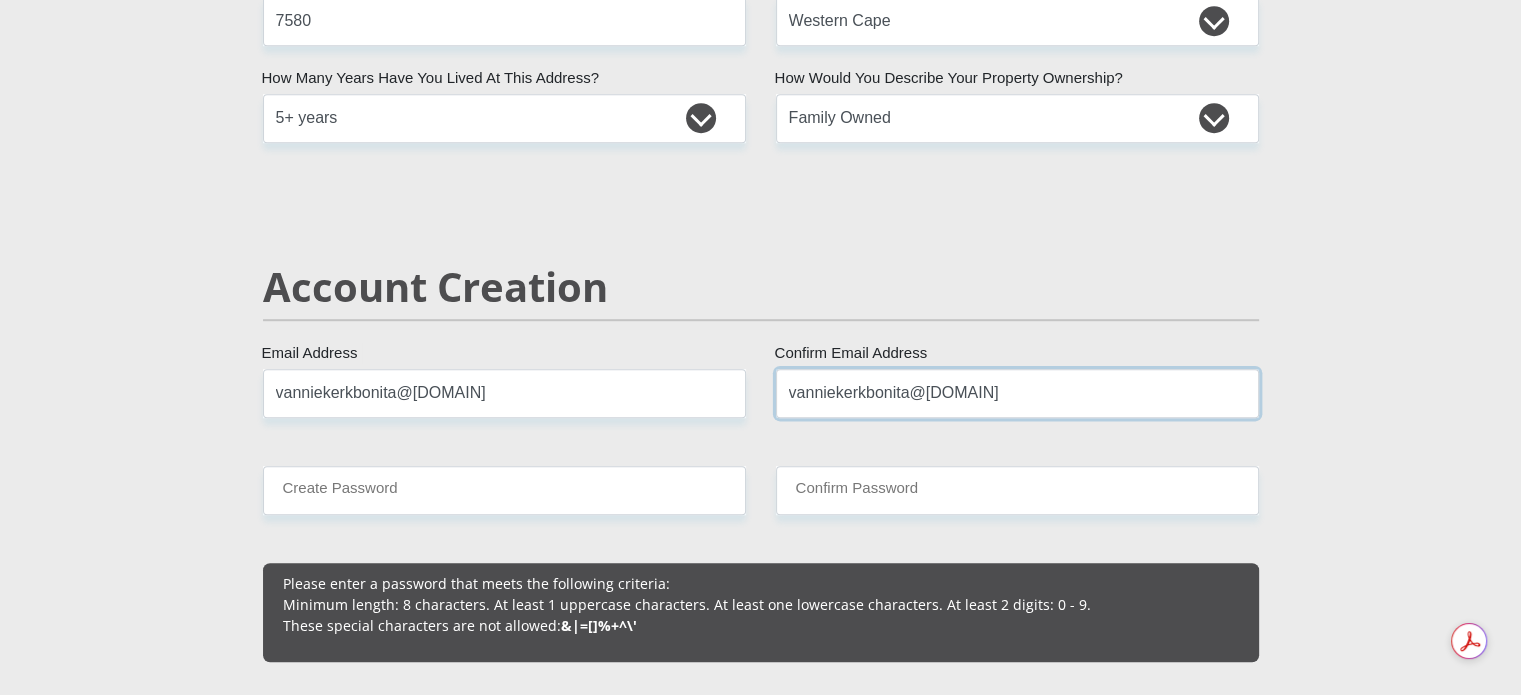 type on "vanniekerkbonita@[DOMAIN]" 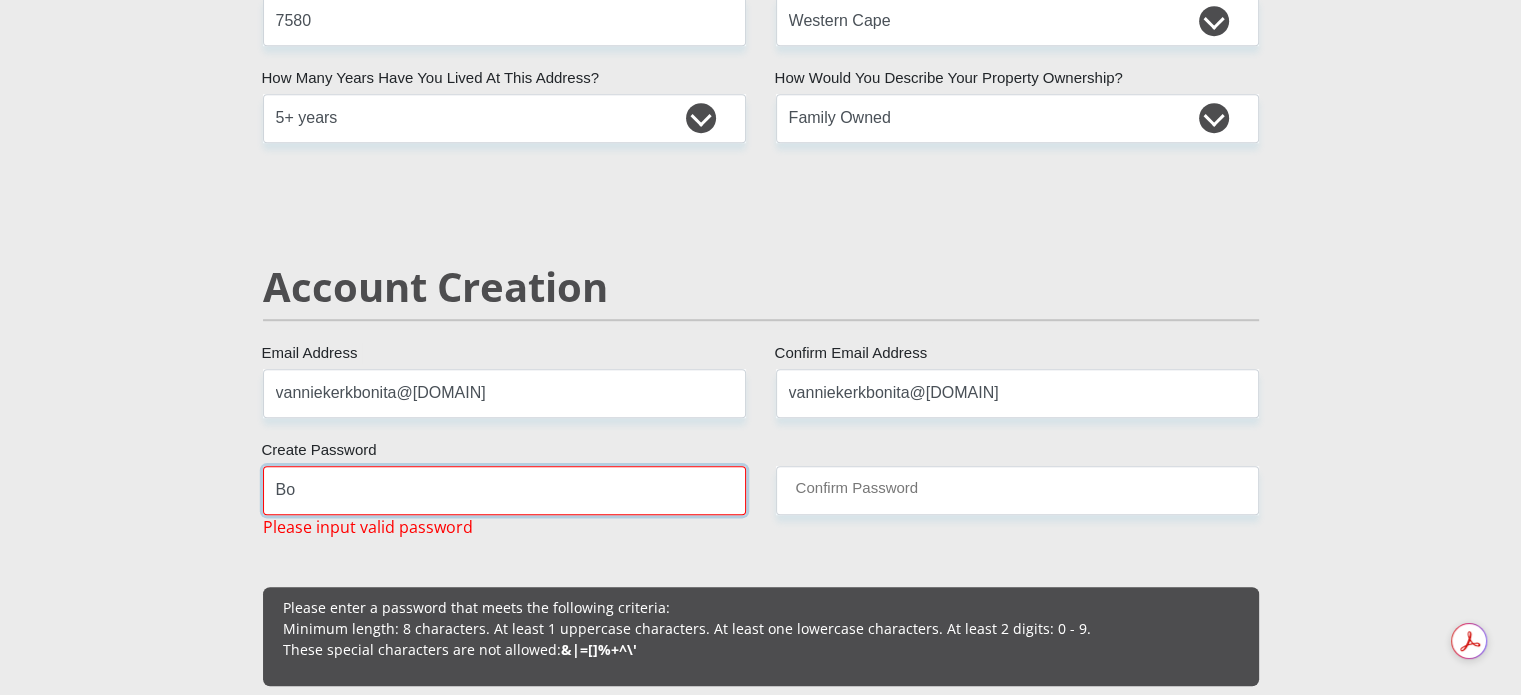 type on "B" 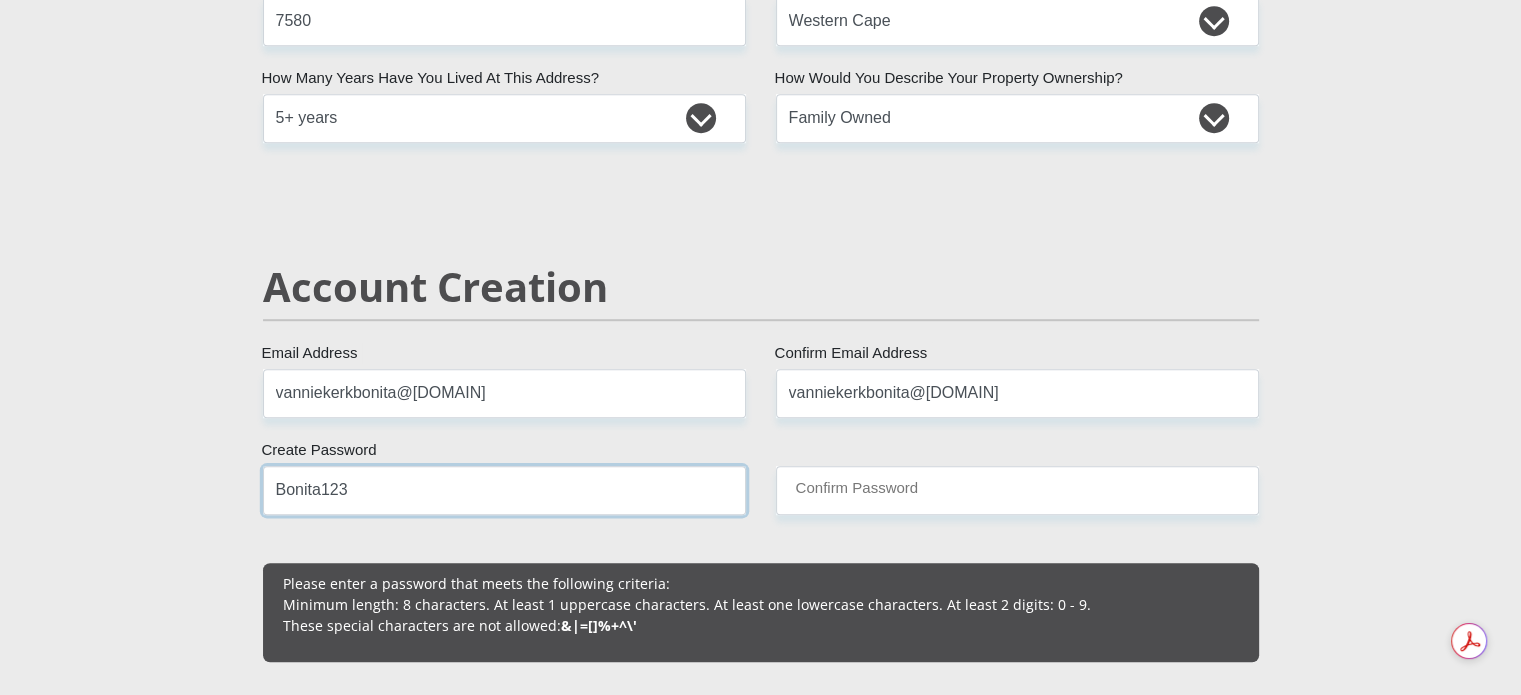type on "Bonita123" 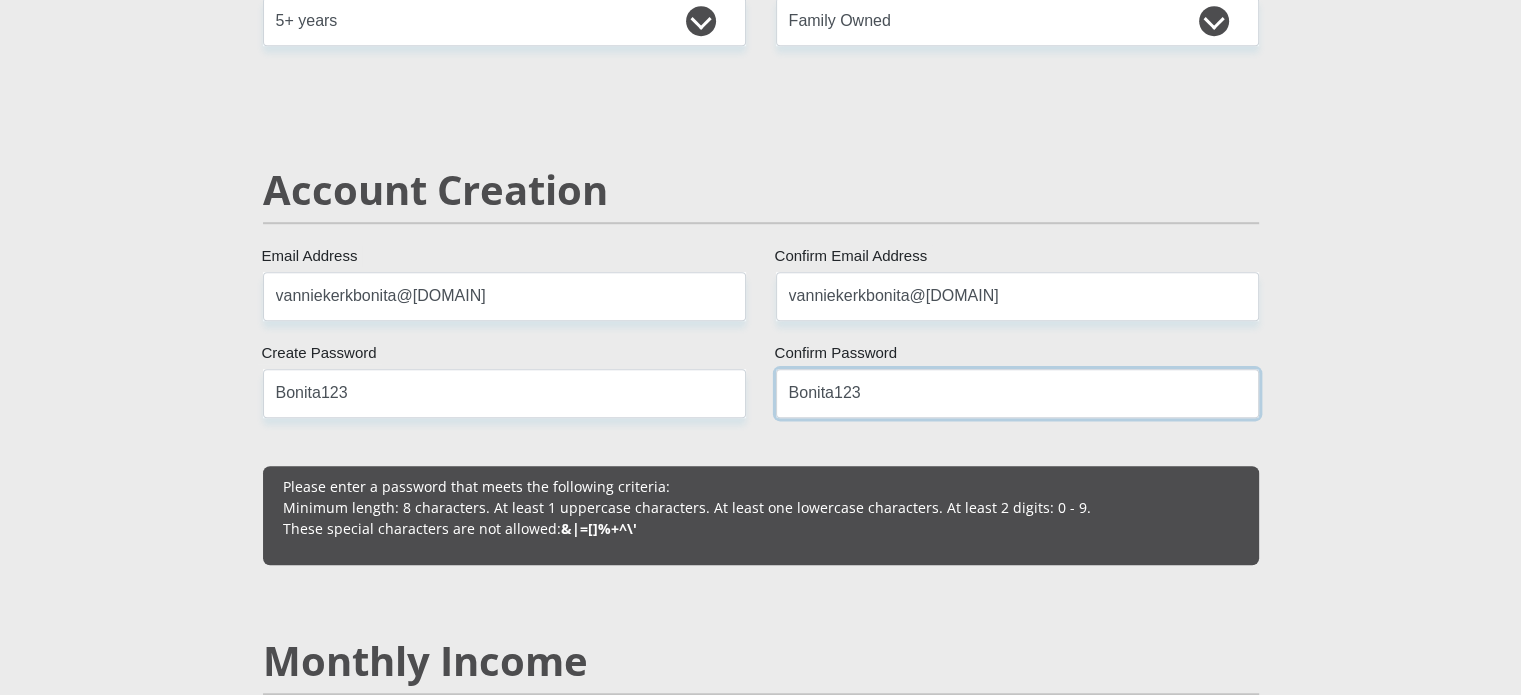 scroll, scrollTop: 1300, scrollLeft: 0, axis: vertical 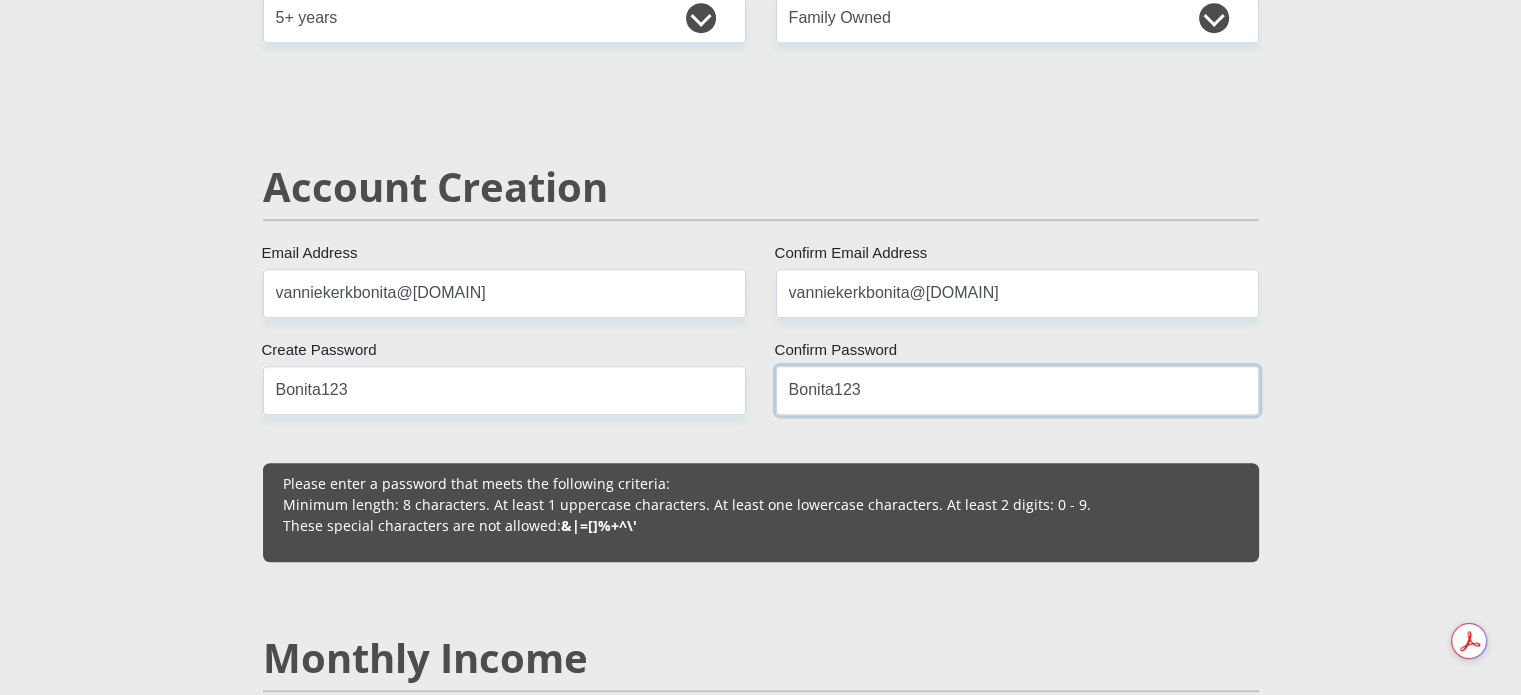 type on "Bonita123" 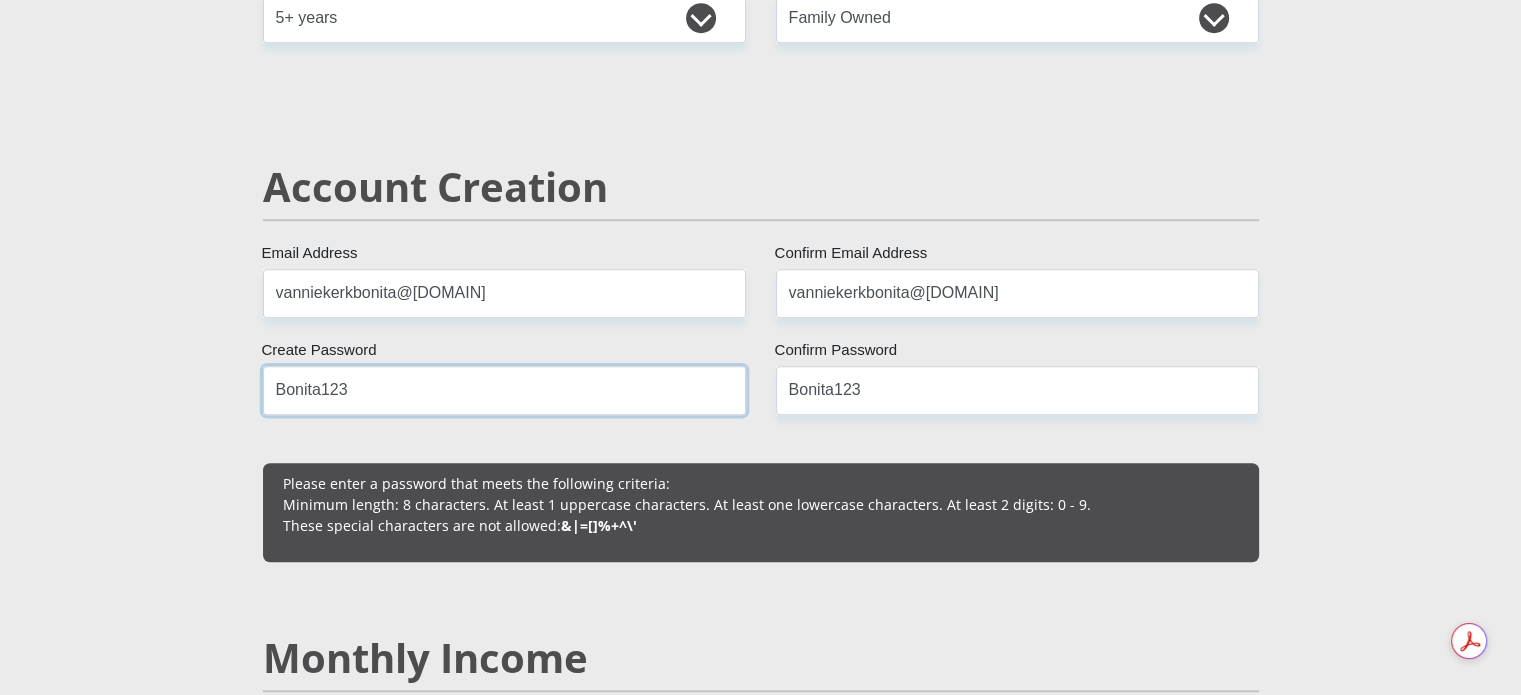 click on "Bonita123" at bounding box center (504, 390) 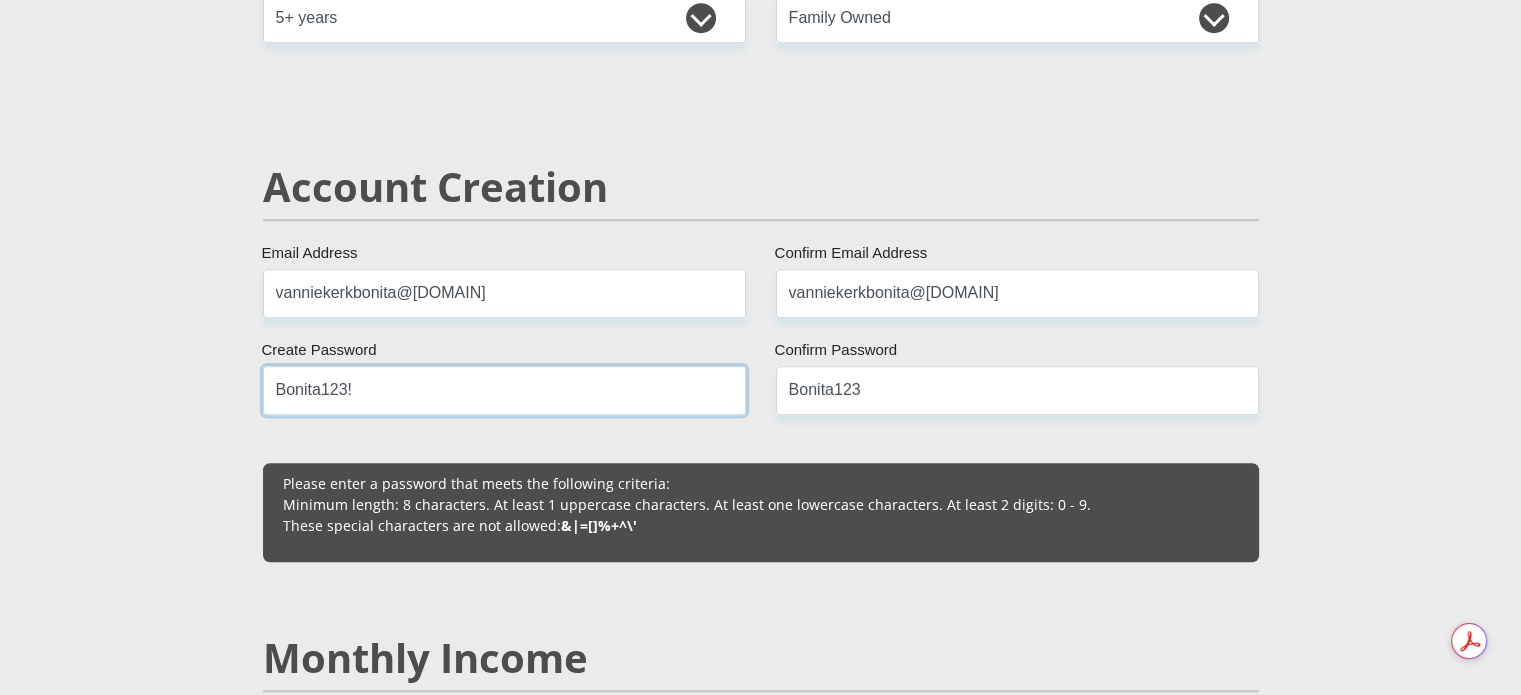 type on "Bonita123!" 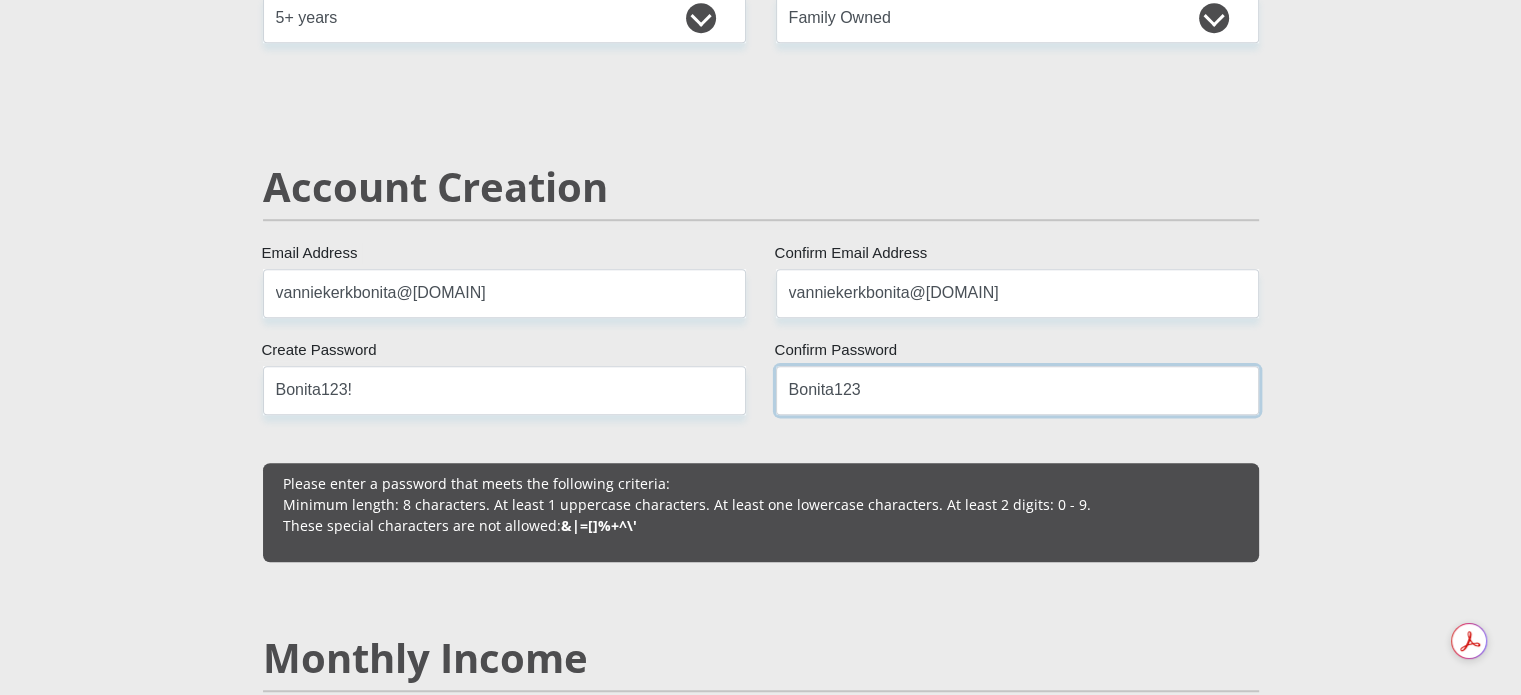 click on "Bonita123" at bounding box center [1017, 390] 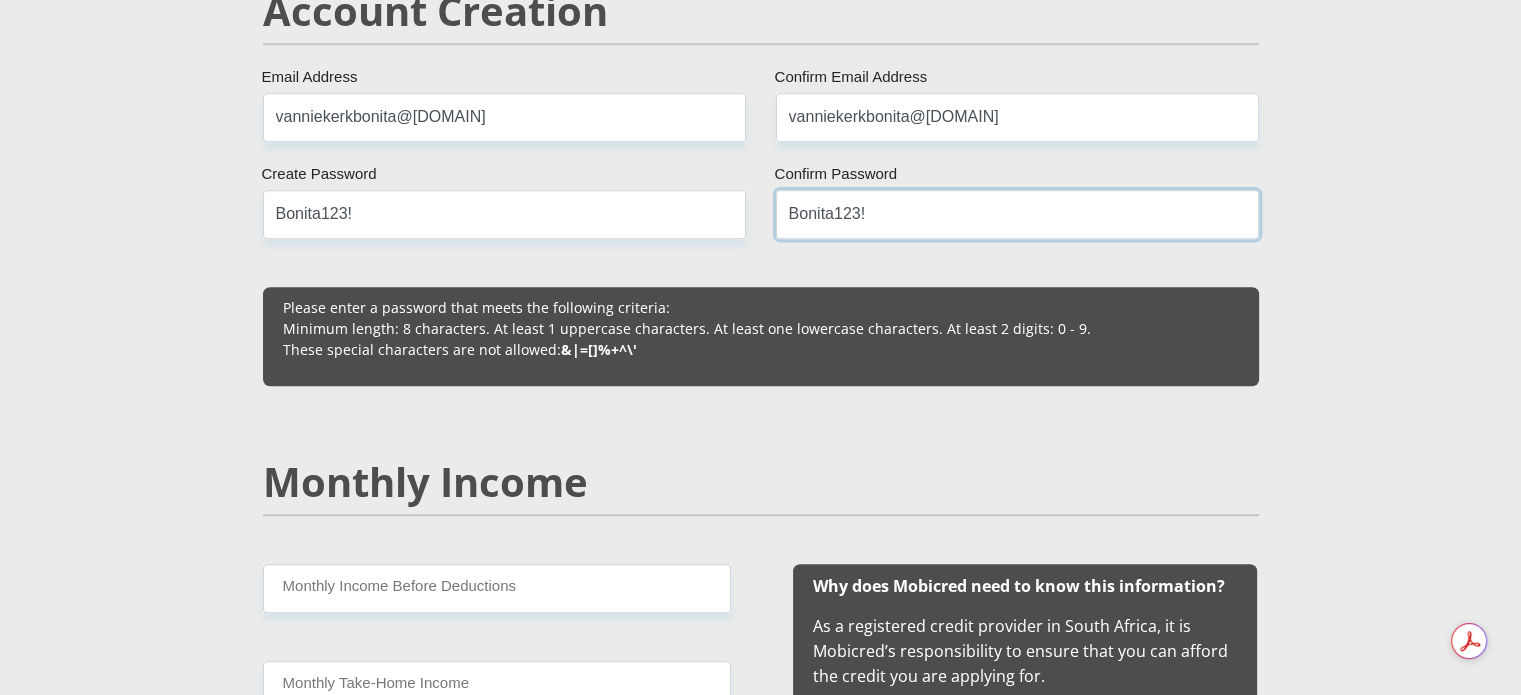 scroll, scrollTop: 1500, scrollLeft: 0, axis: vertical 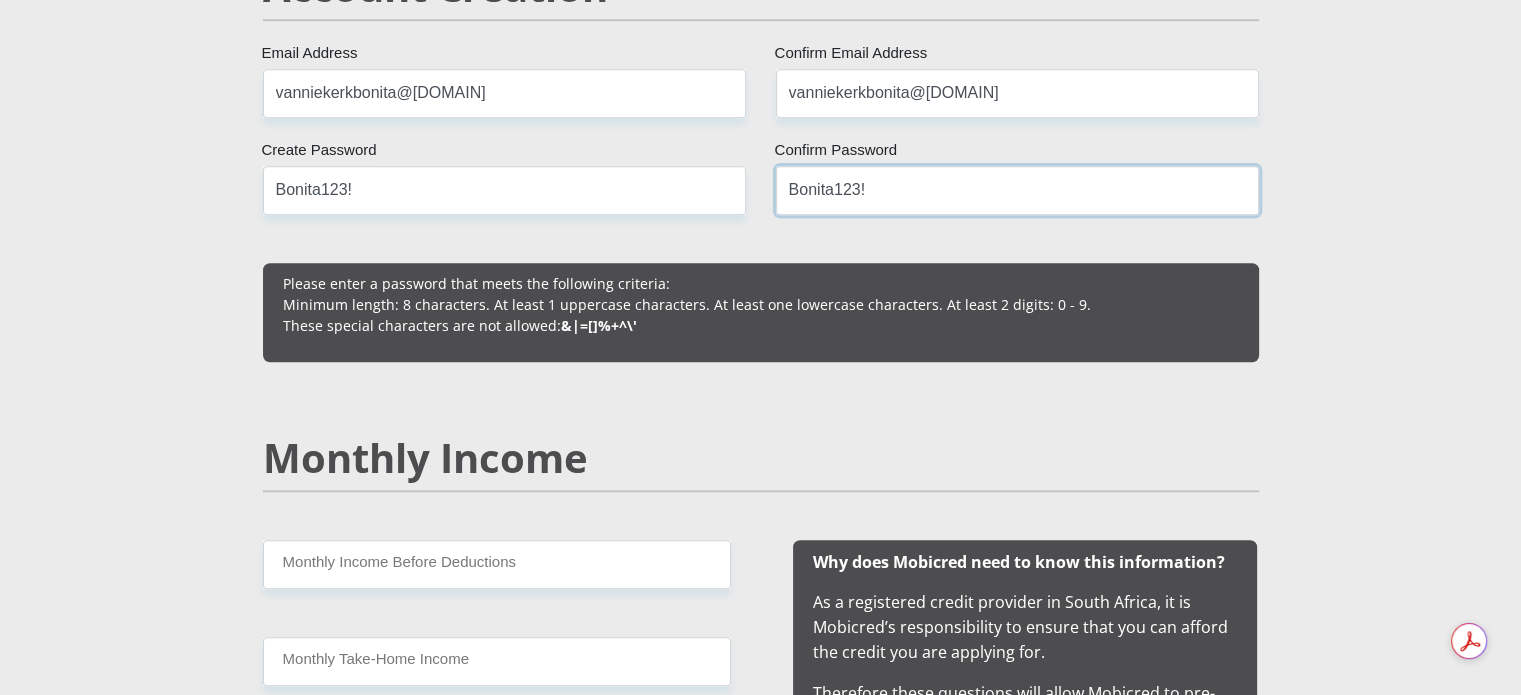 type on "Bonita123!" 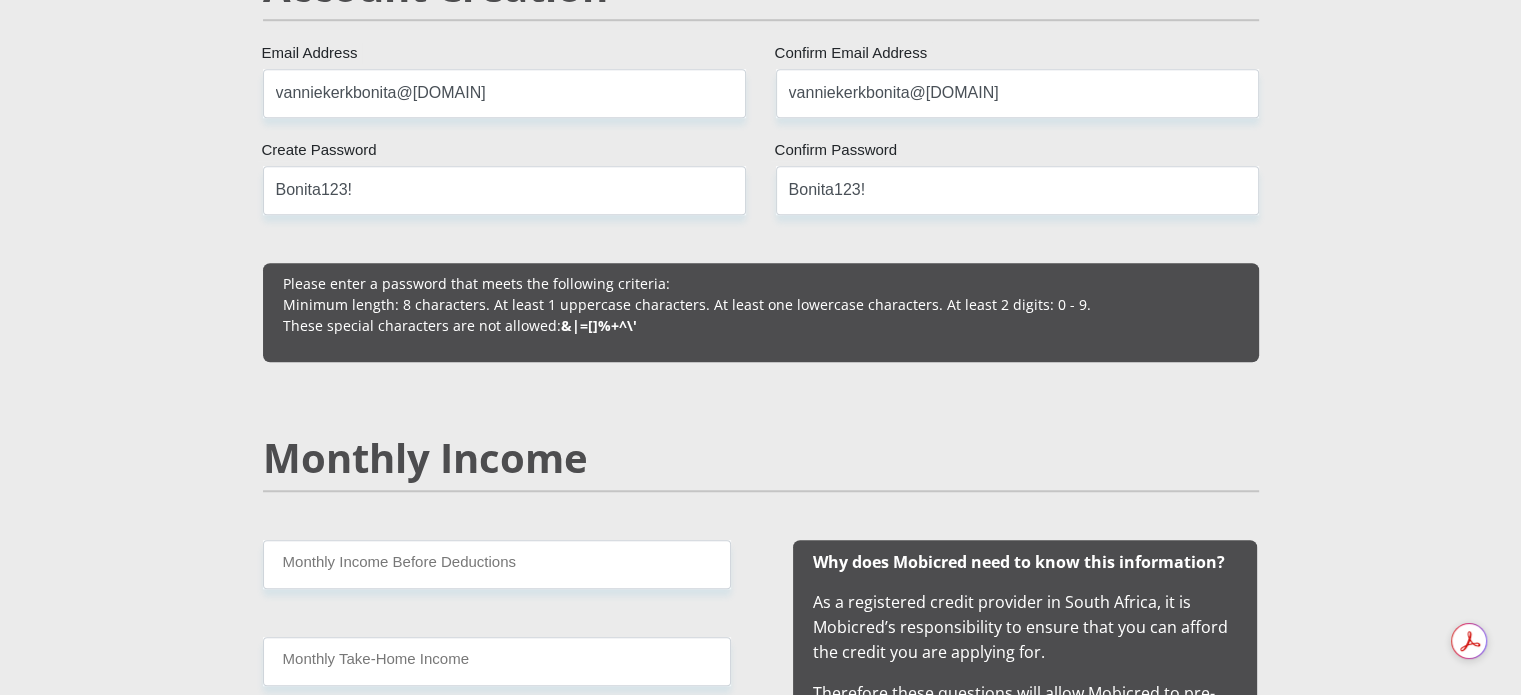 click on "Personal Details
Mr
Ms
Mrs
Dr
Other
Title
Bonita
First Name
VanNiekerk
Surname
7909150244080
South African ID Number
Please input valid ID number
South Africa
Afghanistan
Aland Islands
Albania
Algeria
America Samoa
American Virgin Islands
Andorra
Angola
Anguilla
Antarctica
Antigua and Barbuda
Argentina" at bounding box center (761, 1678) 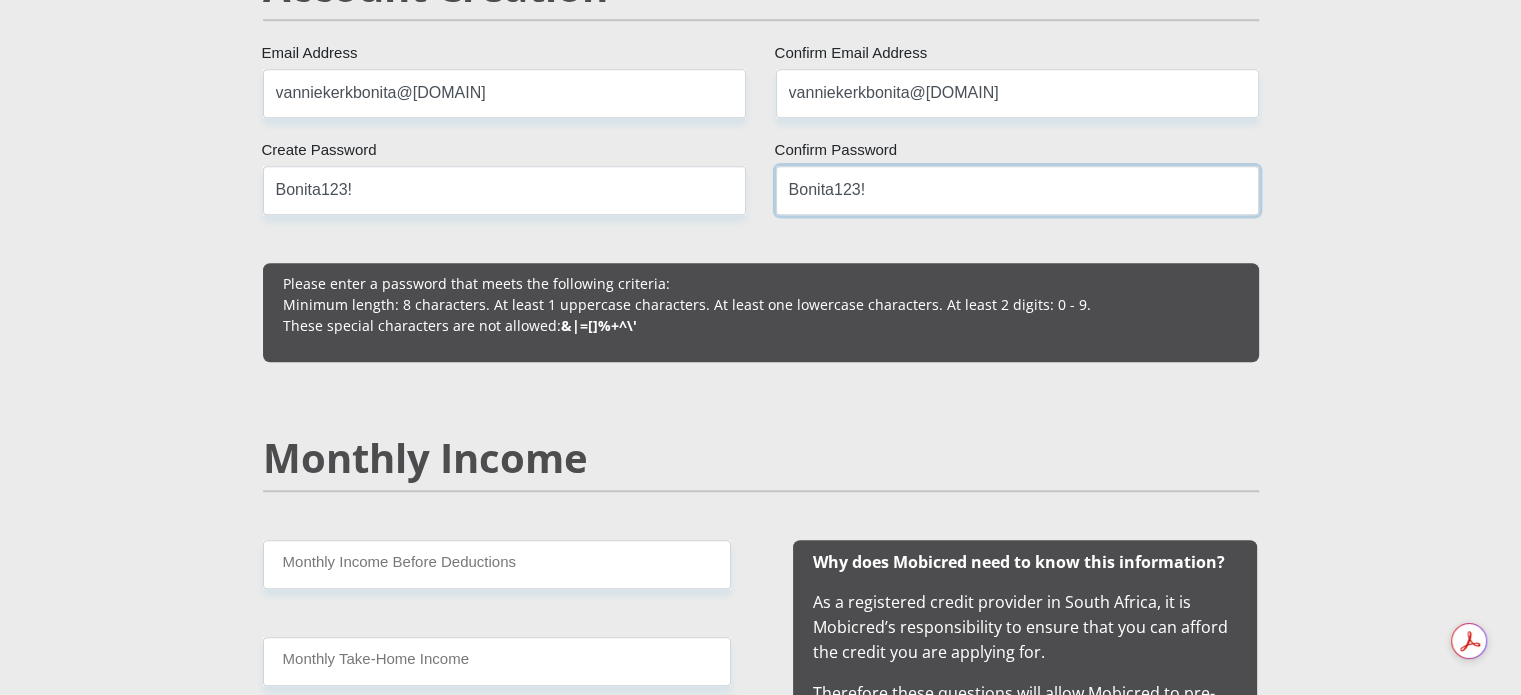 click on "Bonita123!" at bounding box center [1017, 190] 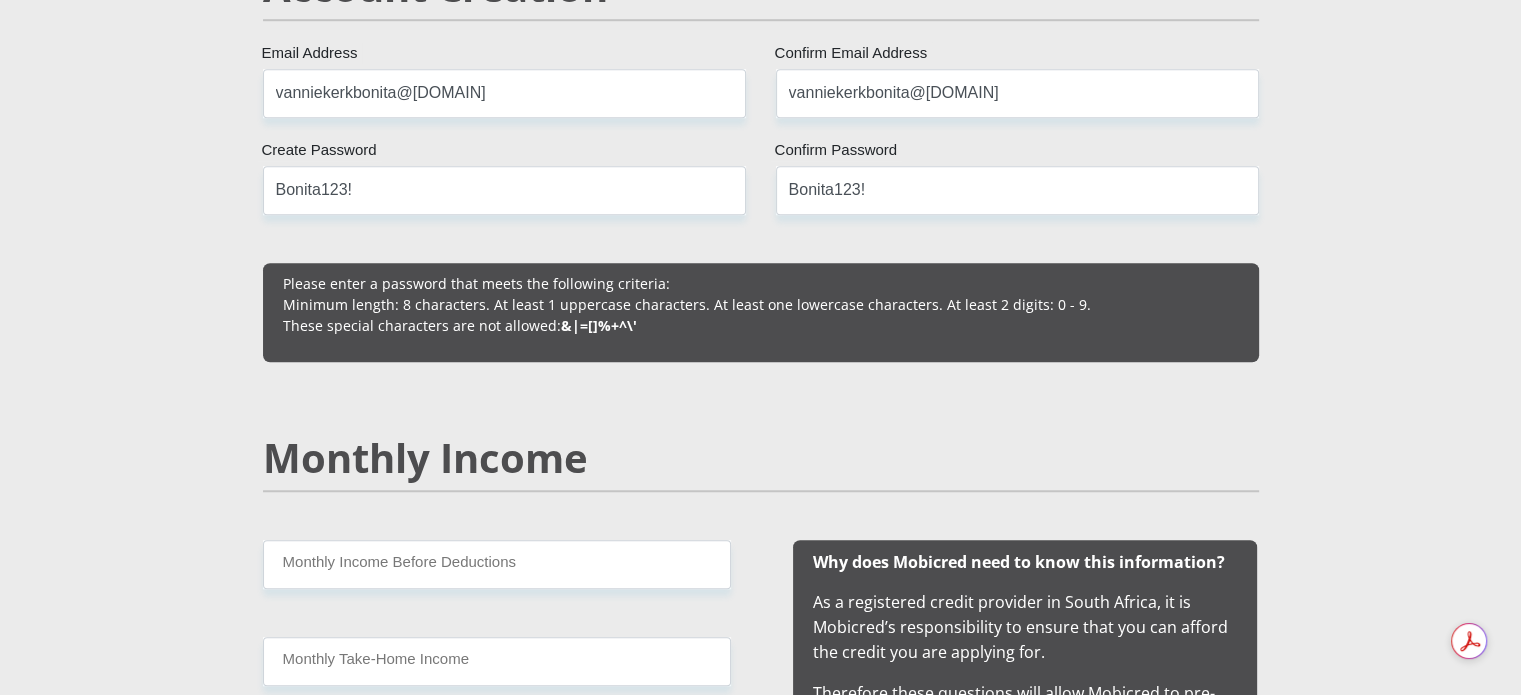 click on "Personal Details
Mr
Ms
Mrs
Dr
Other
Title
Bonita
First Name
VanNiekerk
Surname
7909150244080
South African ID Number
Please input valid ID number
South Africa
Afghanistan
Aland Islands
Albania
Algeria
America Samoa
American Virgin Islands
Andorra
Angola
Anguilla
Antarctica
Antigua and Barbuda
Argentina" at bounding box center [761, 1678] 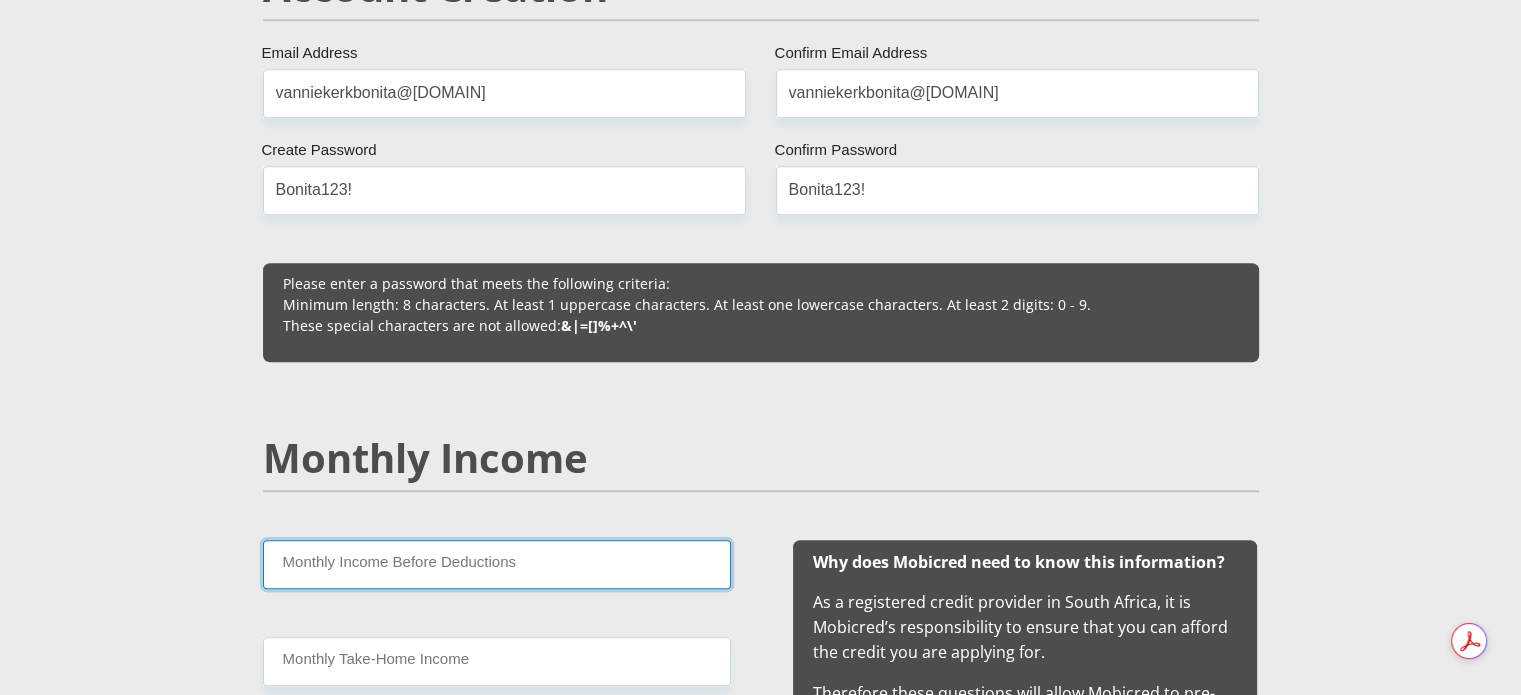 click on "Monthly Income Before Deductions" at bounding box center [497, 564] 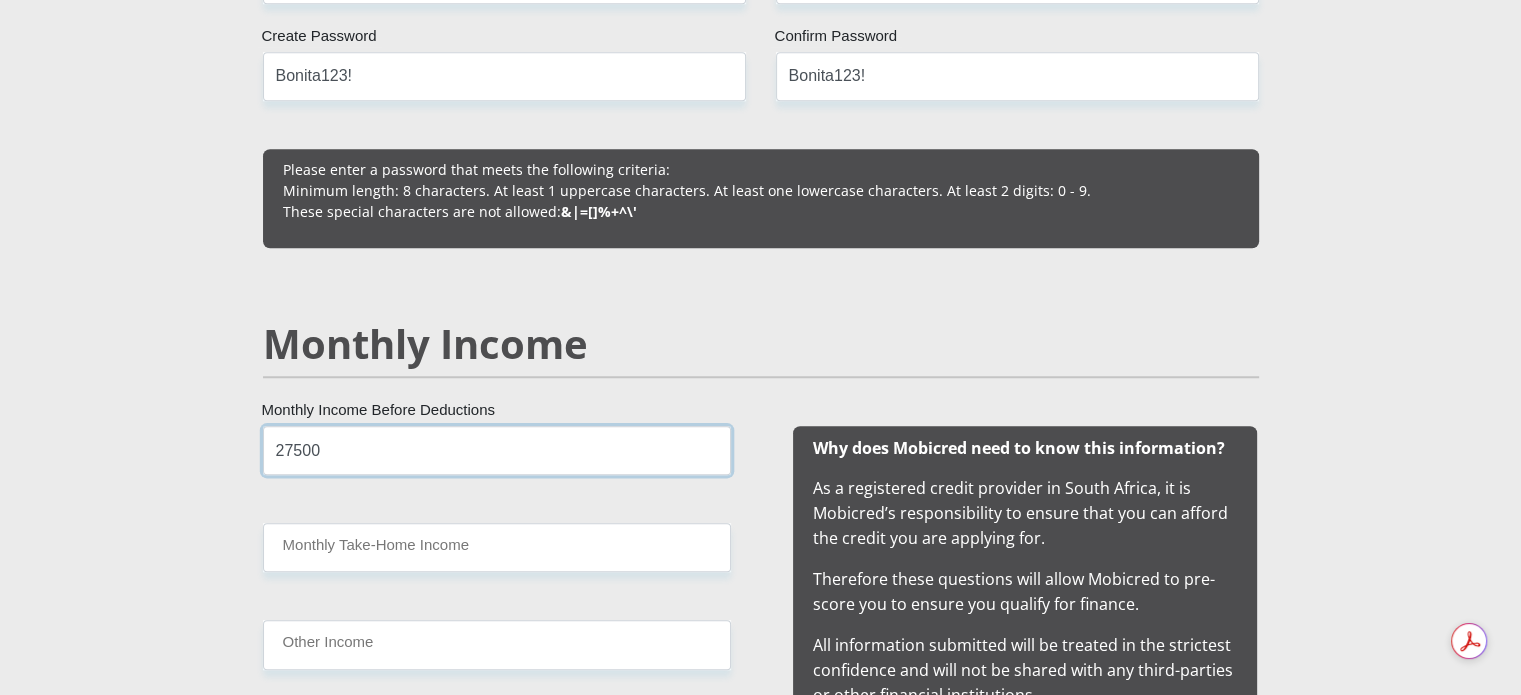 scroll, scrollTop: 1800, scrollLeft: 0, axis: vertical 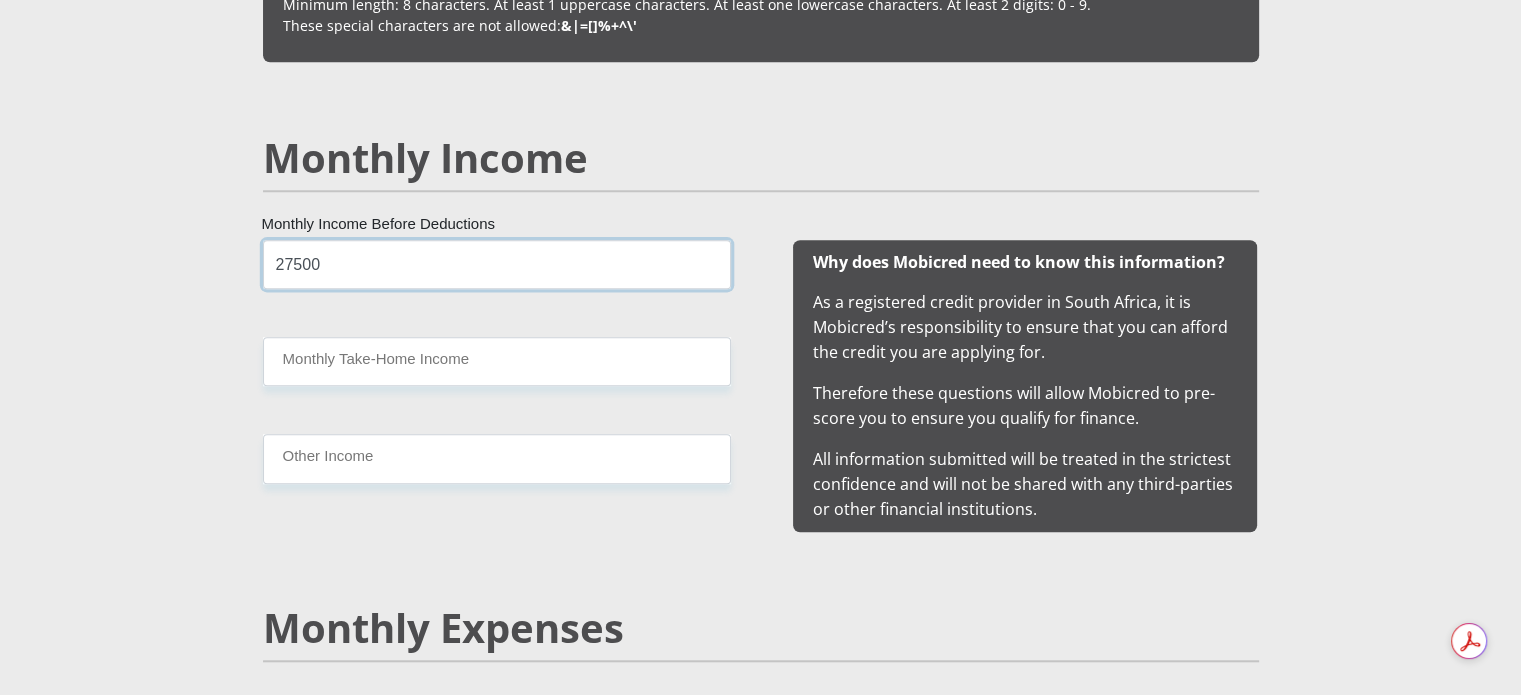 type on "27500" 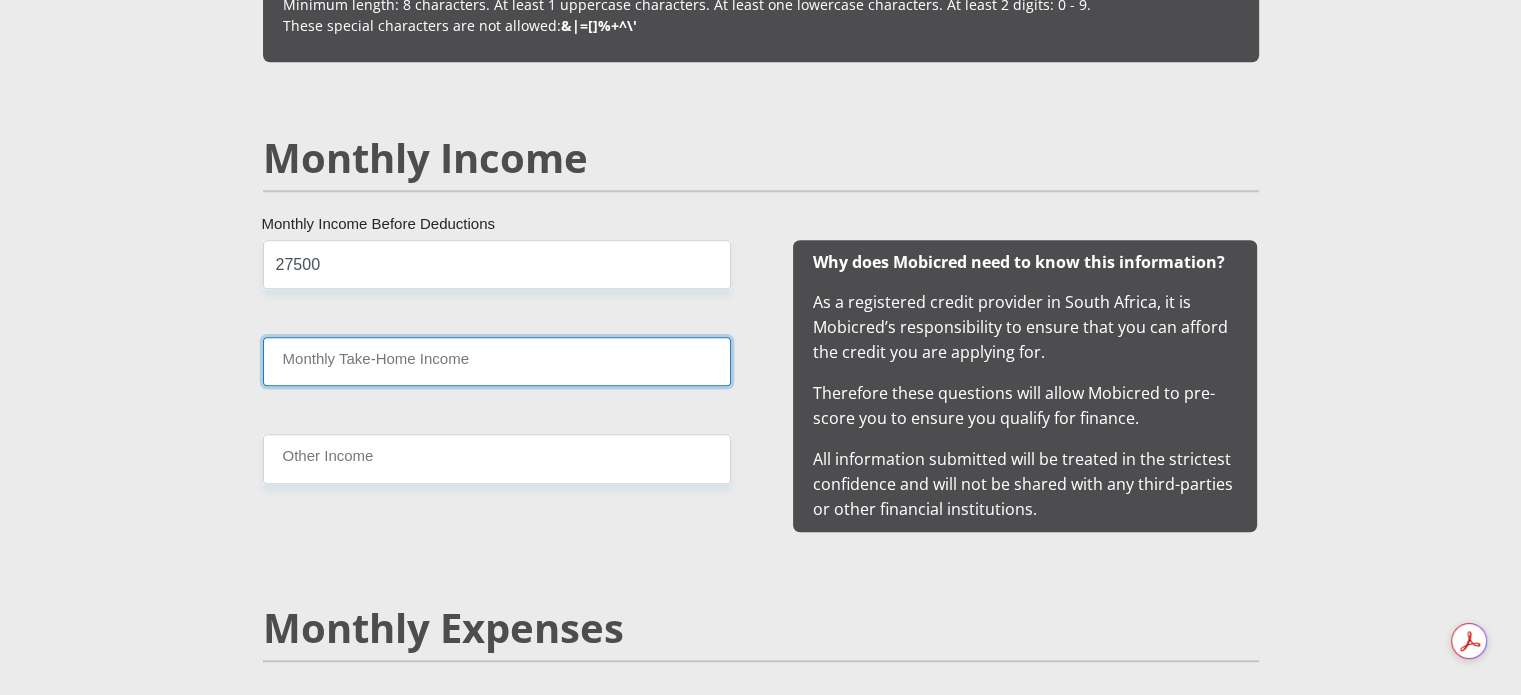 click on "Monthly Take-Home Income" at bounding box center [497, 361] 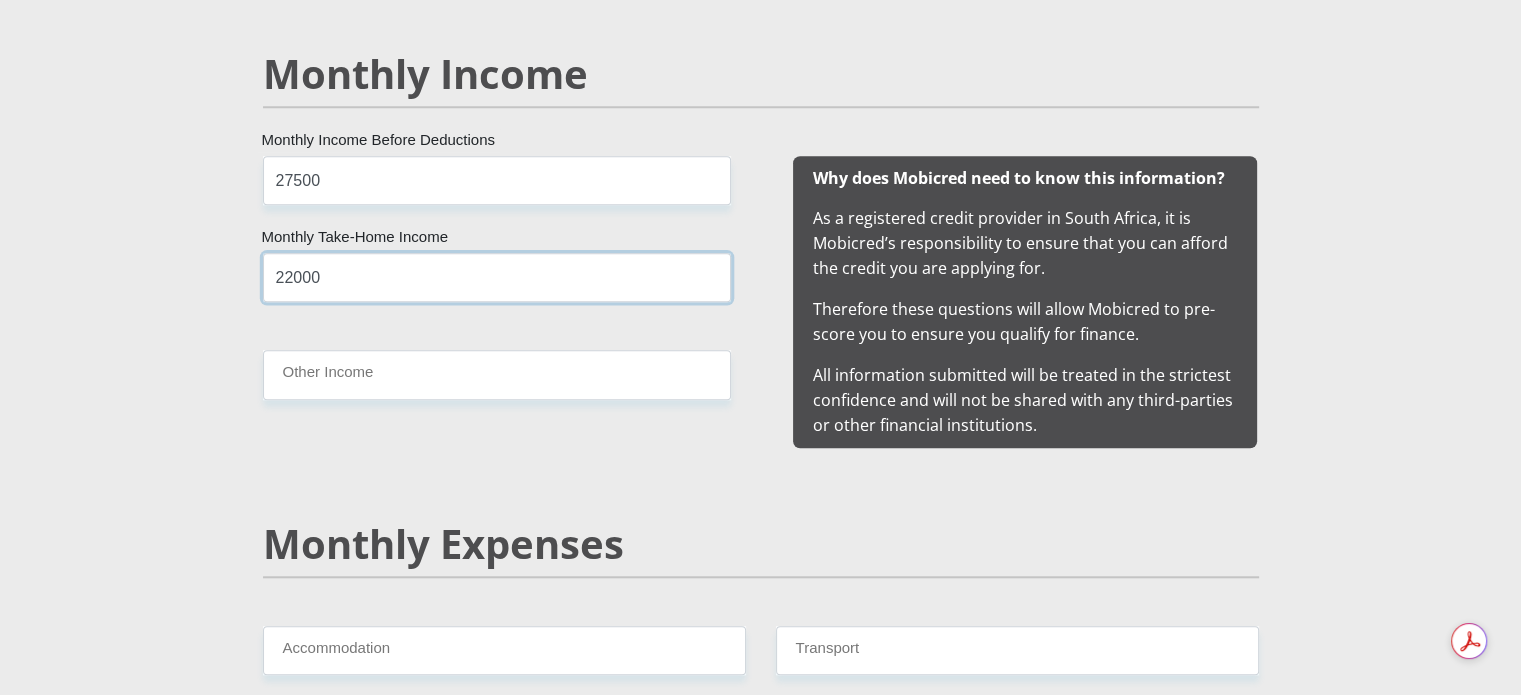 scroll, scrollTop: 2400, scrollLeft: 0, axis: vertical 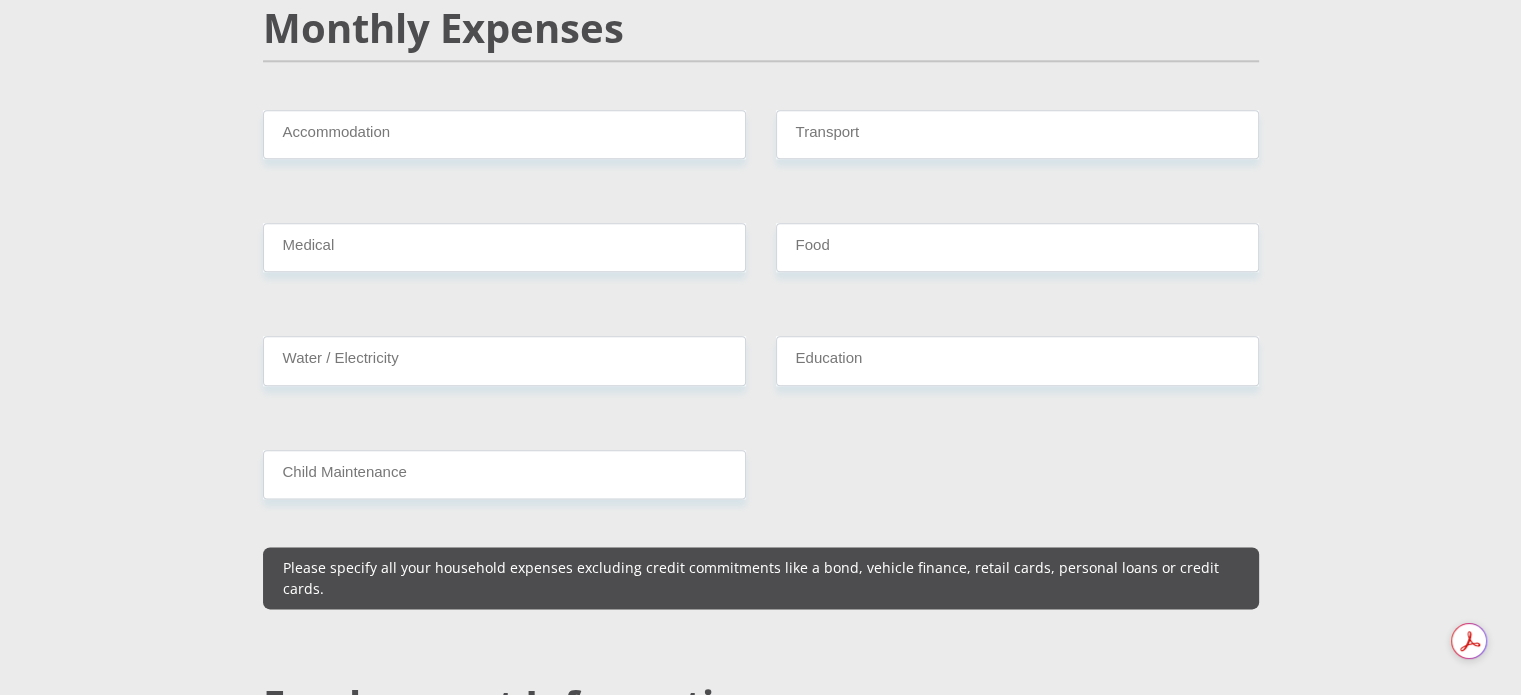 type on "22000" 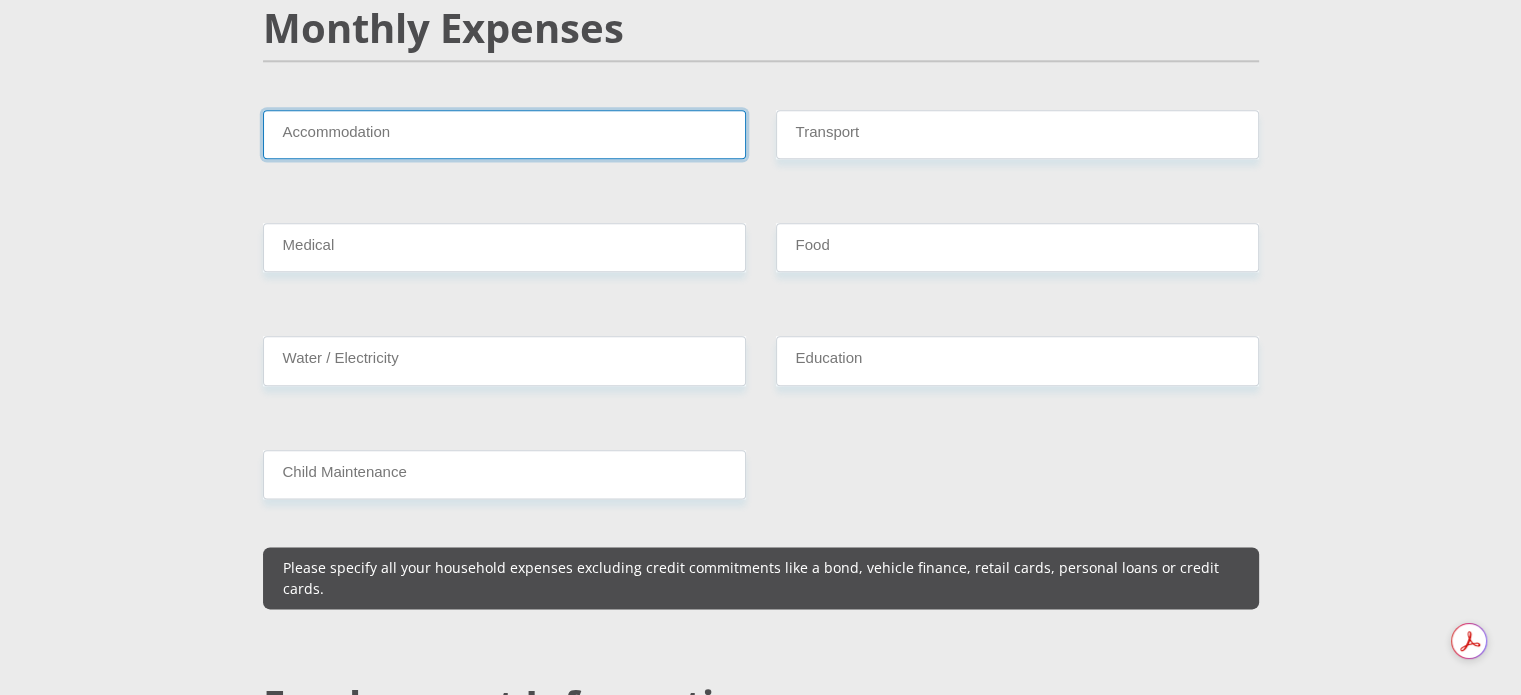click on "Accommodation" at bounding box center [504, 134] 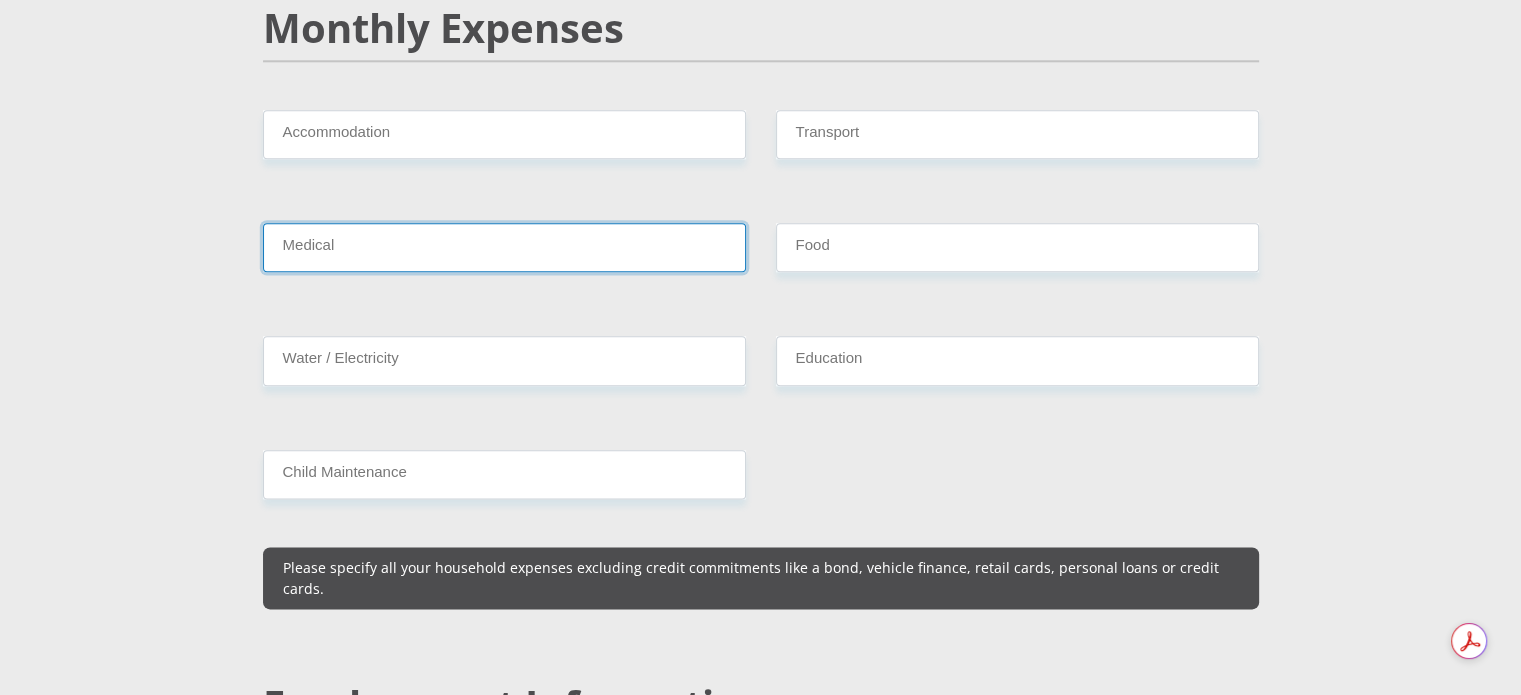 click on "Medical" at bounding box center [504, 247] 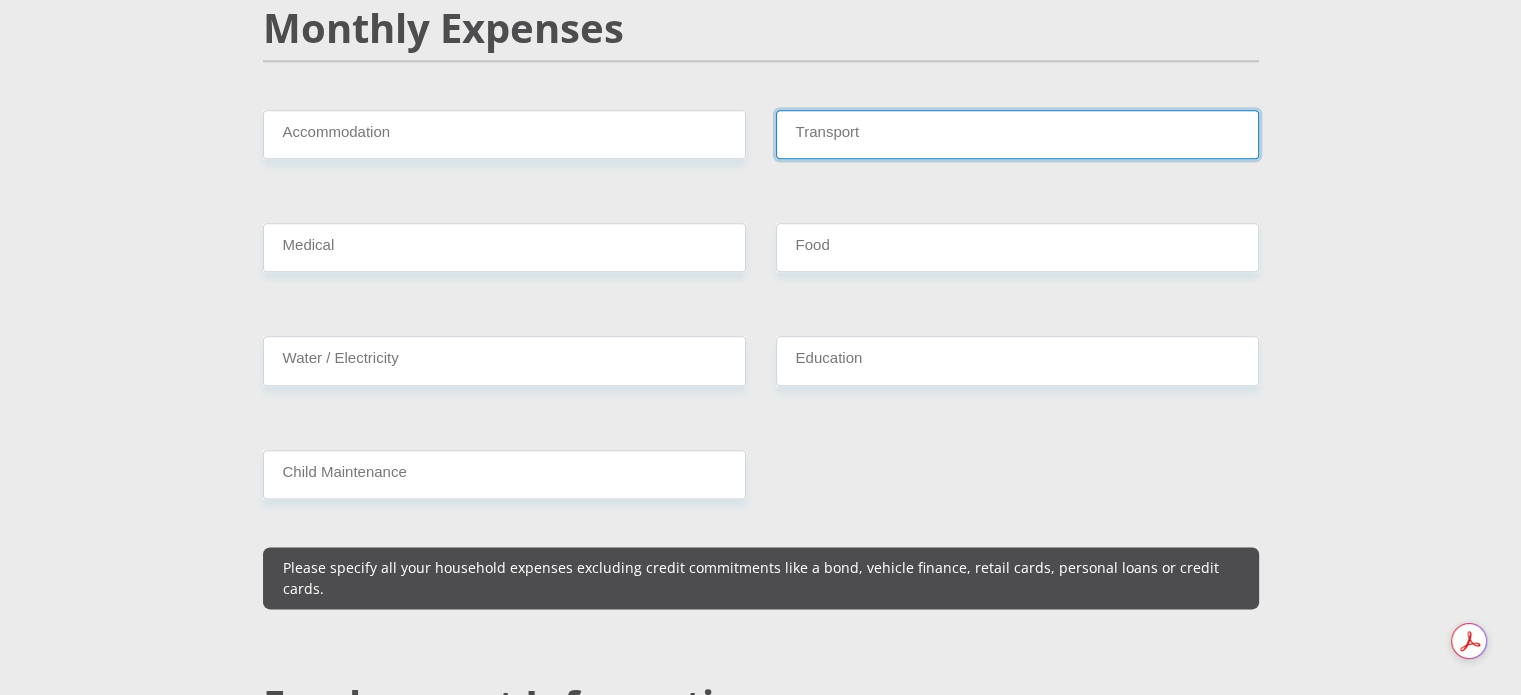 click on "Transport" at bounding box center (1017, 134) 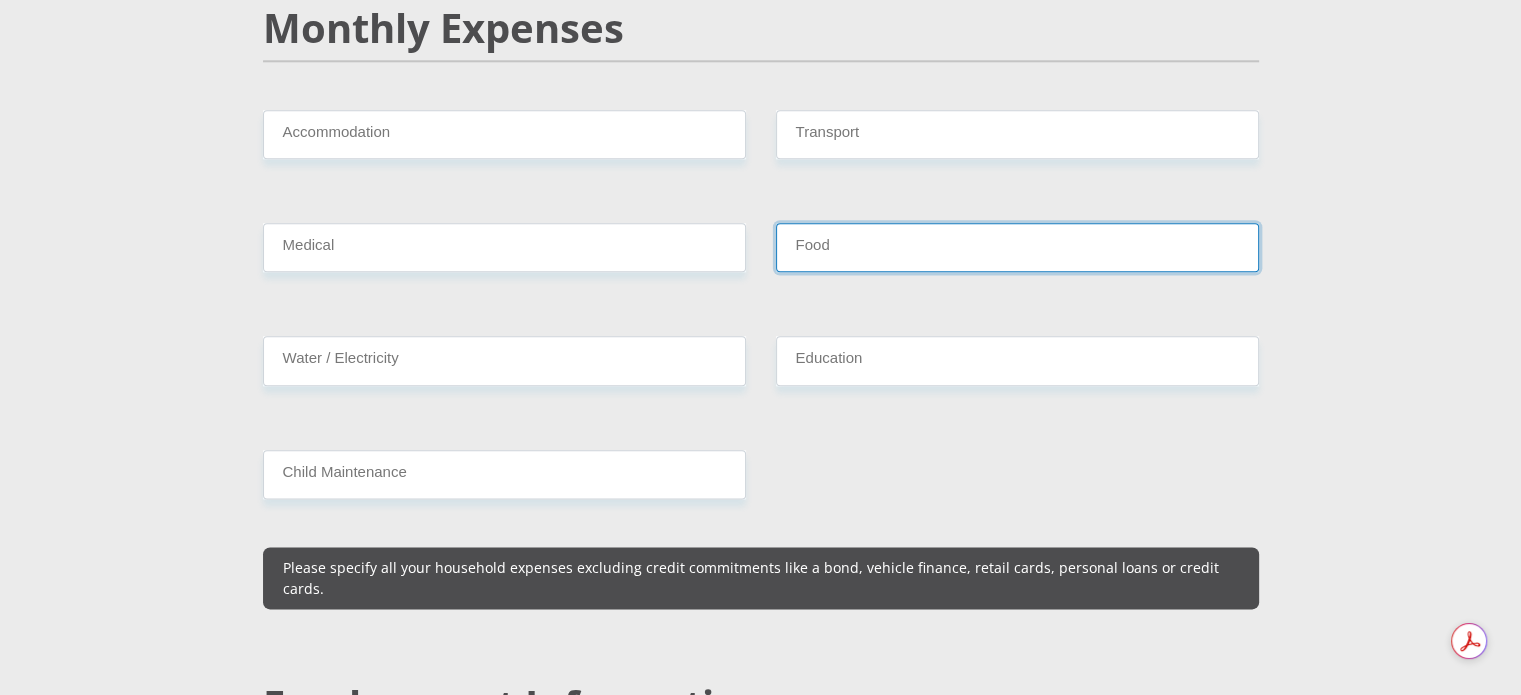 click on "Food" at bounding box center [1017, 247] 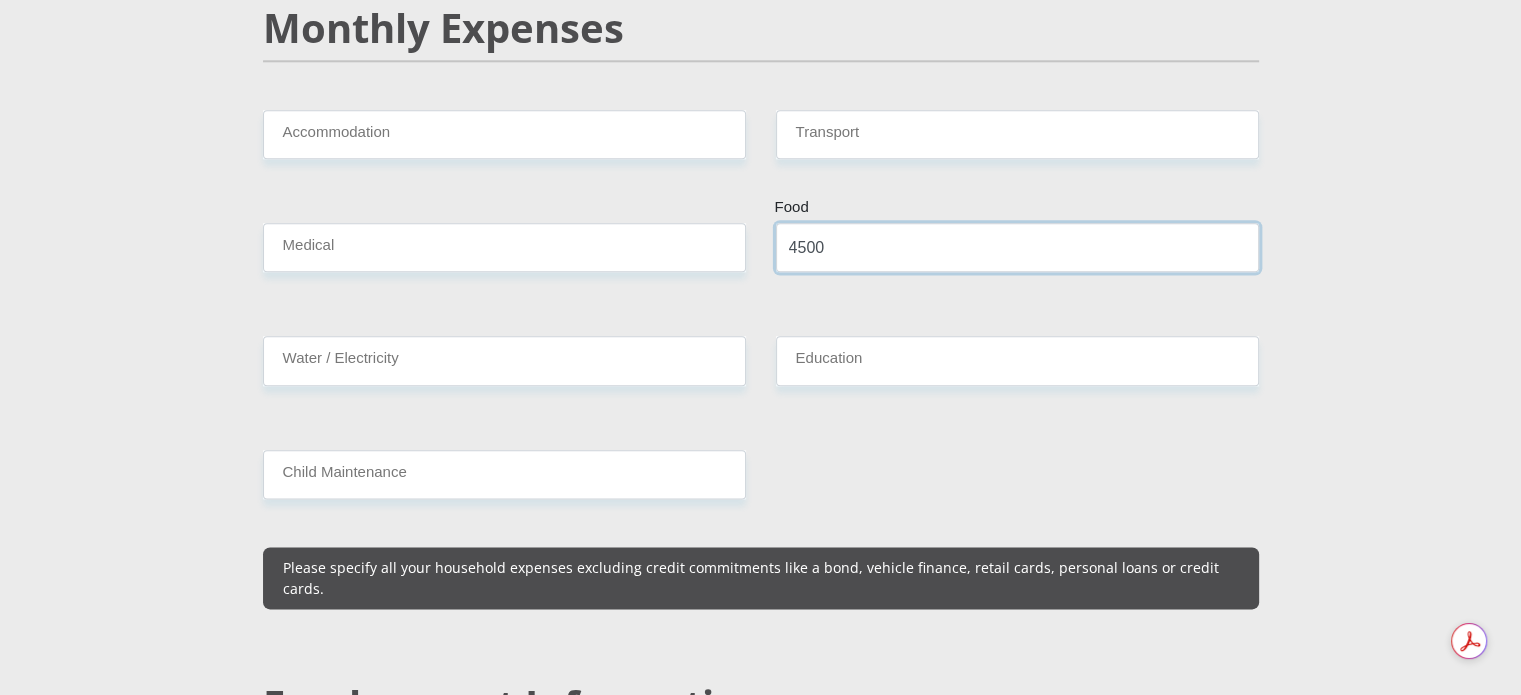 type on "4500" 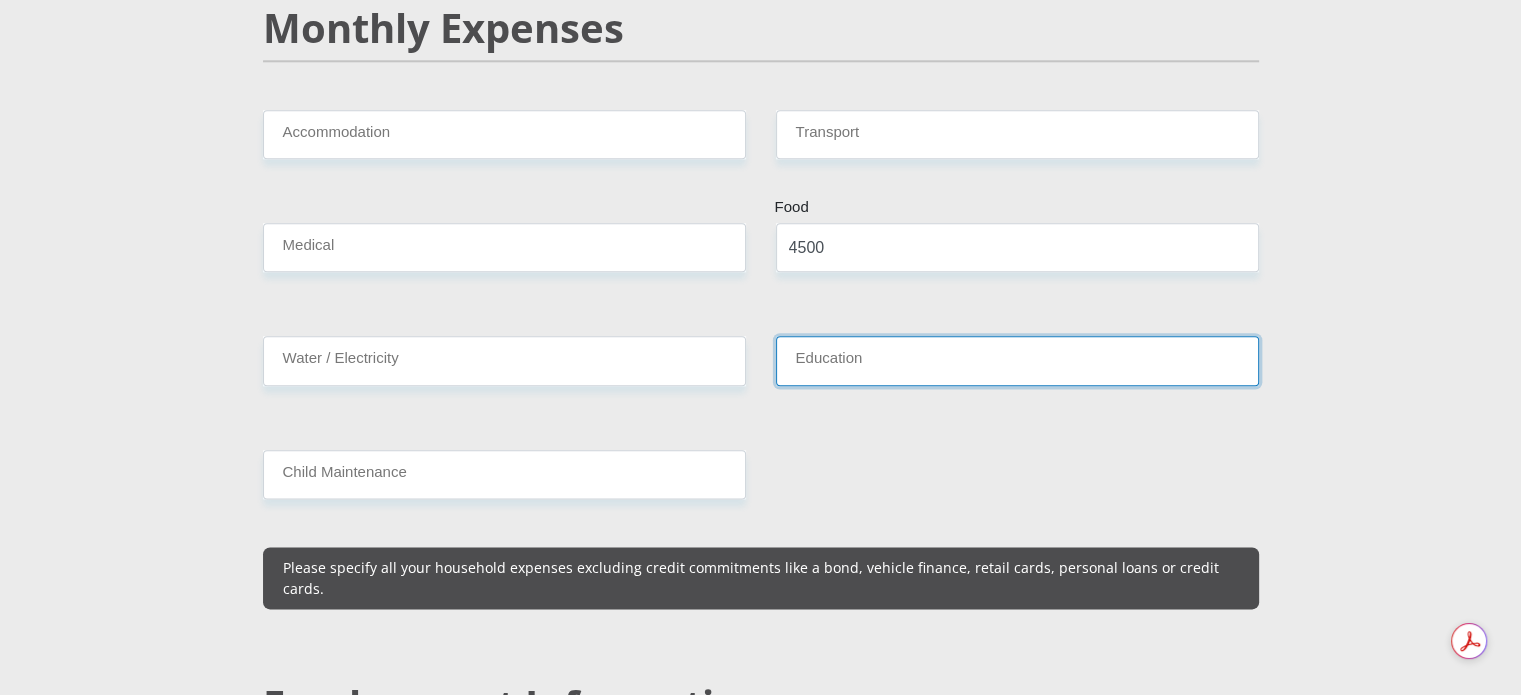 click on "Education" at bounding box center (1017, 360) 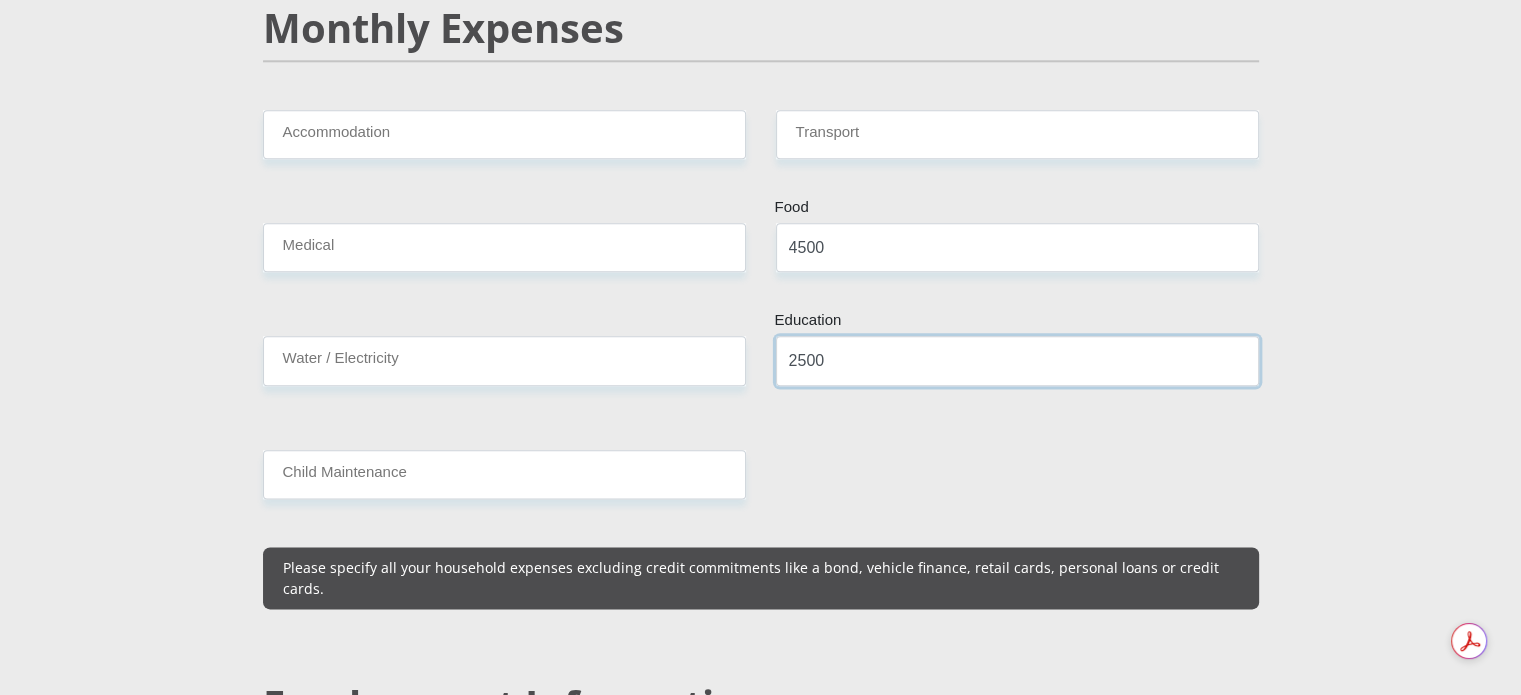 type on "2500" 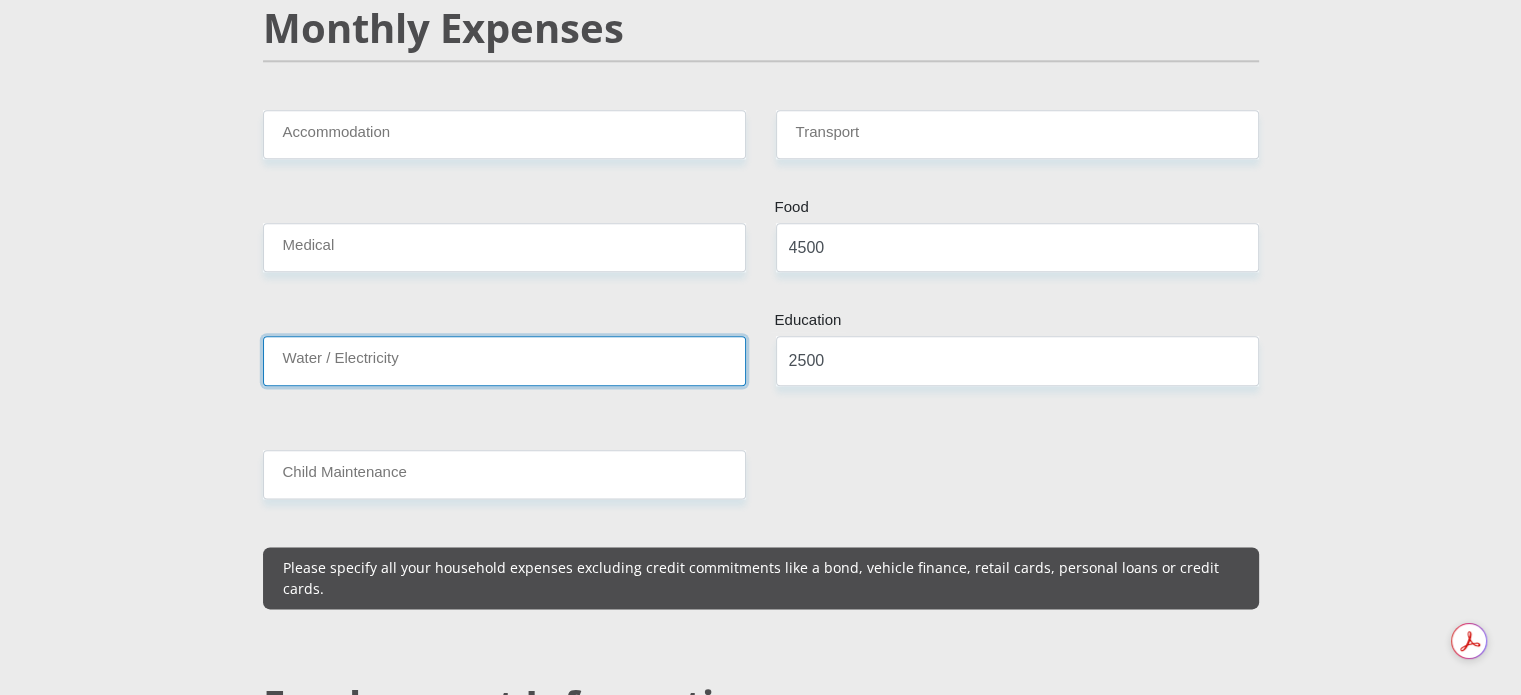 click on "Water / Electricity" at bounding box center [504, 360] 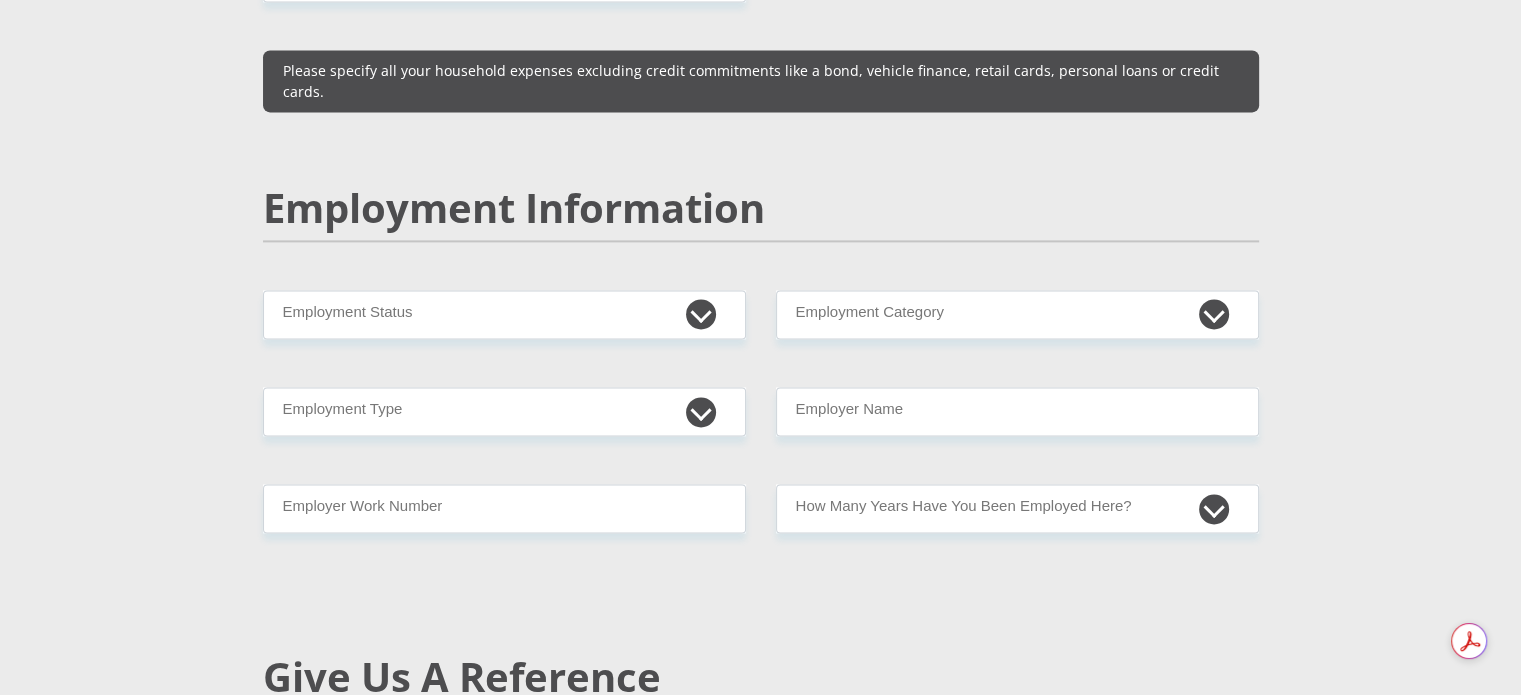 scroll, scrollTop: 2900, scrollLeft: 0, axis: vertical 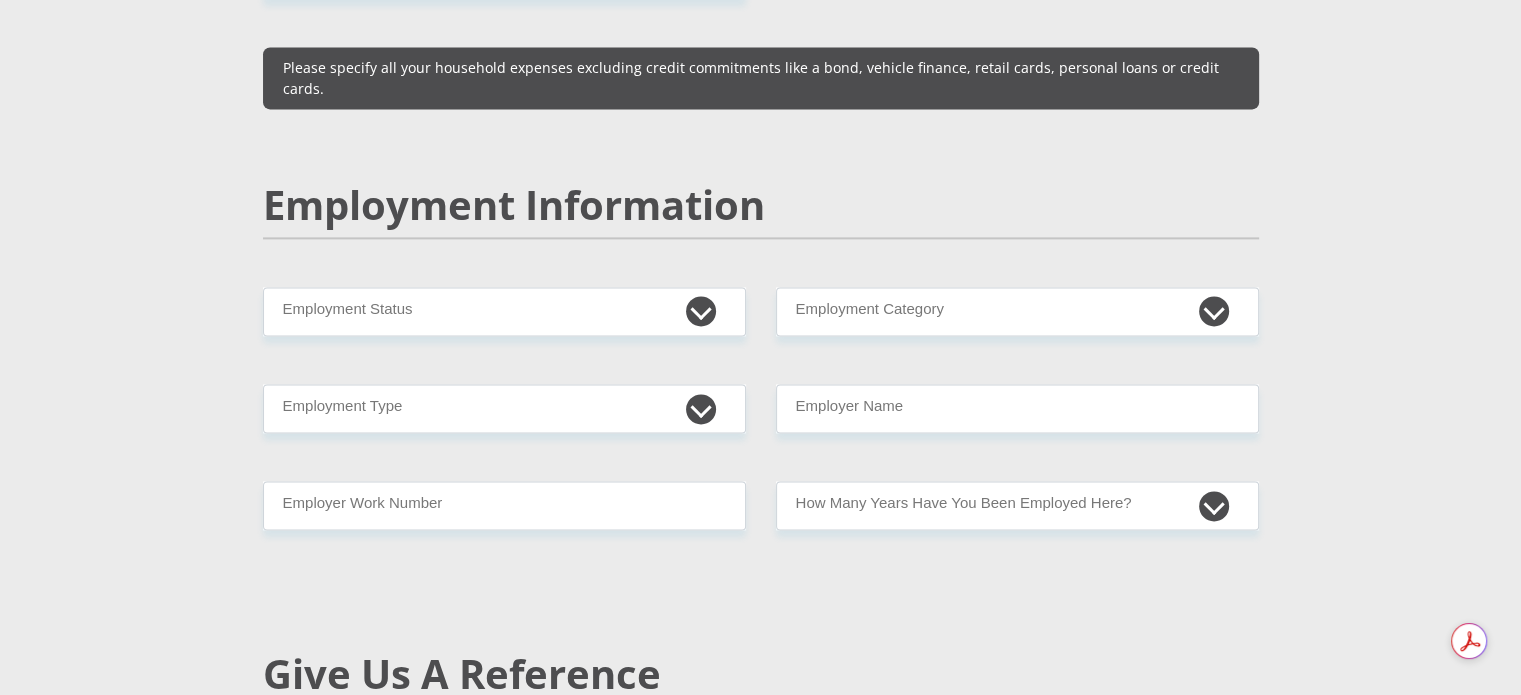 type on "2500" 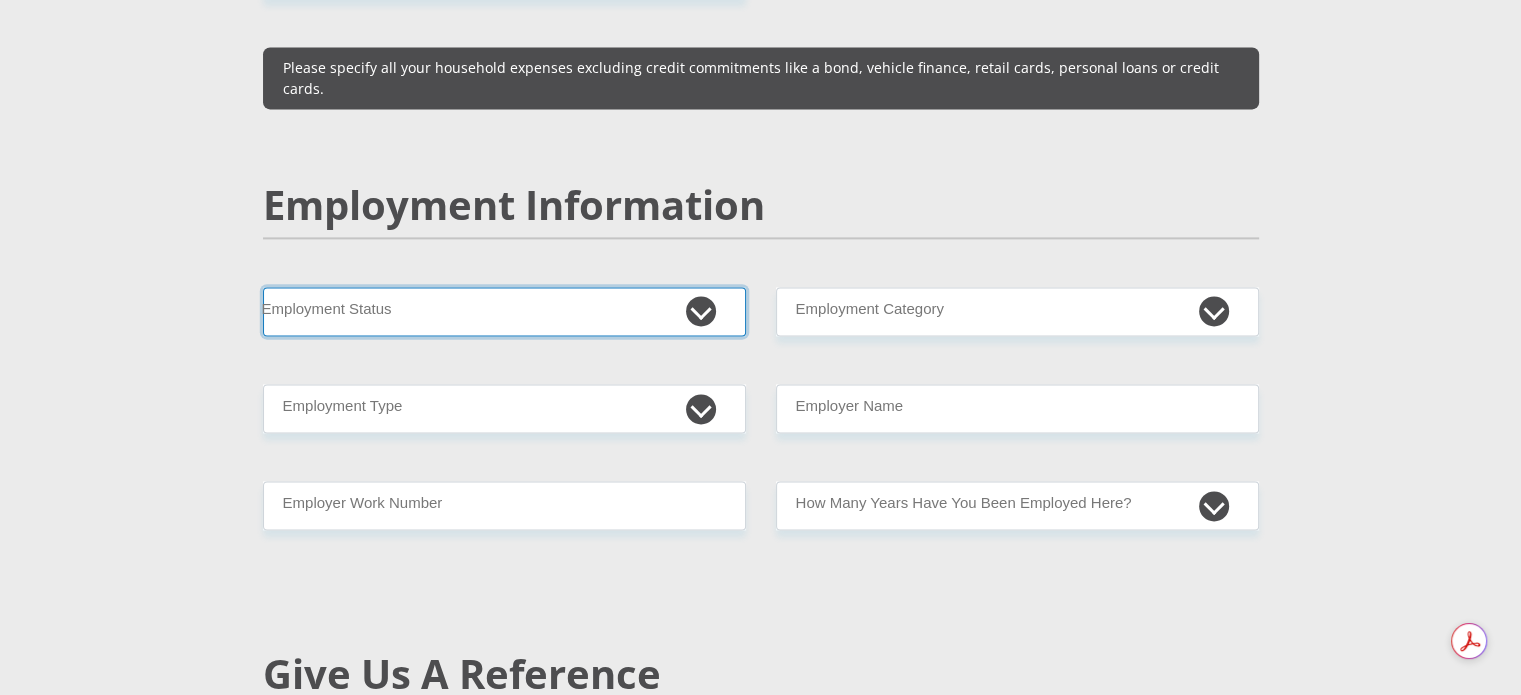 click on "Permanent/Full-time
Part-time/Casual
Contract Worker
Self-Employed
Housewife
Retired
Student
Medically Boarded
Disability
Unemployed" at bounding box center [504, 311] 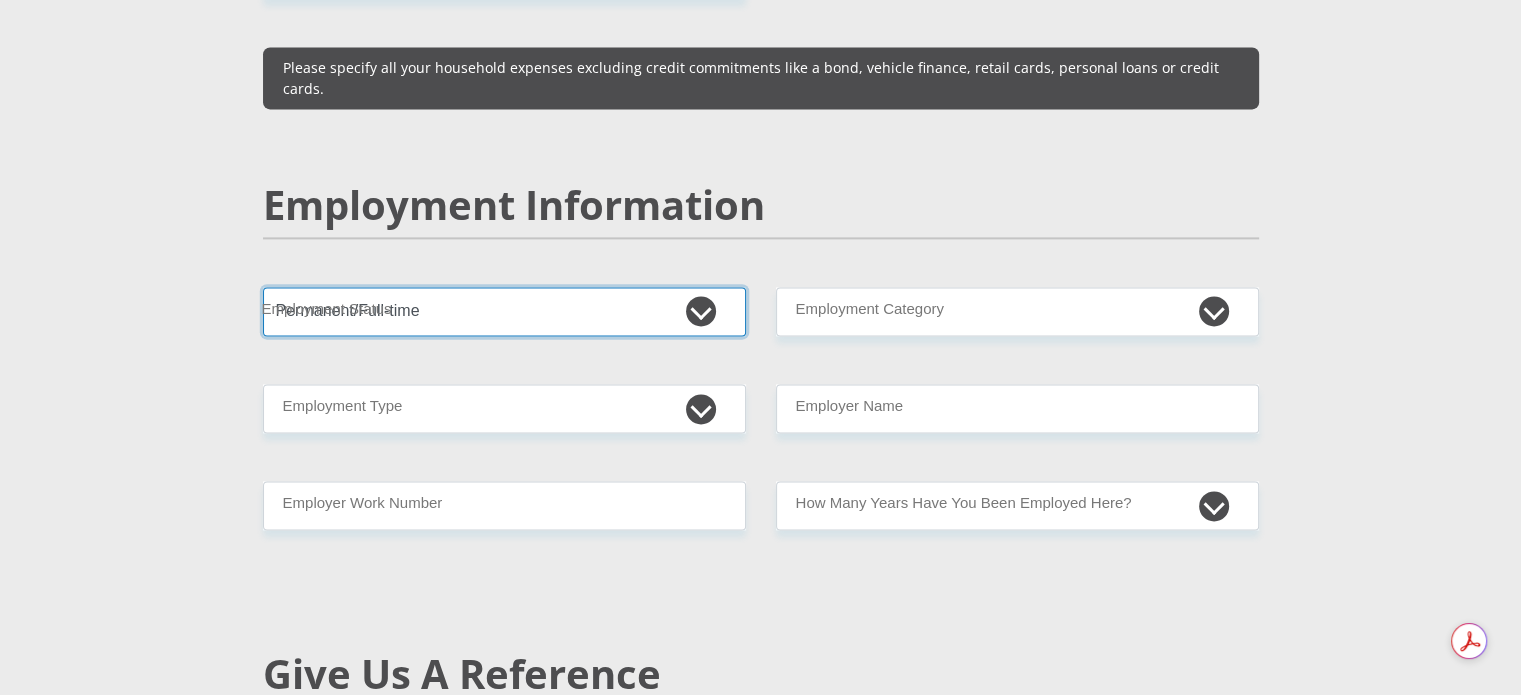 click on "Permanent/Full-time
Part-time/Casual
Contract Worker
Self-Employed
Housewife
Retired
Student
Medically Boarded
Disability
Unemployed" at bounding box center [504, 311] 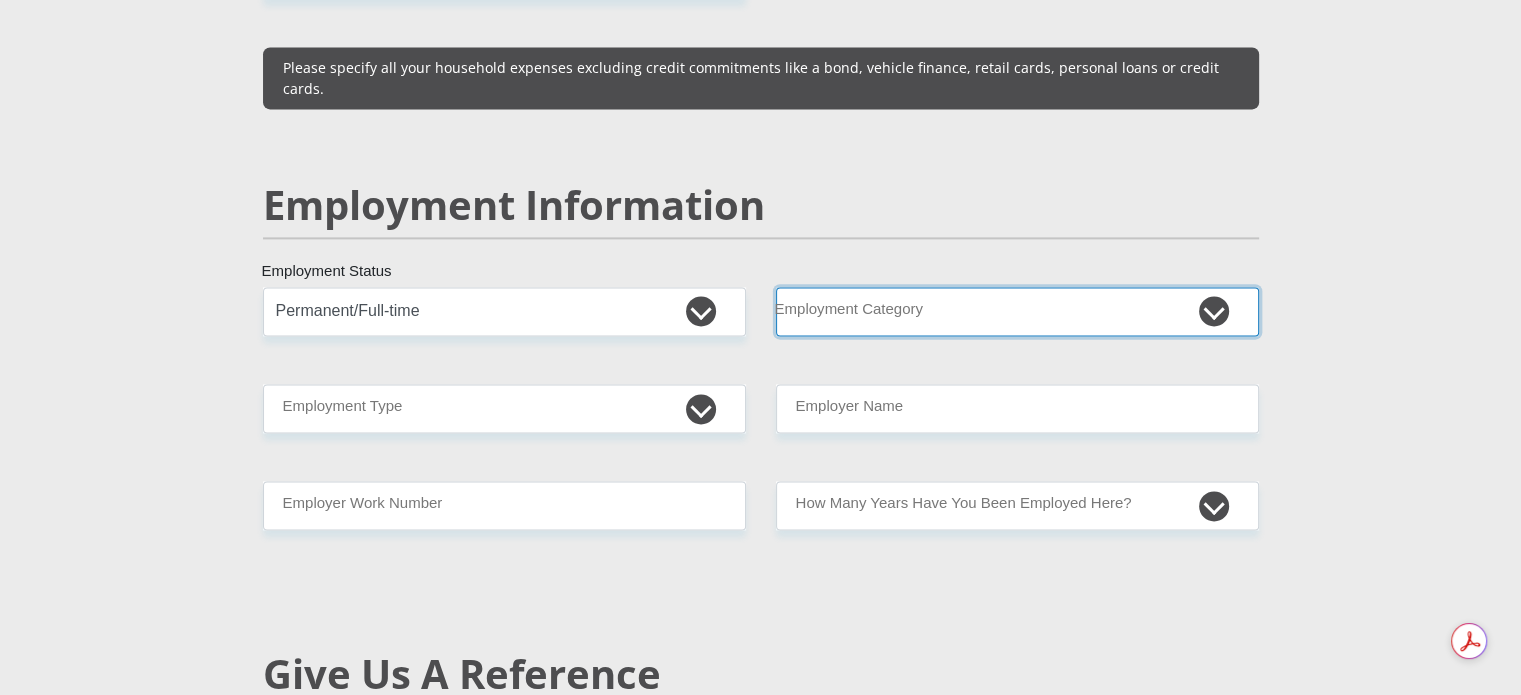 click on "AGRICULTURE
ALCOHOL & TOBACCO
CONSTRUCTION MATERIALS
METALLURGY
EQUIPMENT FOR RENEWABLE ENERGY
SPECIALIZED CONTRACTORS
CAR
GAMING (INCL. INTERNET
OTHER WHOLESALE
UNLICENSED PHARMACEUTICALS
CURRENCY EXCHANGE HOUSES
OTHER FINANCIAL INSTITUTIONS & INSURANCE
REAL ESTATE AGENTS
OIL & GAS
OTHER MATERIALS (E.G. IRON ORE)
PRECIOUS STONES & PRECIOUS METALS
POLITICAL ORGANIZATIONS
RELIGIOUS ORGANIZATIONS(NOT SECTS)
ACTI. HAVING BUSINESS DEAL WITH PUBLIC ADMINISTRATION
LAUNDROMATS" at bounding box center [1017, 311] 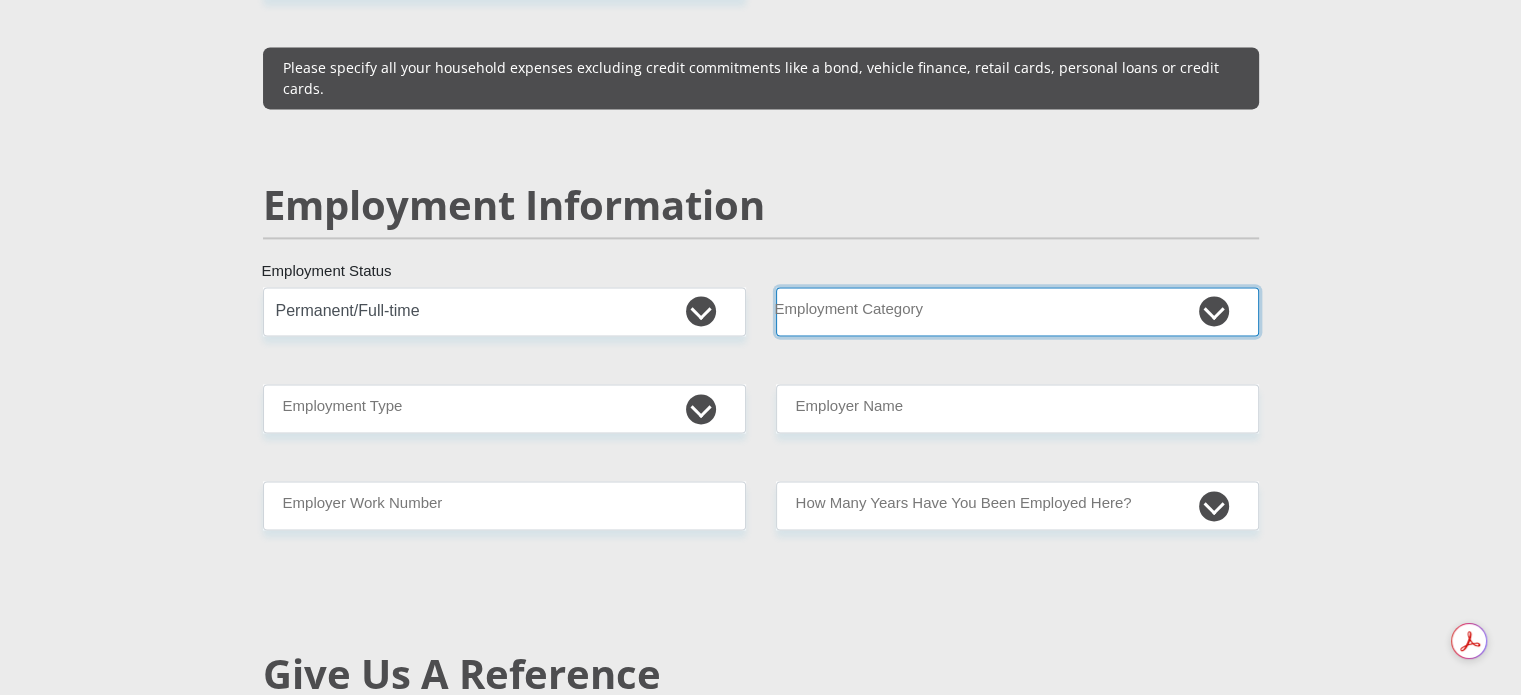 select on "76" 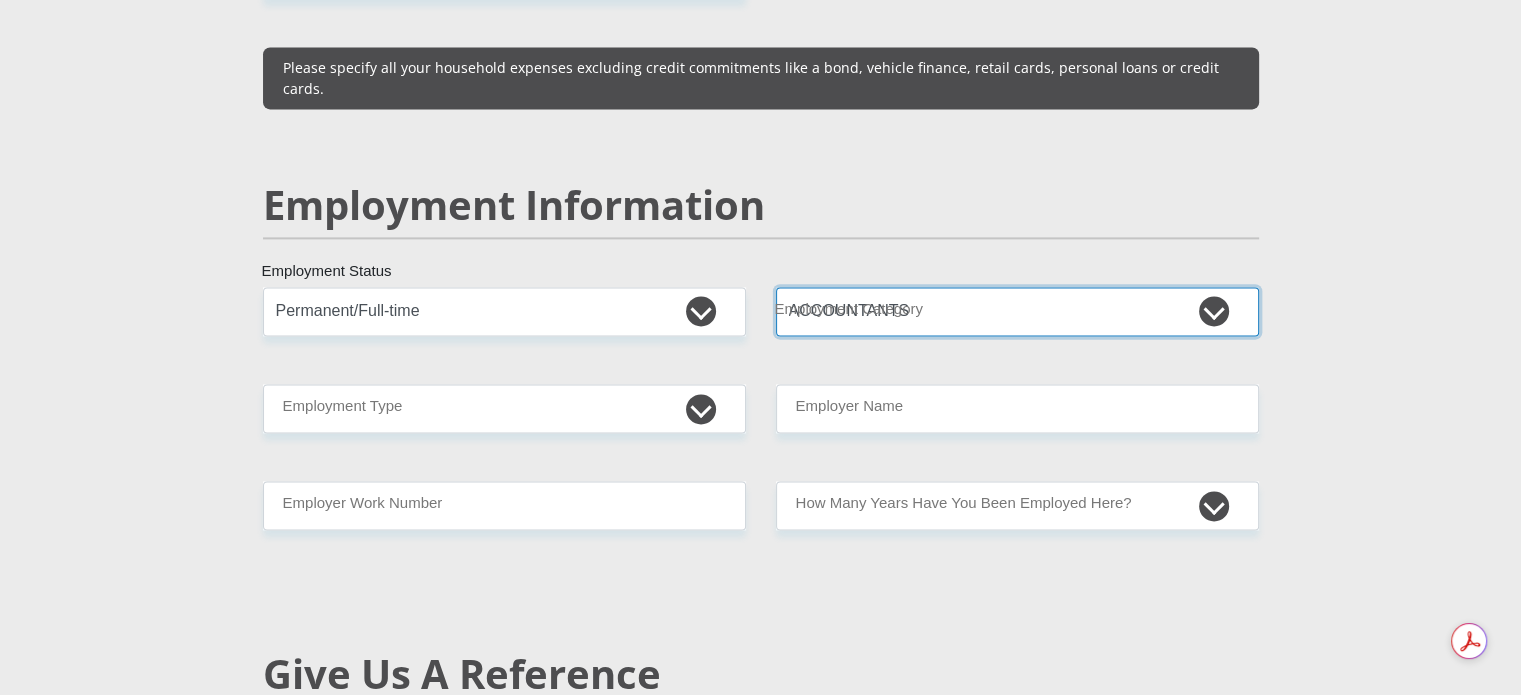 click on "AGRICULTURE
ALCOHOL & TOBACCO
CONSTRUCTION MATERIALS
METALLURGY
EQUIPMENT FOR RENEWABLE ENERGY
SPECIALIZED CONTRACTORS
CAR
GAMING (INCL. INTERNET
OTHER WHOLESALE
UNLICENSED PHARMACEUTICALS
CURRENCY EXCHANGE HOUSES
OTHER FINANCIAL INSTITUTIONS & INSURANCE
REAL ESTATE AGENTS
OIL & GAS
OTHER MATERIALS (E.G. IRON ORE)
PRECIOUS STONES & PRECIOUS METALS
POLITICAL ORGANIZATIONS
RELIGIOUS ORGANIZATIONS(NOT SECTS)
ACTI. HAVING BUSINESS DEAL WITH PUBLIC ADMINISTRATION
LAUNDROMATS" at bounding box center (1017, 311) 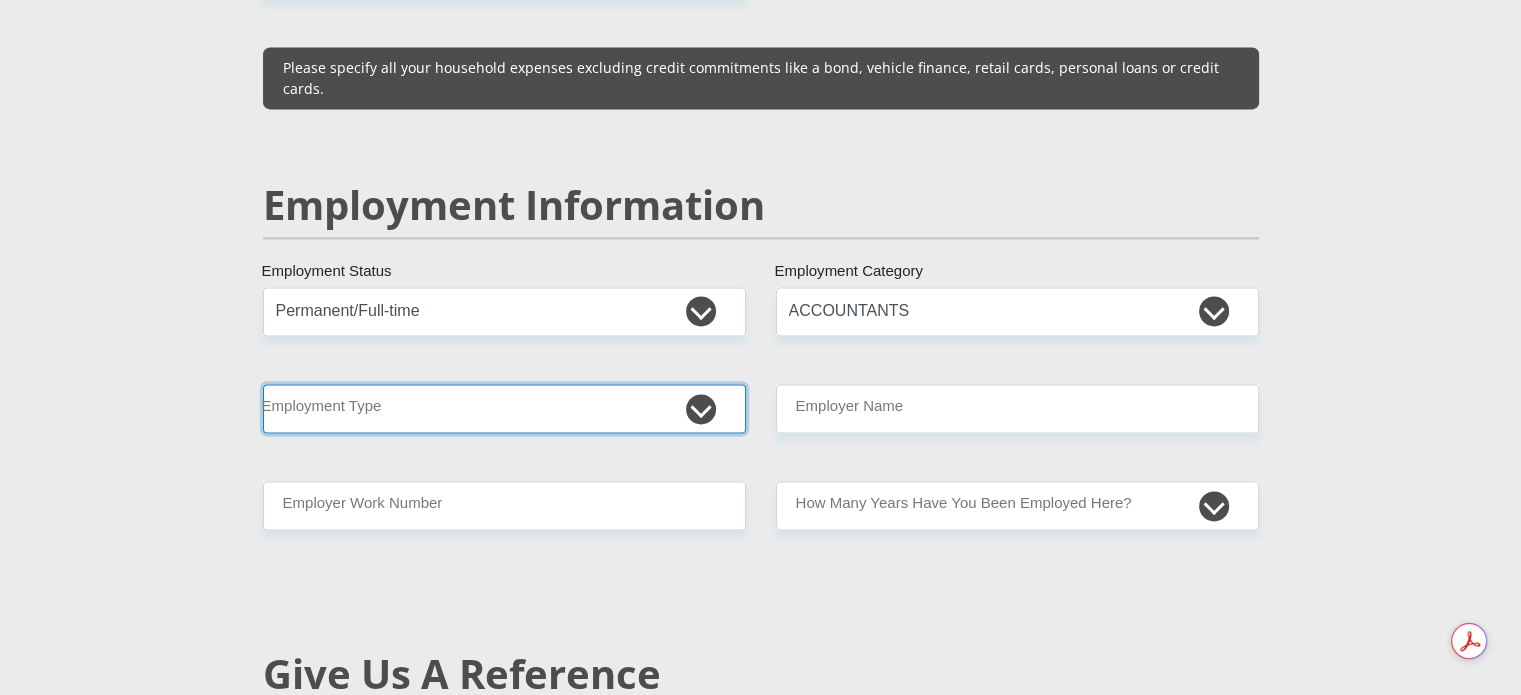 click on "College/Lecturer
Craft Seller
Creative
Driver
Executive
Farmer
Forces - Non Commissioned
Forces - Officer
Hawker
Housewife
Labourer
Licenced Professional
Manager
Miner
Non Licenced Professional
Office Staff/Clerk
Outside Worker
Pensioner
Permanent Teacher
Production/Manufacturing
Sales
Self-Employed
Semi-Professional Worker
Service Industry  Social Worker  Student" at bounding box center (504, 408) 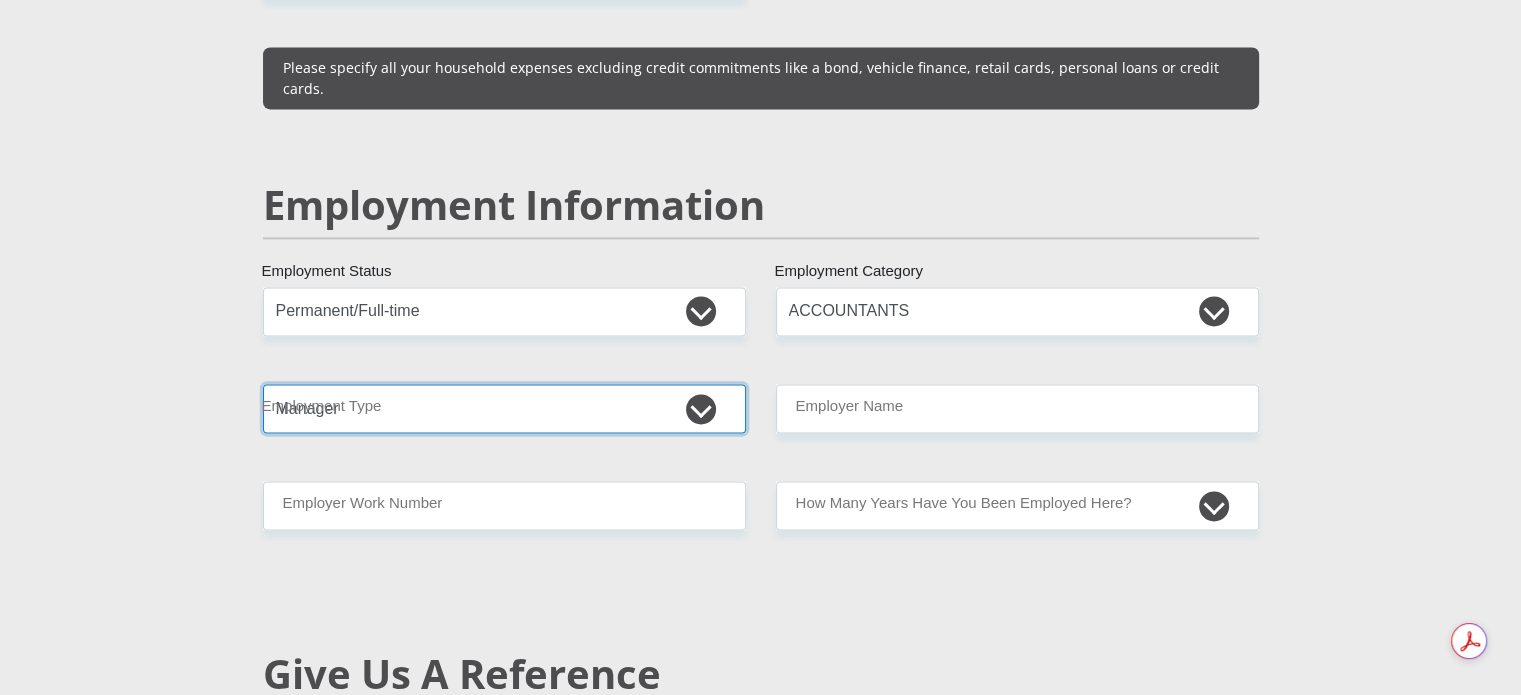 click on "College/Lecturer
Craft Seller
Creative
Driver
Executive
Farmer
Forces - Non Commissioned
Forces - Officer
Hawker
Housewife
Labourer
Licenced Professional
Manager
Miner
Non Licenced Professional
Office Staff/Clerk
Outside Worker
Pensioner
Permanent Teacher
Production/Manufacturing
Sales
Self-Employed
Semi-Professional Worker
Service Industry  Social Worker  Student" at bounding box center (504, 408) 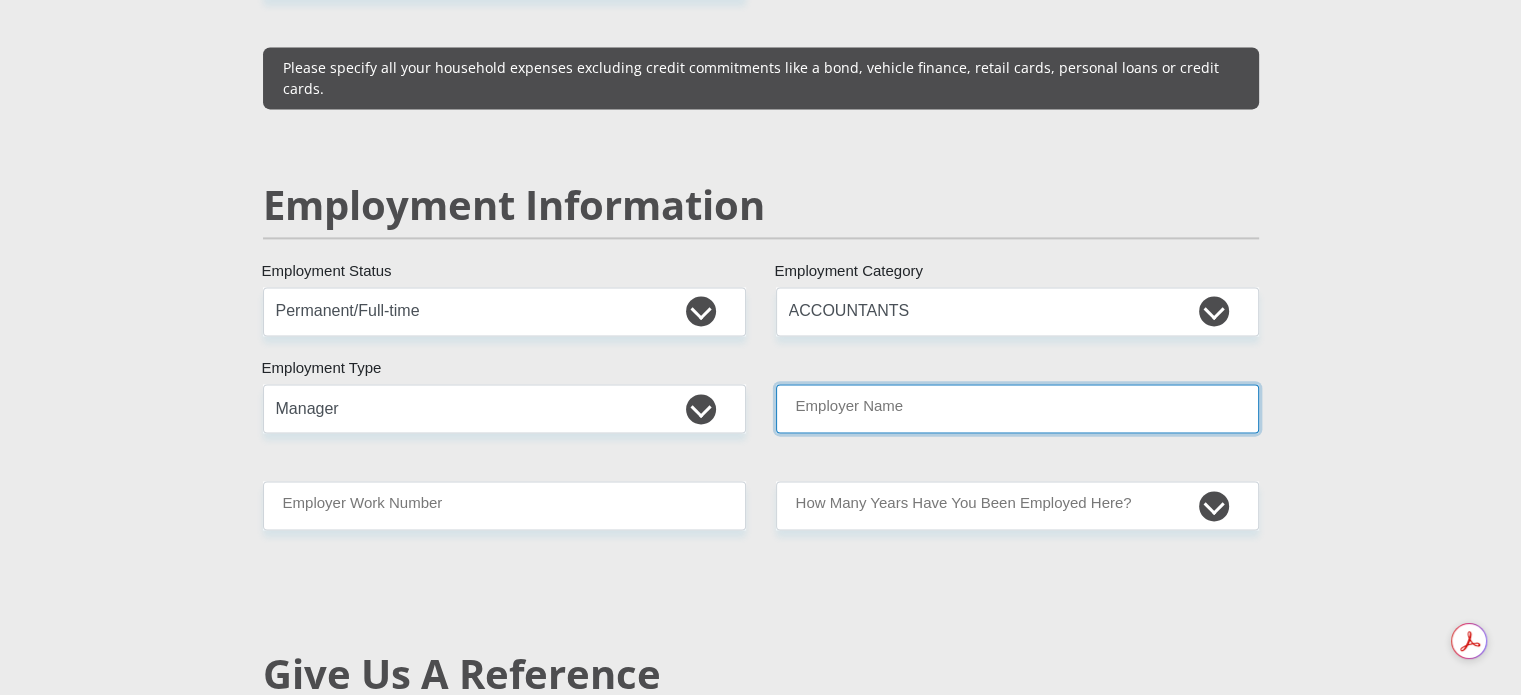 click on "Employer Name" at bounding box center (1017, 408) 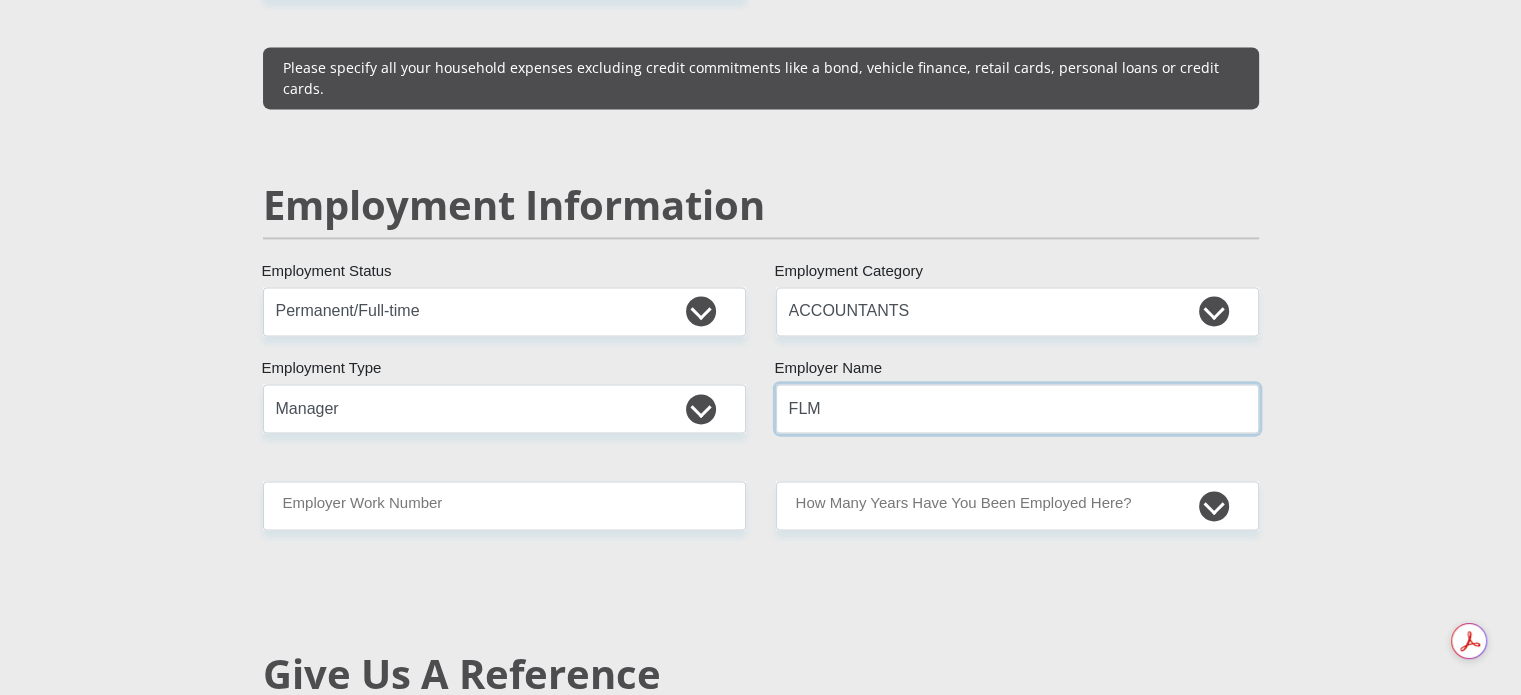 click on "Personal Details
Mr
Ms
Mrs
Dr
Other
Title
Bonita
First Name
VanNiekerk
Surname
7909150244080
South African ID Number
Please input valid ID number
South Africa
Afghanistan
Aland Islands
Albania
Algeria
America Samoa
American Virgin Islands
Andorra
Angola
Anguilla
Antarctica
Antigua and Barbuda
Argentina" at bounding box center [761, 278] 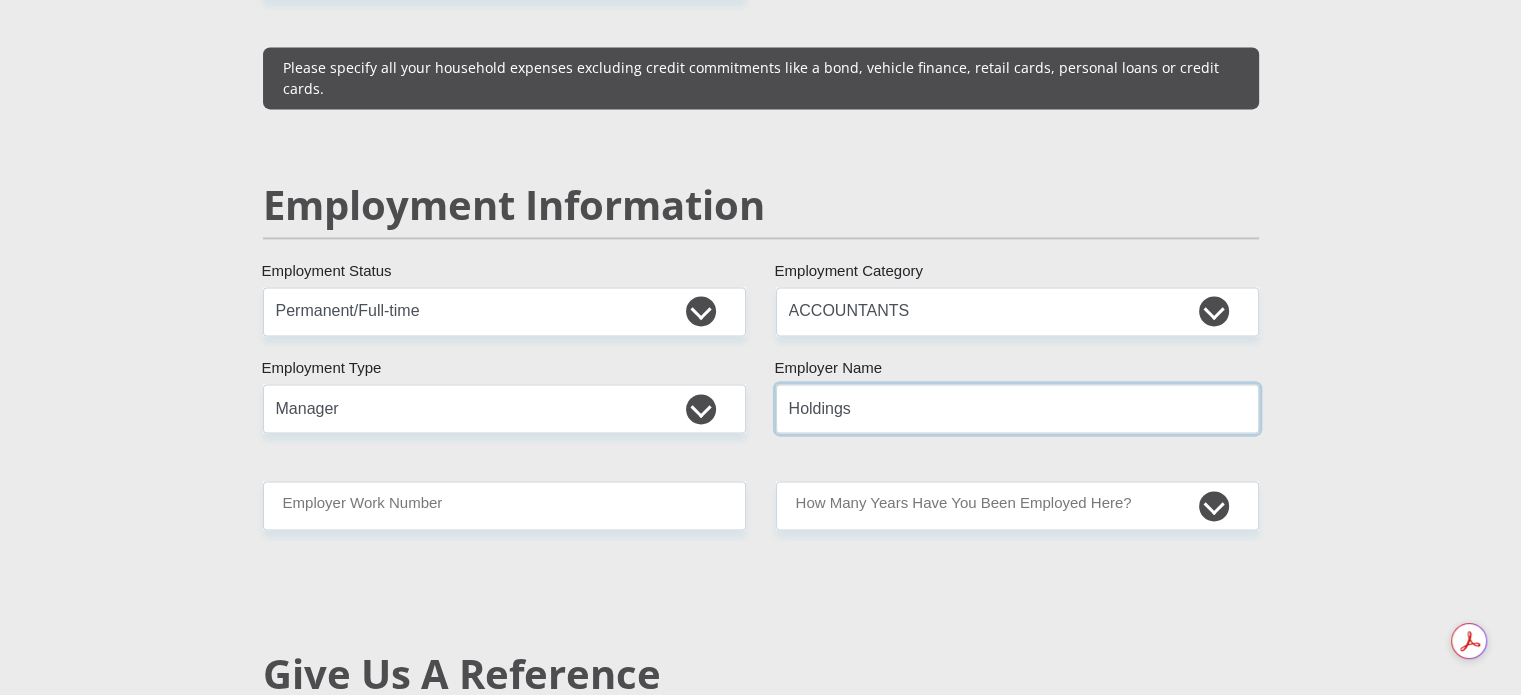 type on "Holdings" 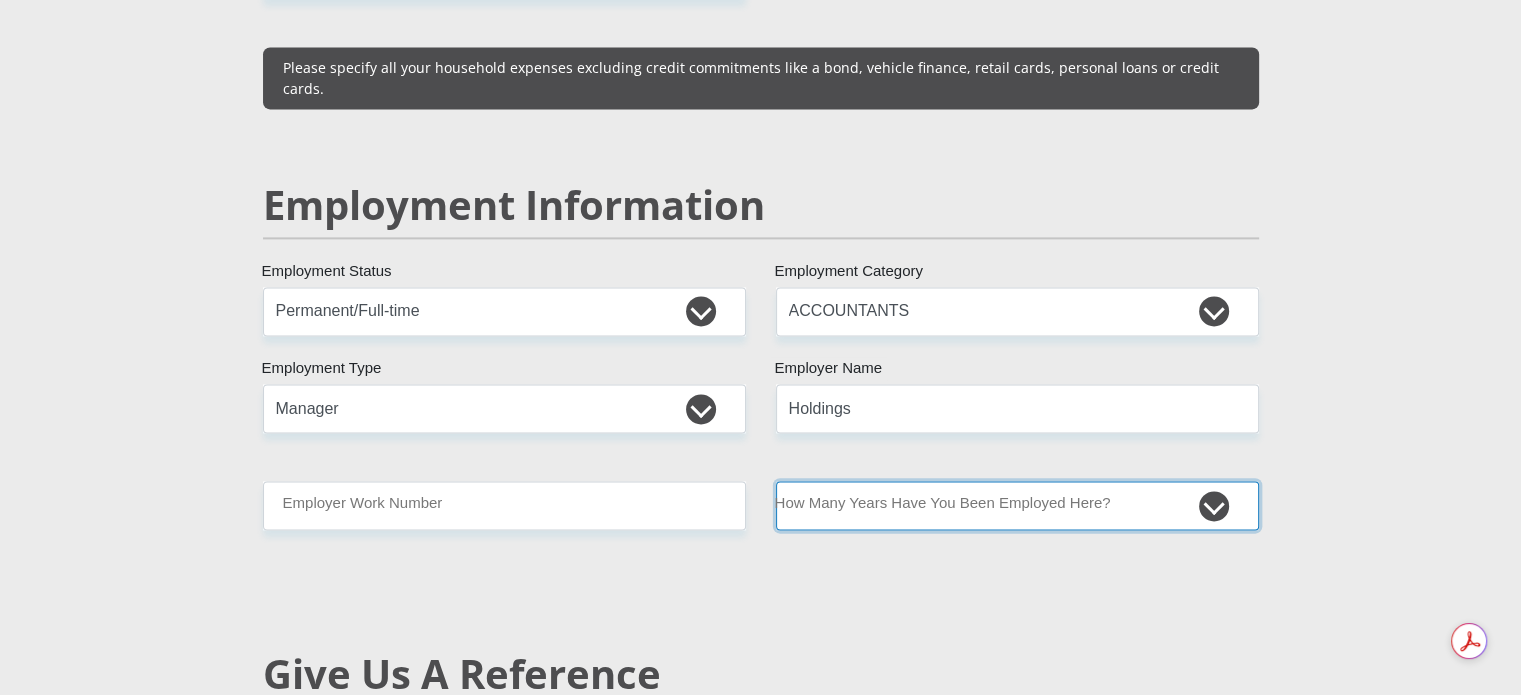 click on "less than 1 year
1-3 years
3-5 years
5+ years" at bounding box center [1017, 505] 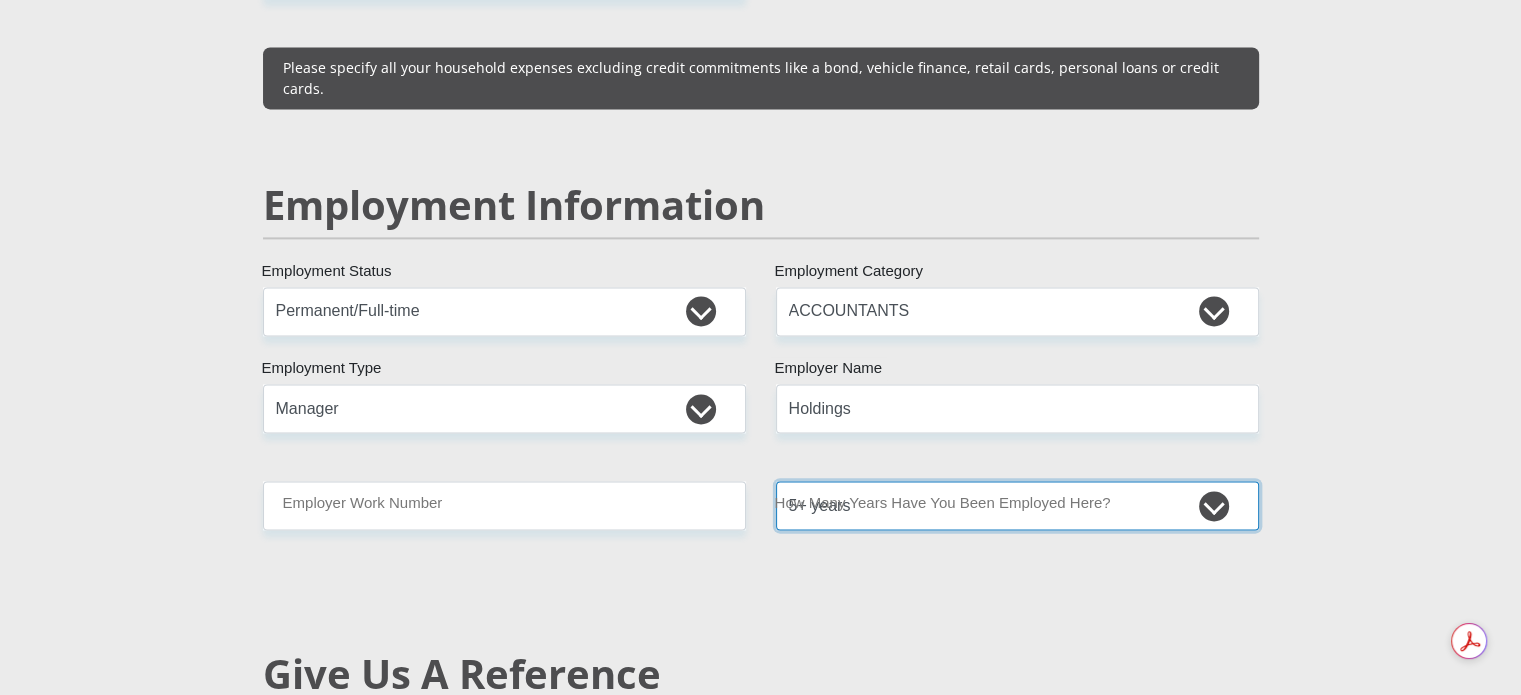 click on "less than 1 year
1-3 years
3-5 years
5+ years" at bounding box center (1017, 505) 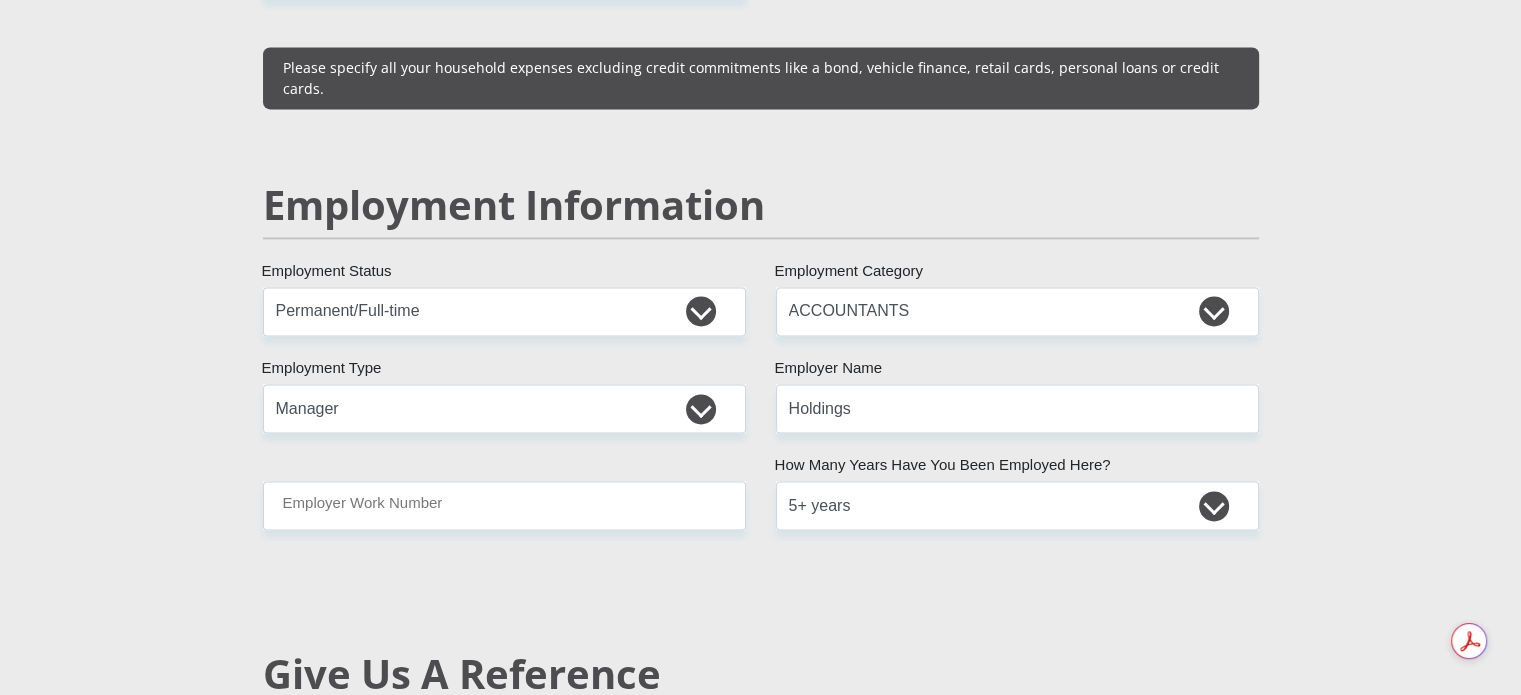 click on "Personal Details
Mr
Ms
Mrs
Dr
Other
Title
Bonita
First Name
VanNiekerk
Surname
7909150244080
South African ID Number
Please input valid ID number
South Africa
Afghanistan
Aland Islands
Albania
Algeria
America Samoa
American Virgin Islands
Andorra
Angola
Anguilla
Antarctica
Antigua and Barbuda
Argentina" at bounding box center (761, 278) 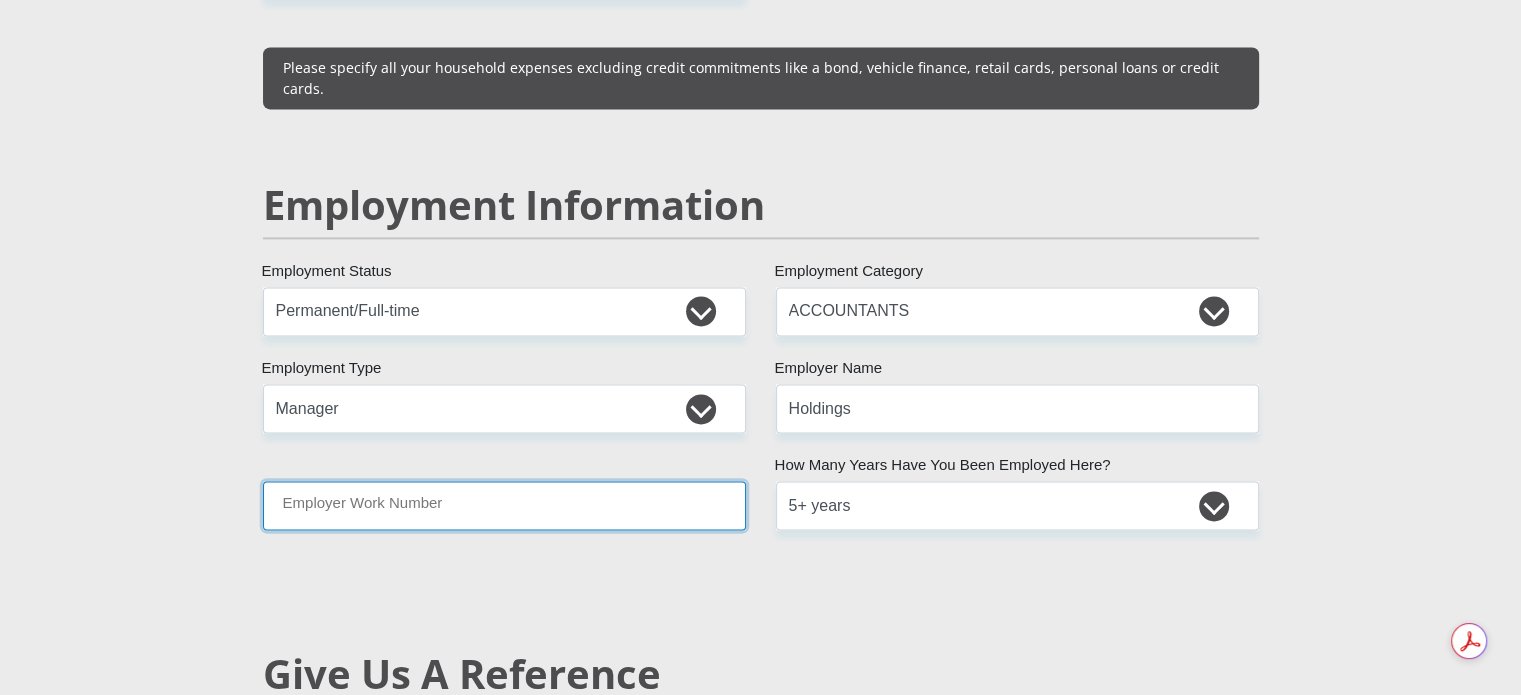 click on "Employer Work Number" at bounding box center (504, 505) 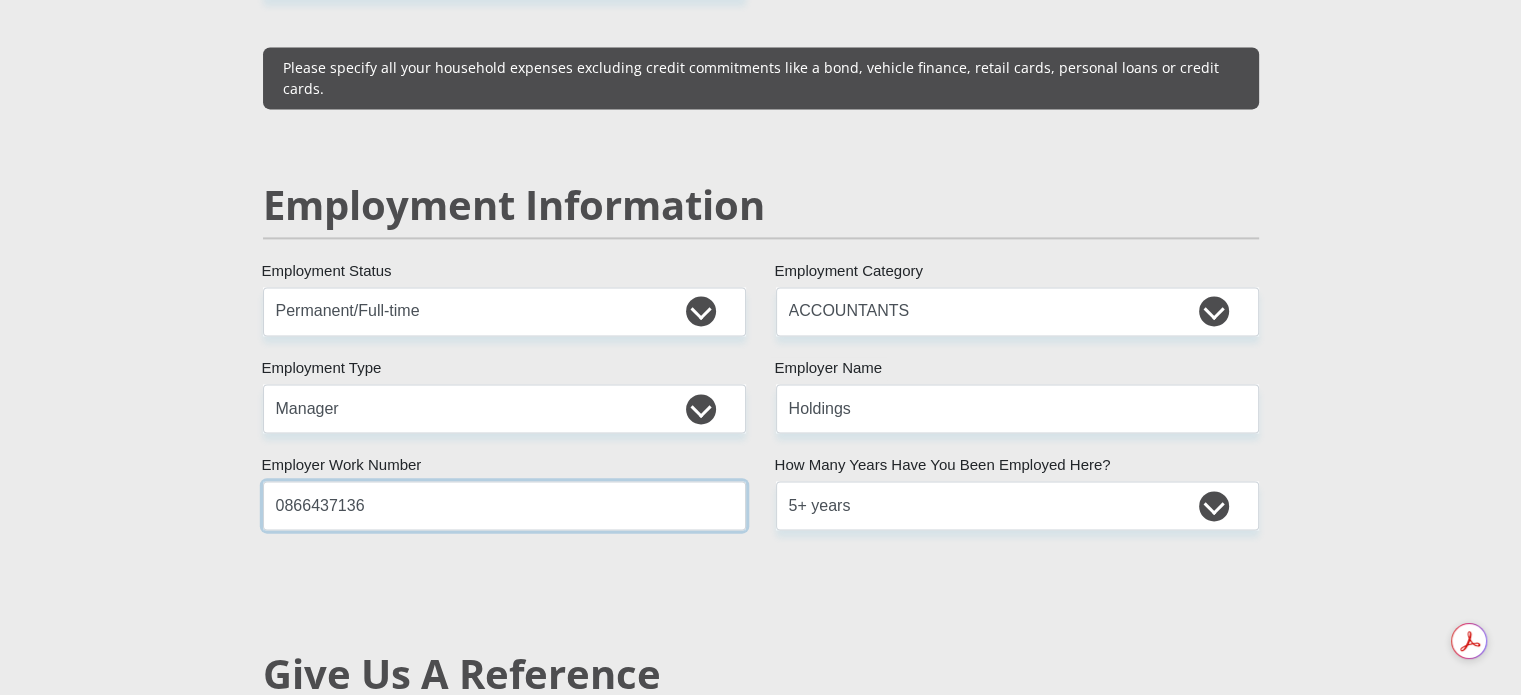 scroll, scrollTop: 3300, scrollLeft: 0, axis: vertical 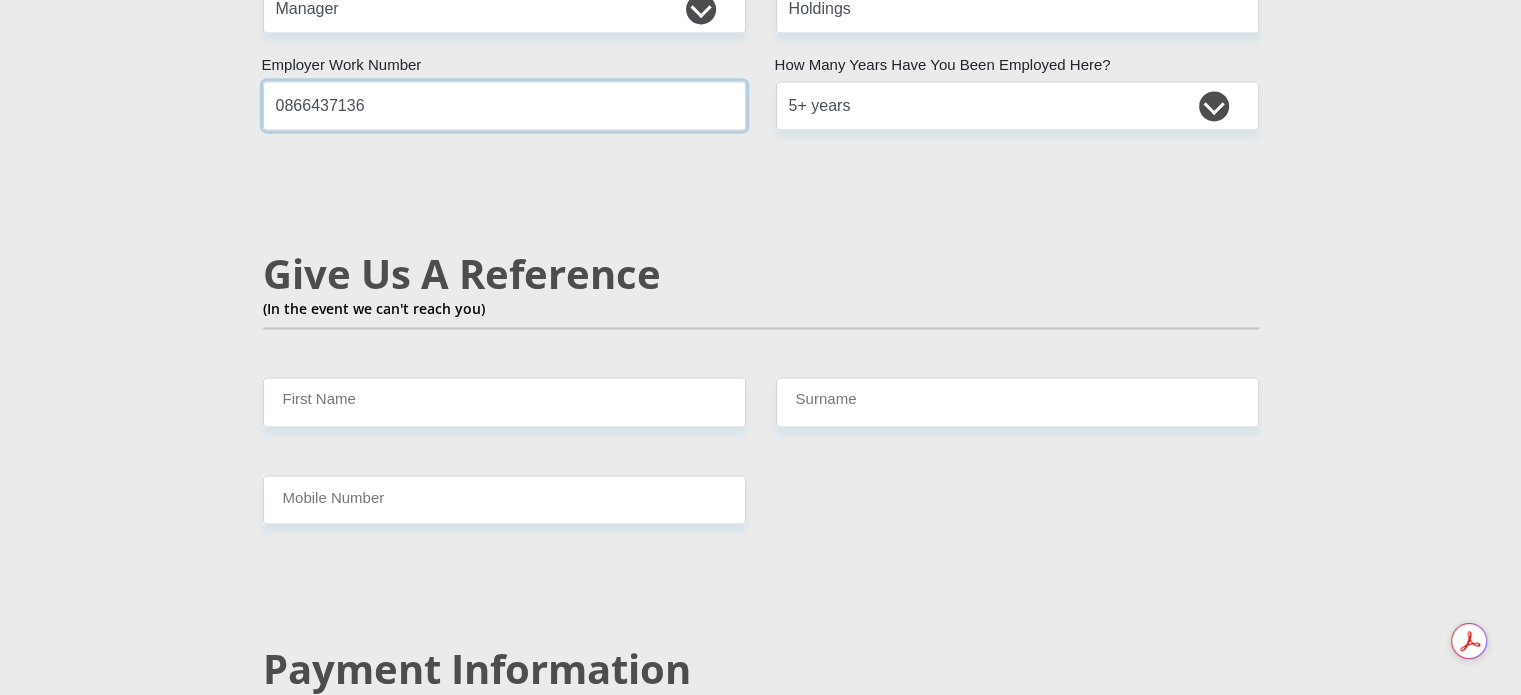 type on "0866437136" 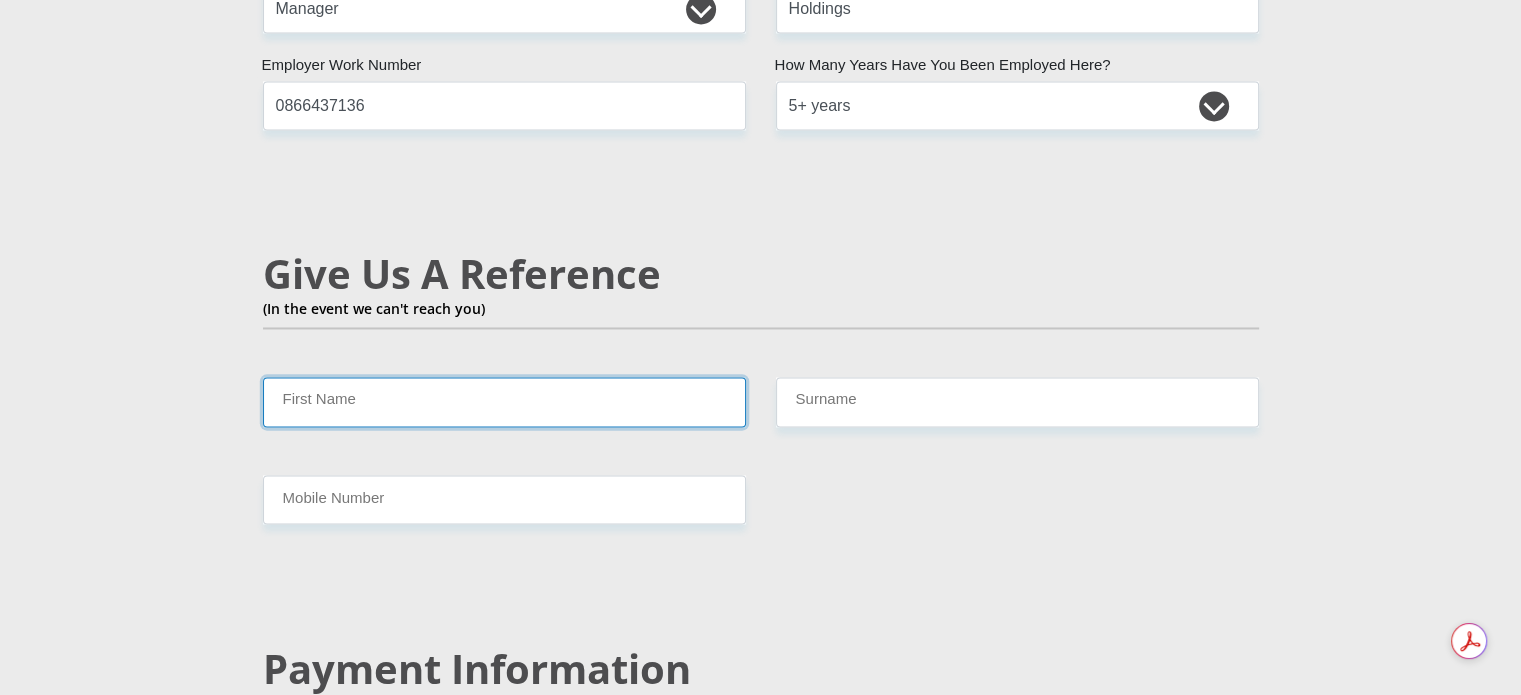 click on "First Name" at bounding box center [504, 401] 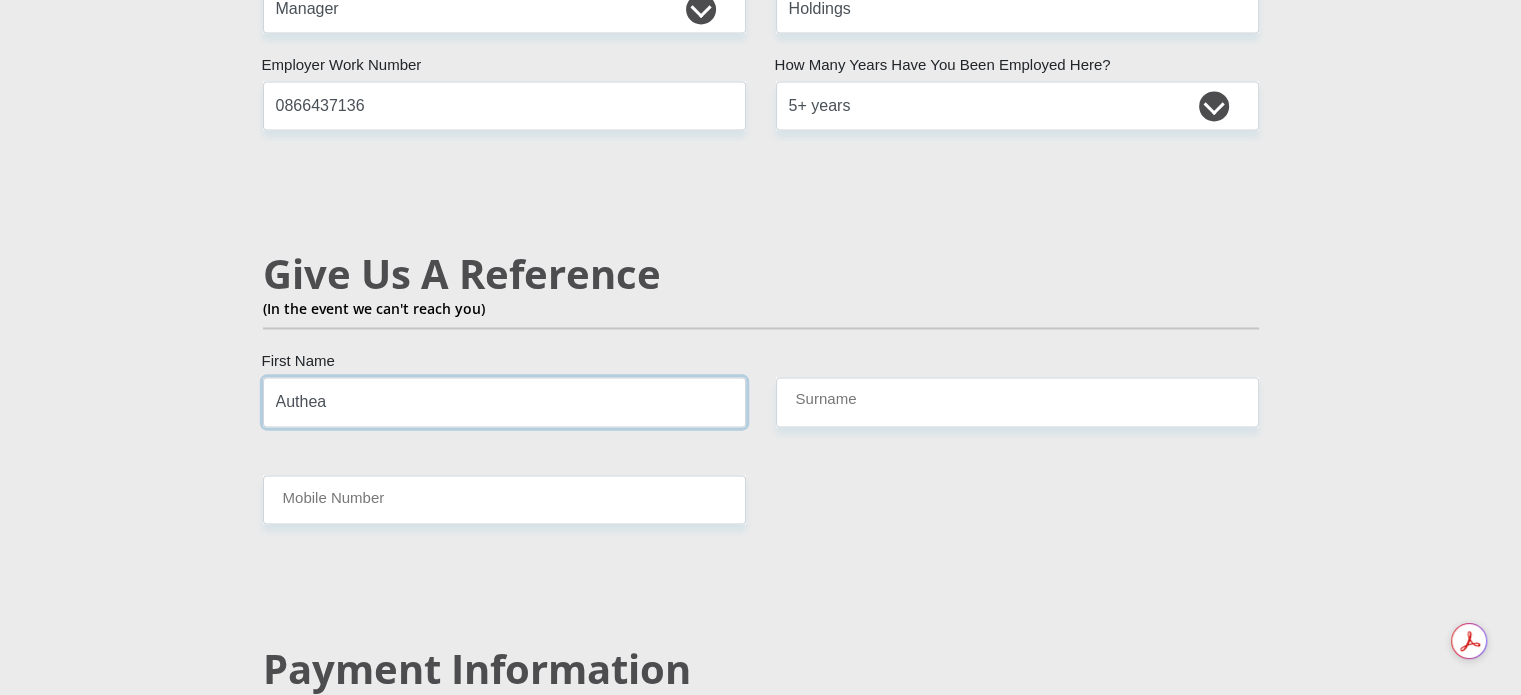 type on "Authea" 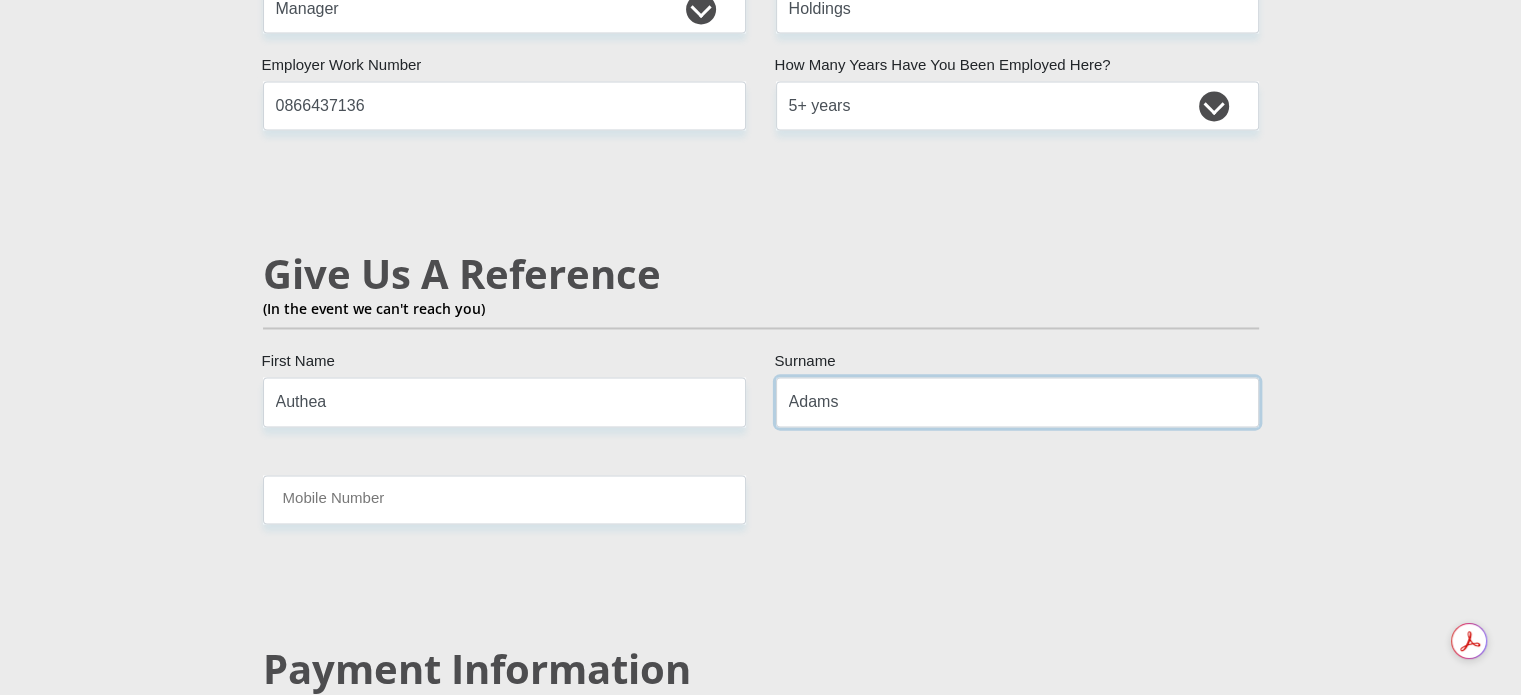 type on "Adams" 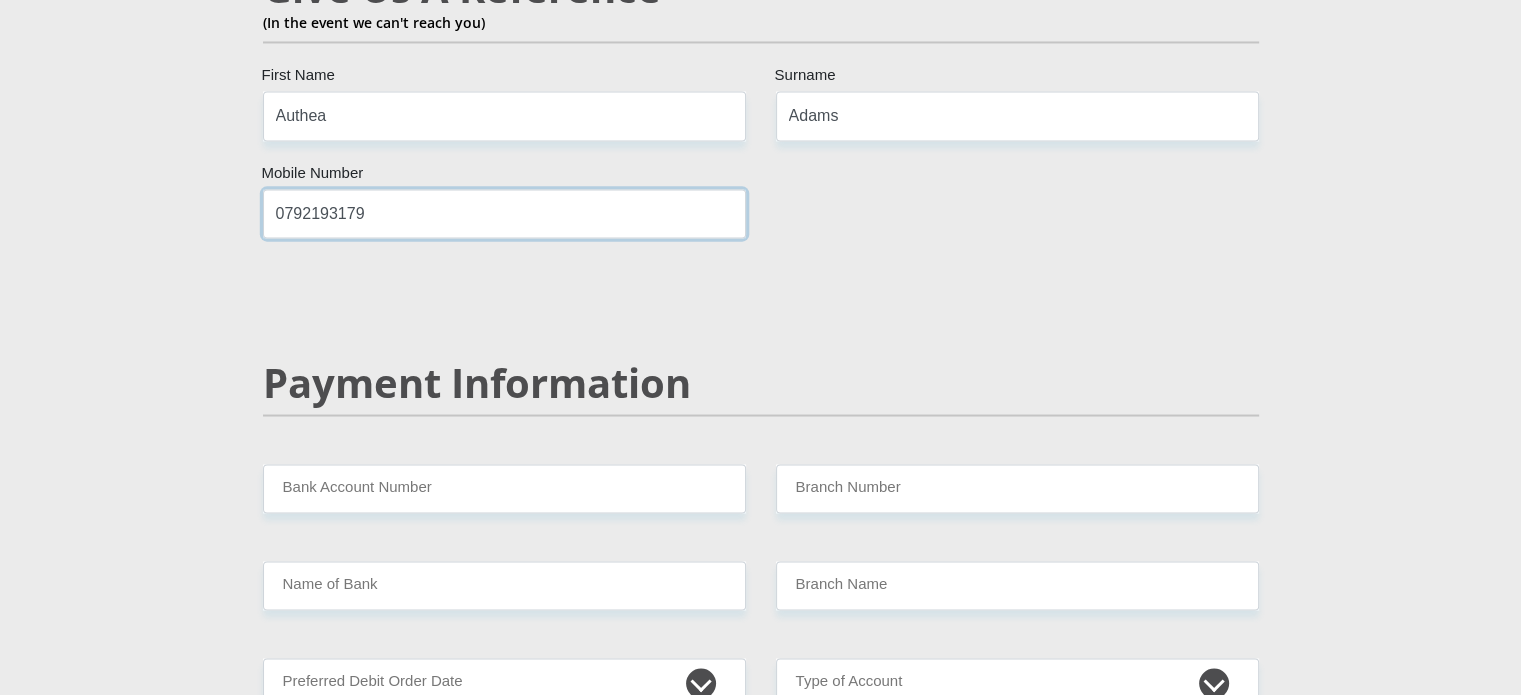 scroll, scrollTop: 3700, scrollLeft: 0, axis: vertical 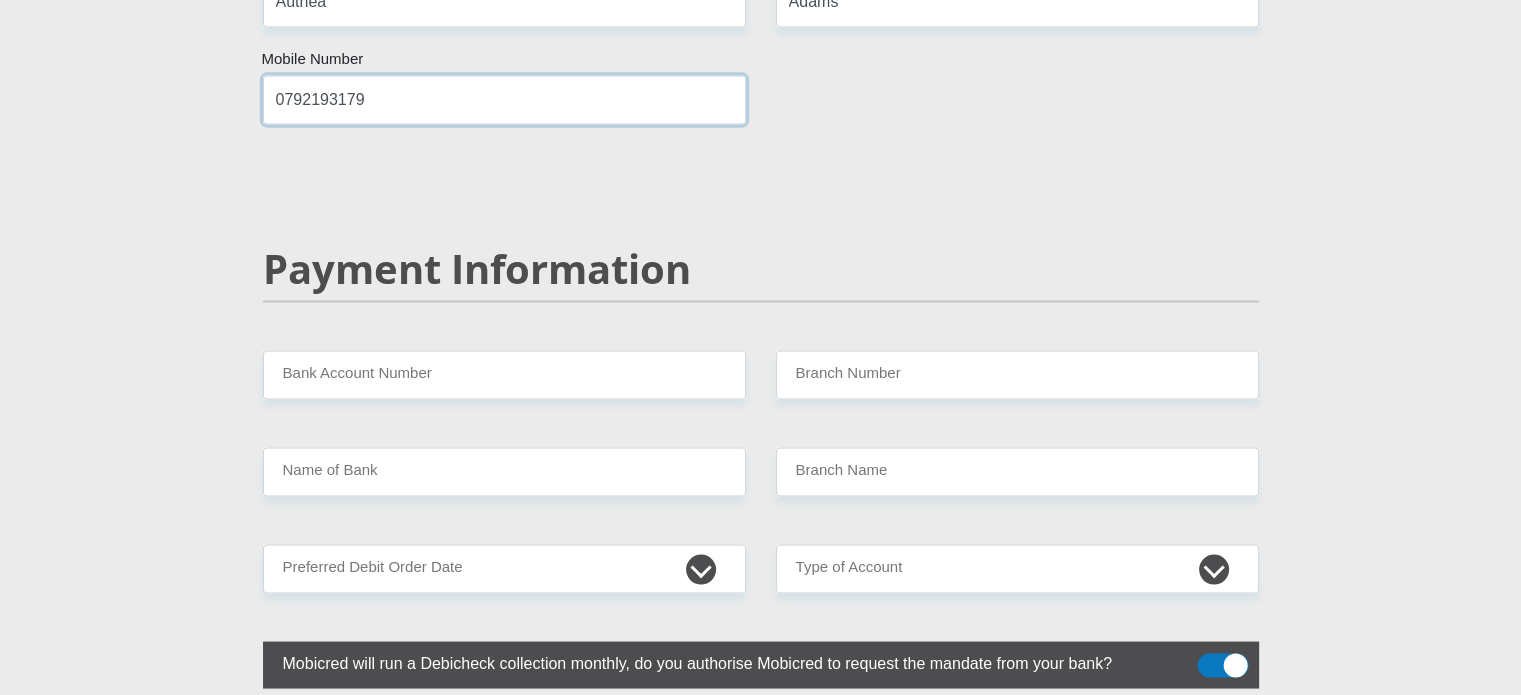 type on "0792193179" 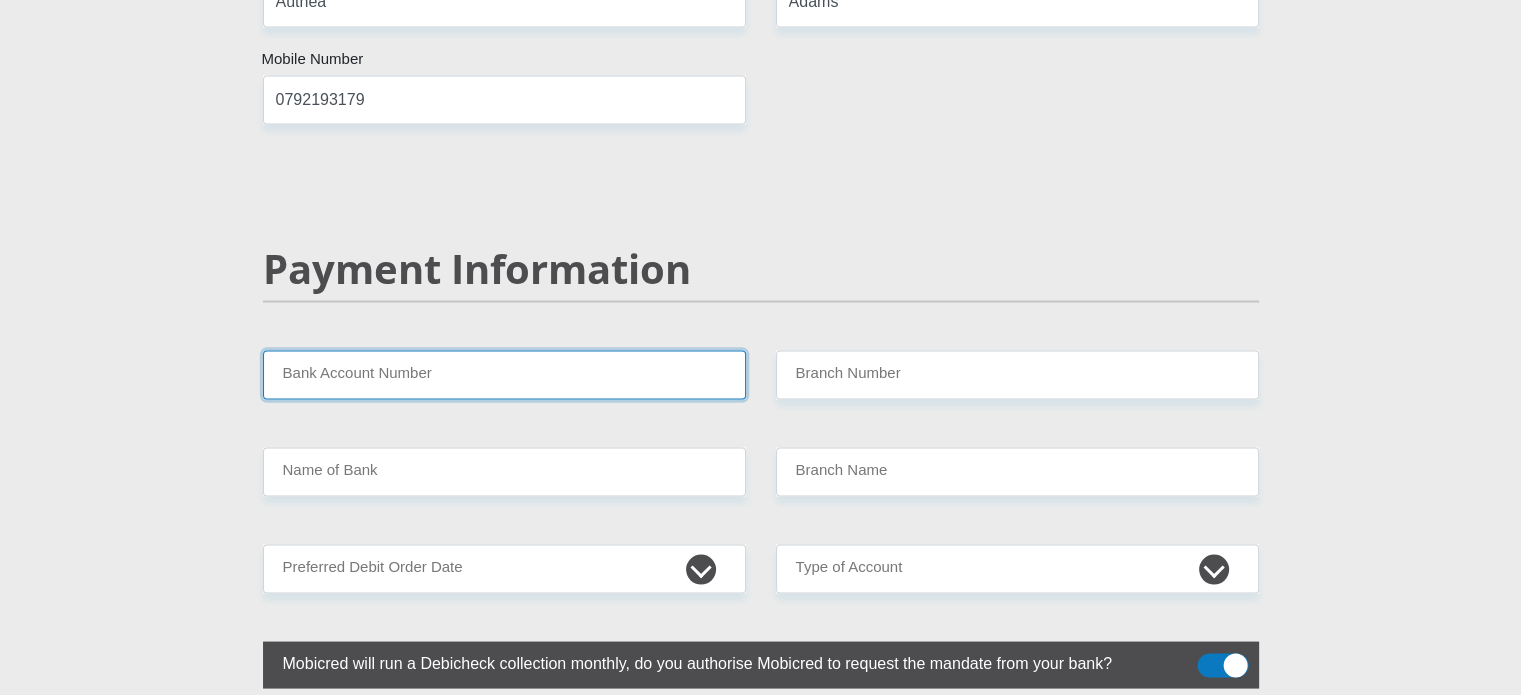 click on "Bank Account Number" at bounding box center [504, 374] 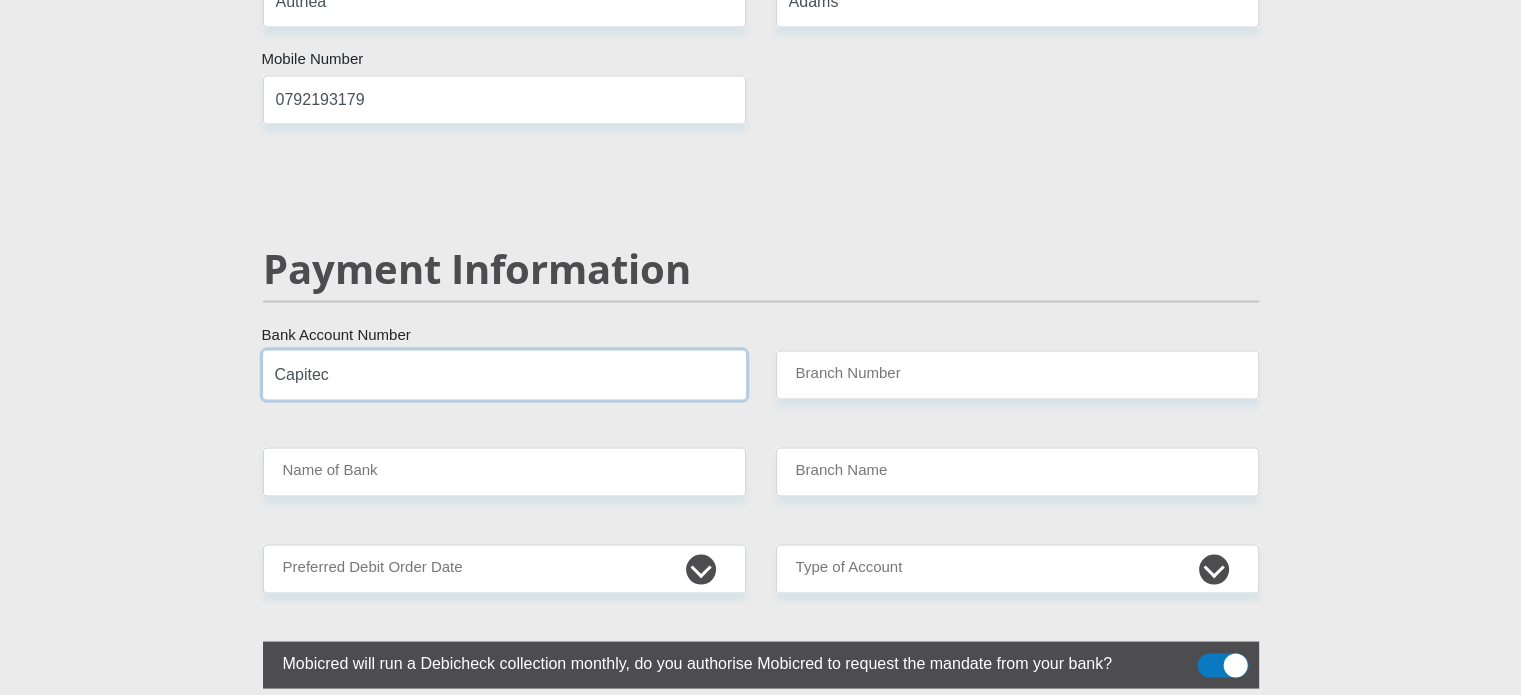 drag, startPoint x: 403, startPoint y: 355, endPoint x: 103, endPoint y: 363, distance: 300.10666 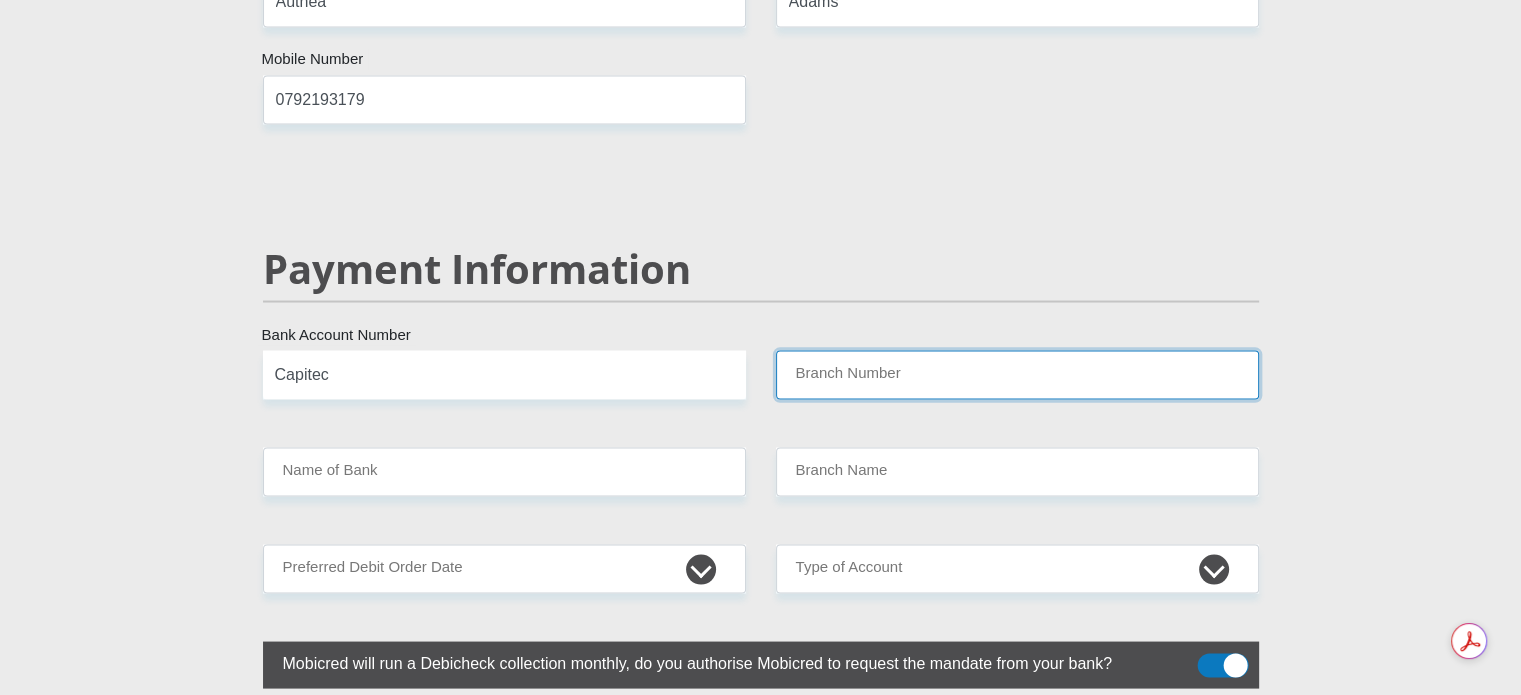 click on "Branch Number" at bounding box center (1017, 374) 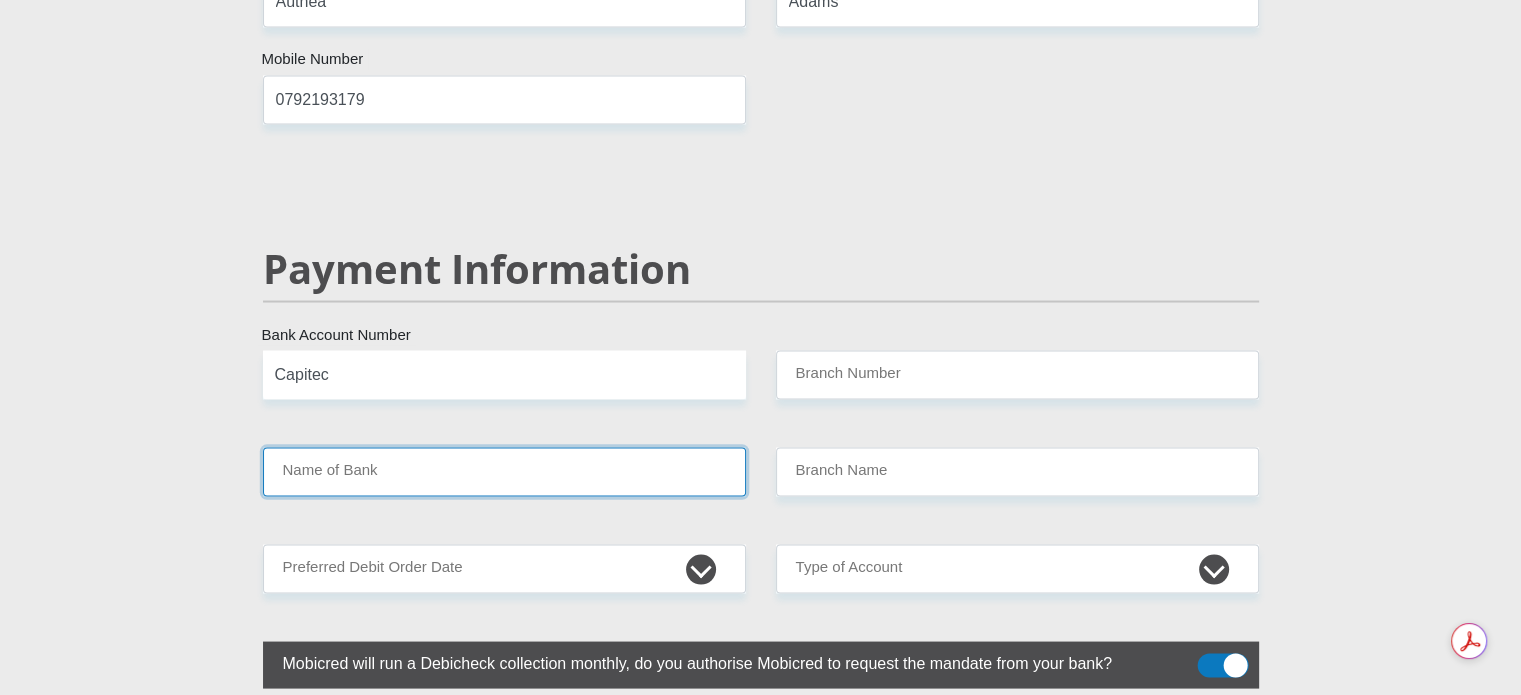click on "Name of Bank" at bounding box center (504, 471) 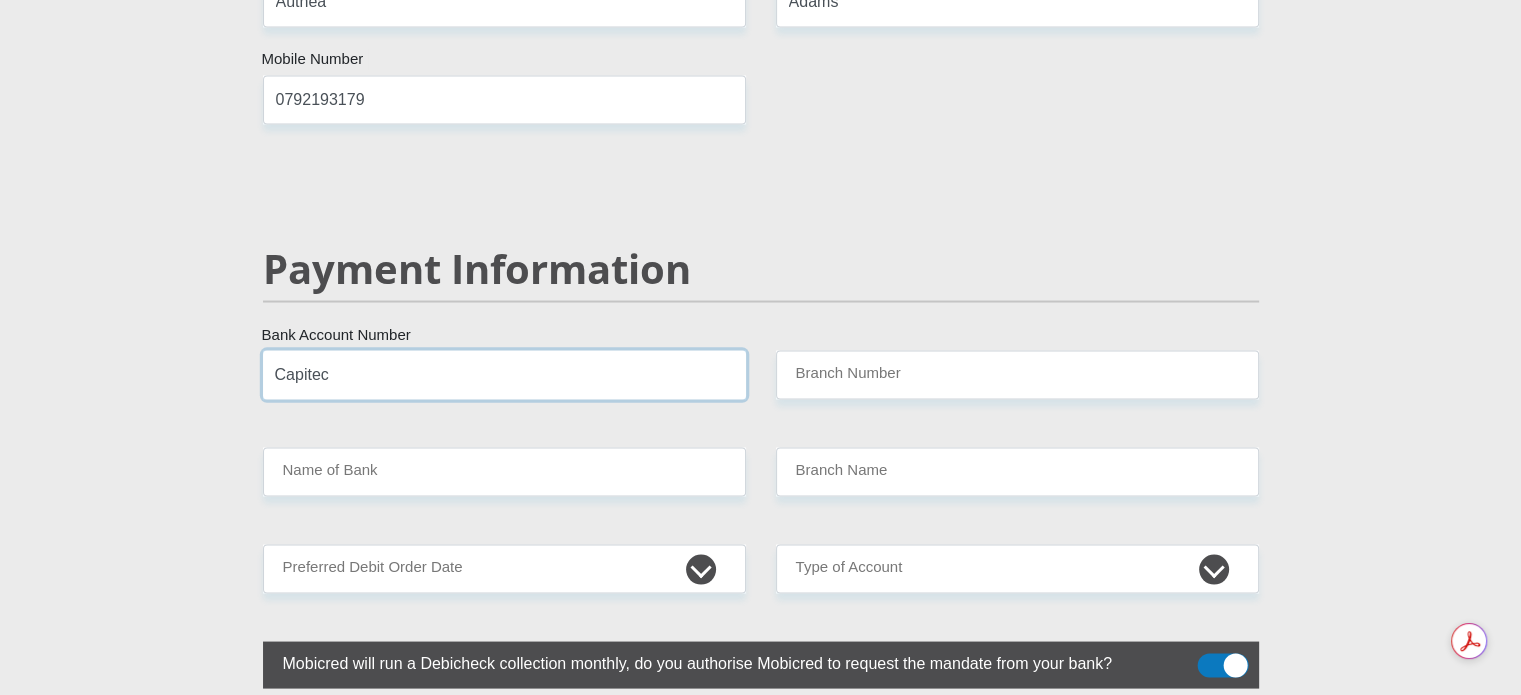 click on "Capitec" at bounding box center (504, 374) 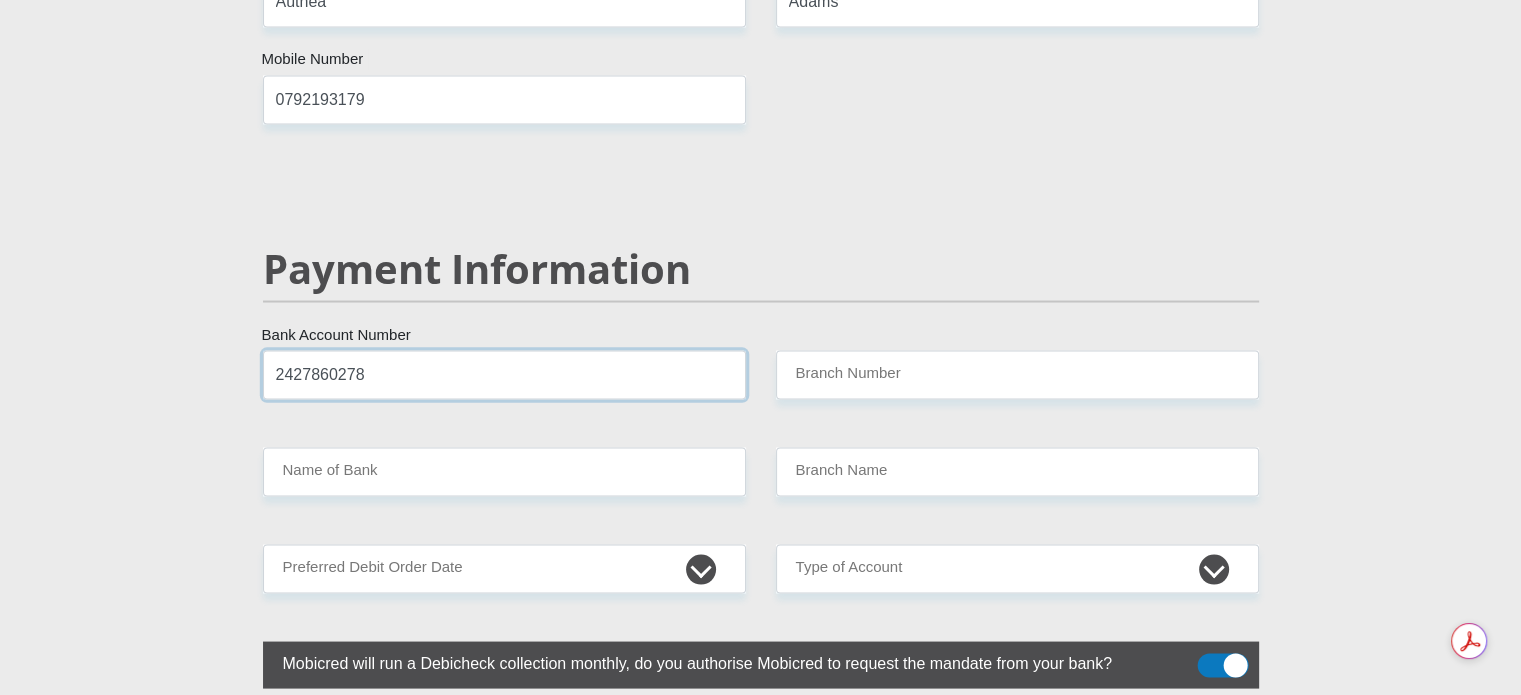 type on "2427860278" 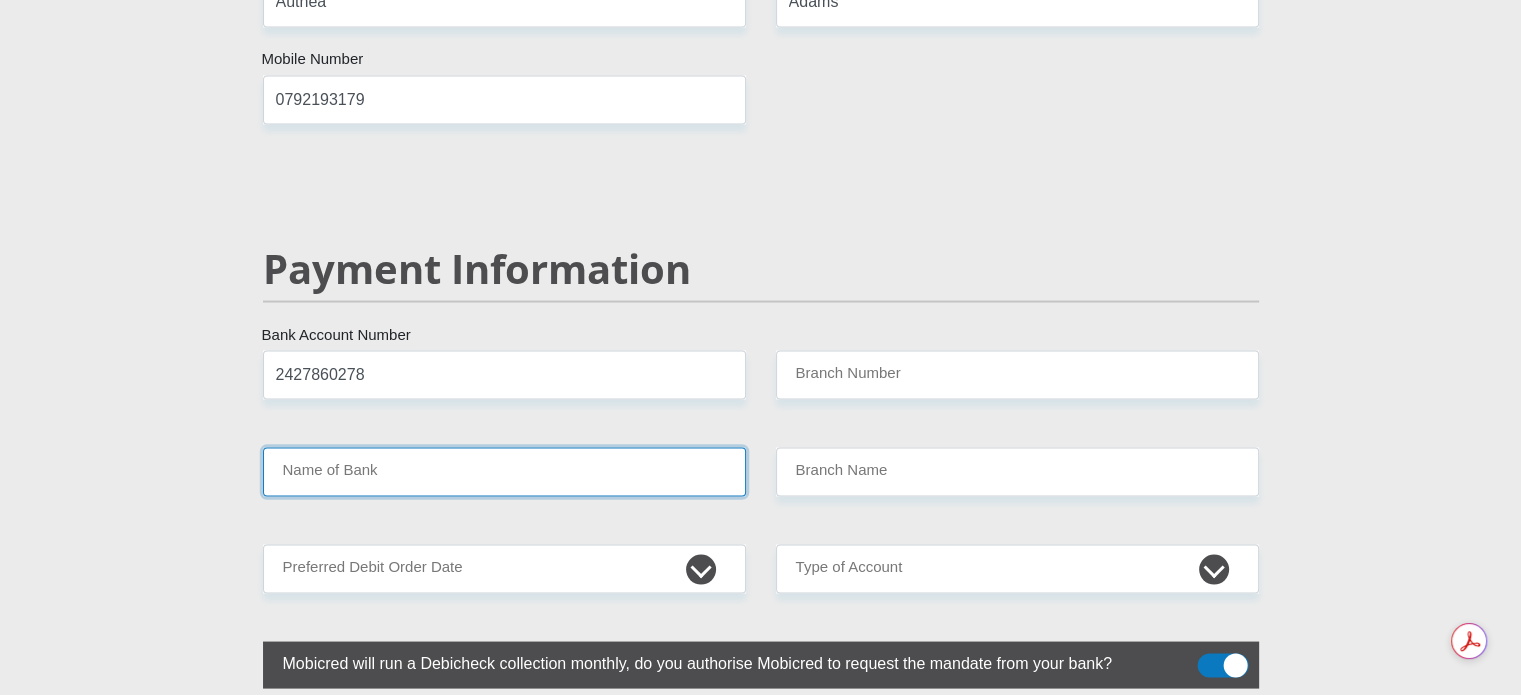 click on "Name of Bank" at bounding box center (504, 471) 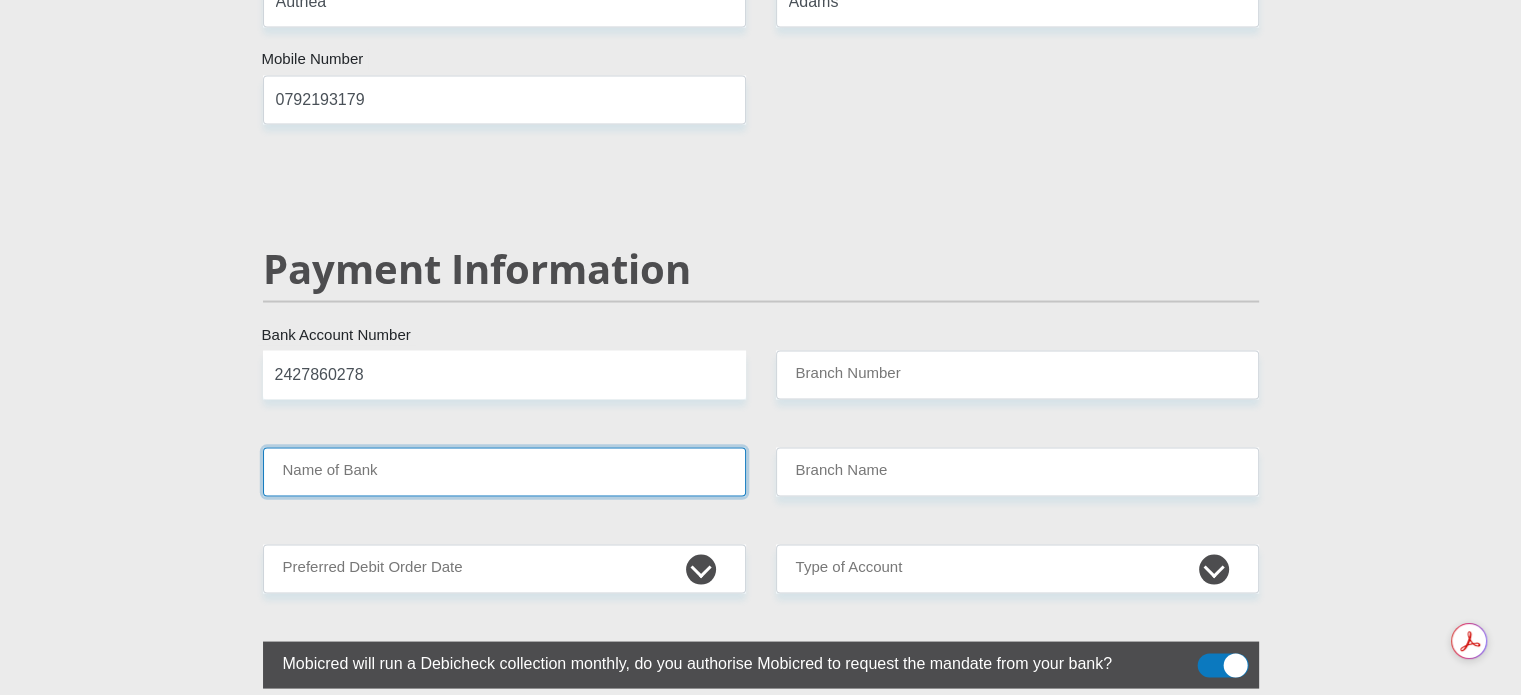 click on "Name of Bank" at bounding box center [504, 471] 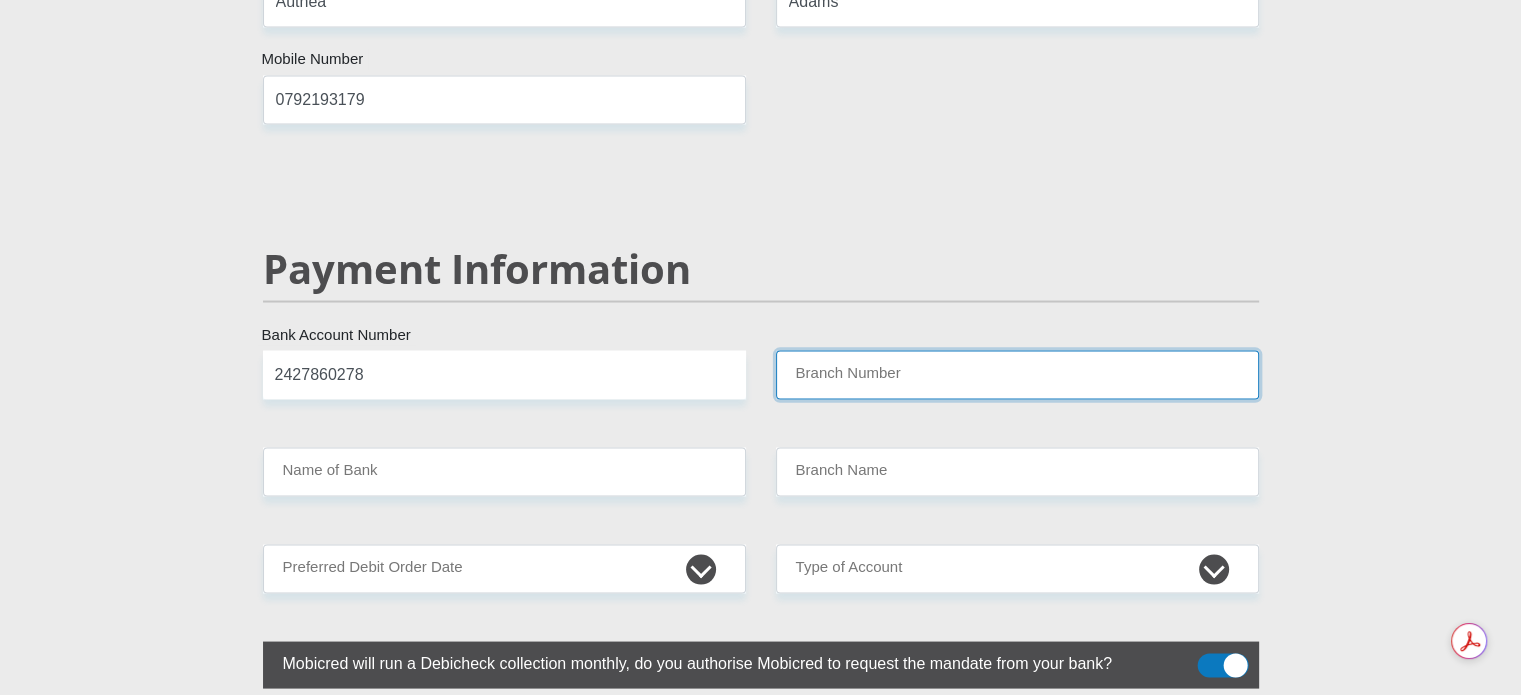 click on "Branch Number" at bounding box center [1017, 374] 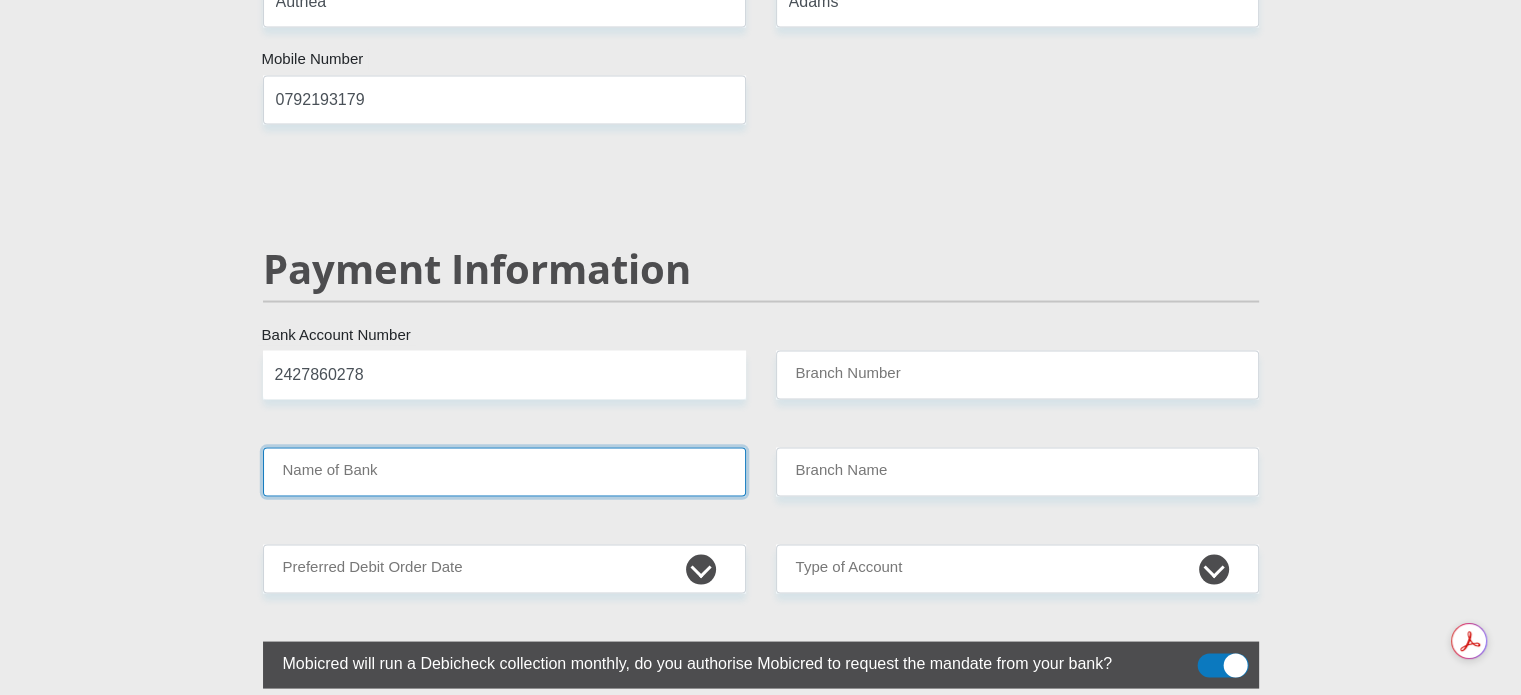click on "Name of Bank" at bounding box center (504, 471) 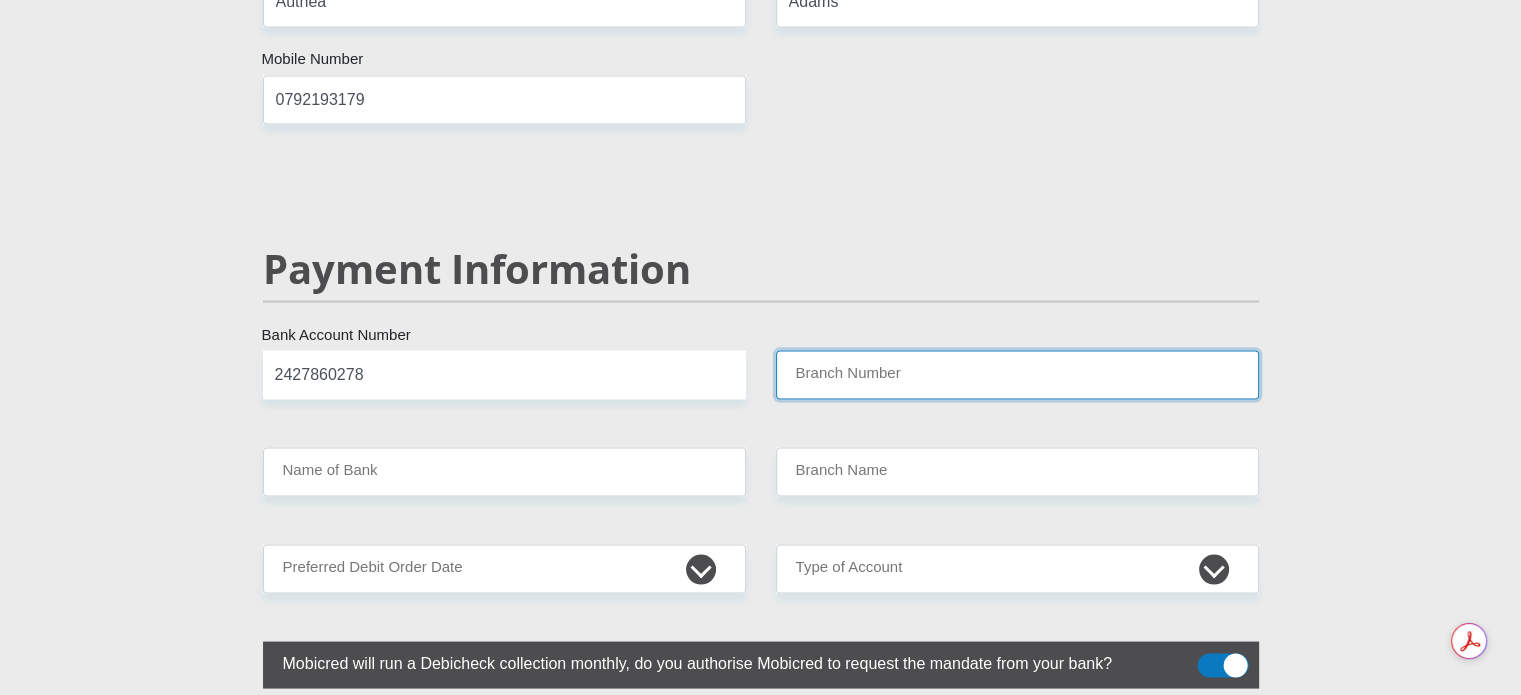 click on "Branch Number" at bounding box center (1017, 374) 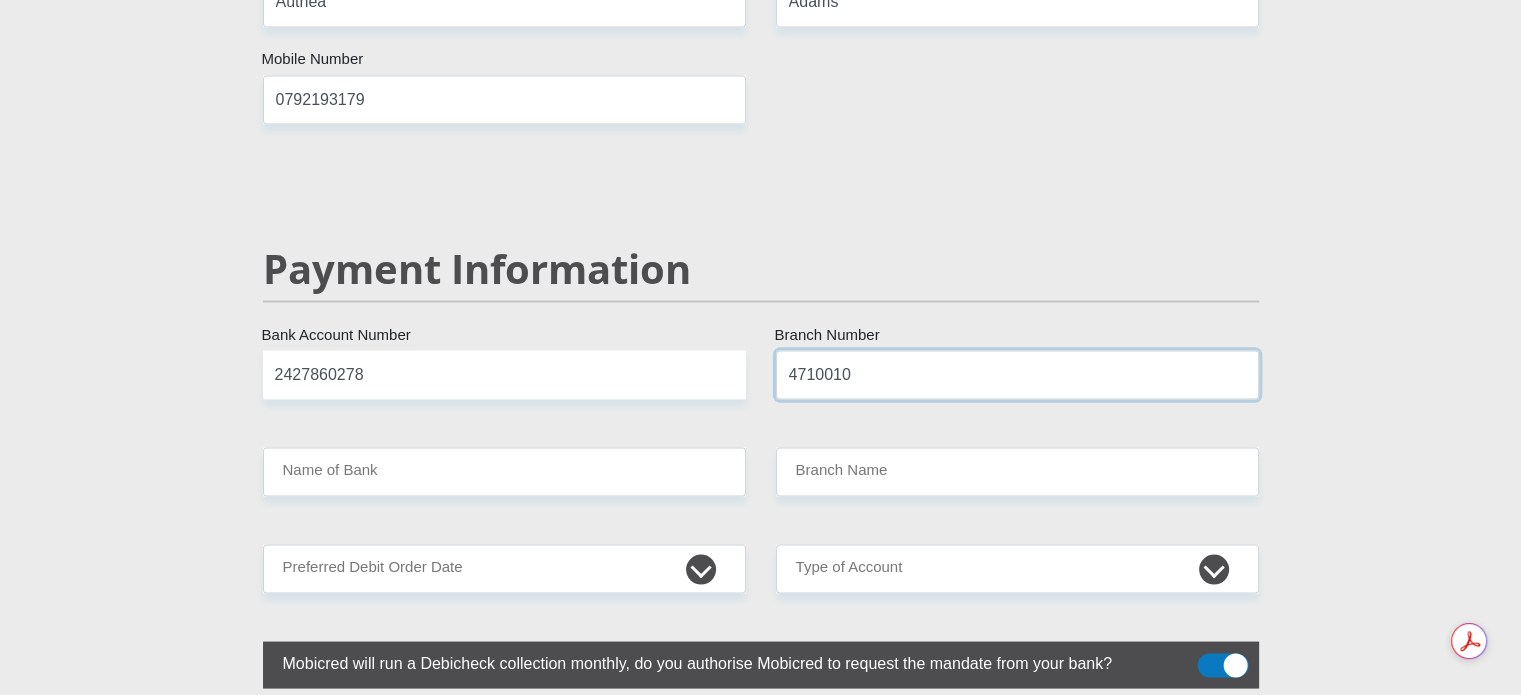 type on "4710010" 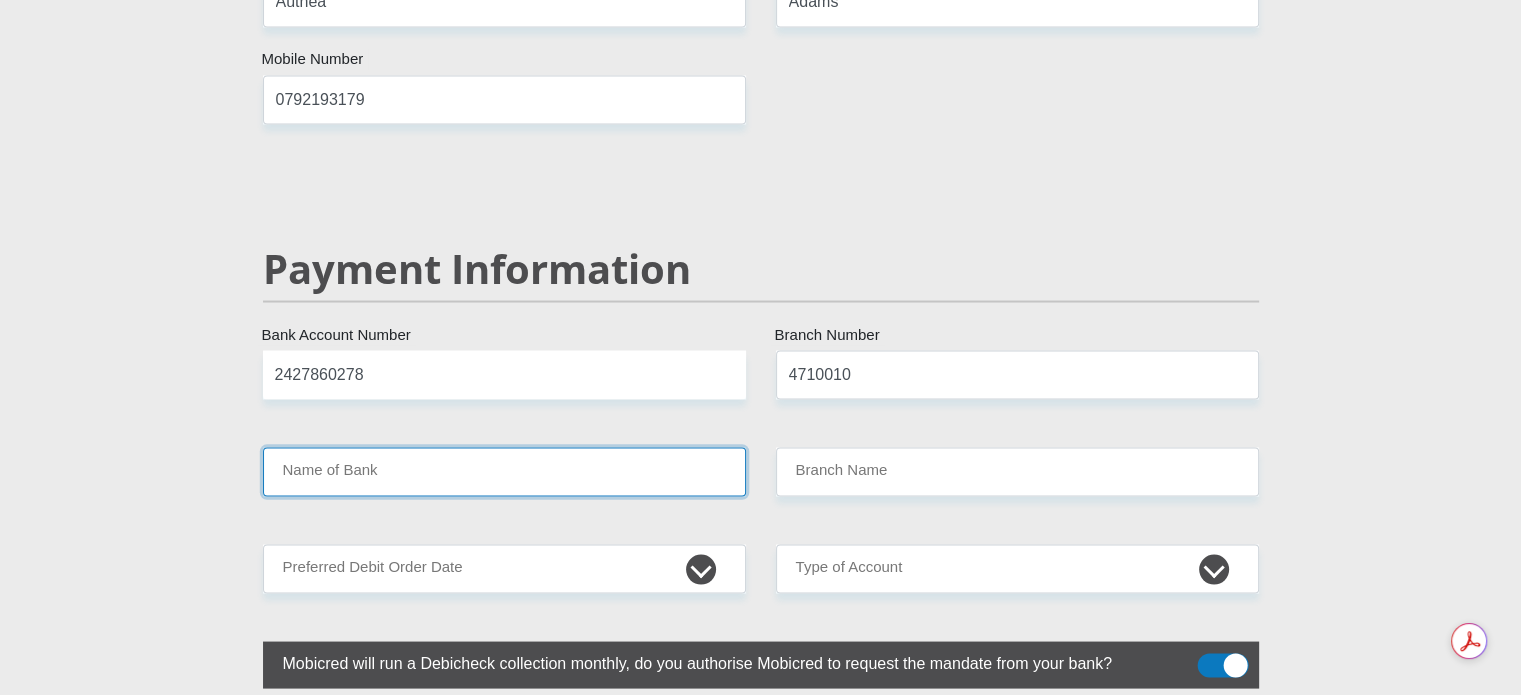 click on "Name of Bank" at bounding box center (504, 471) 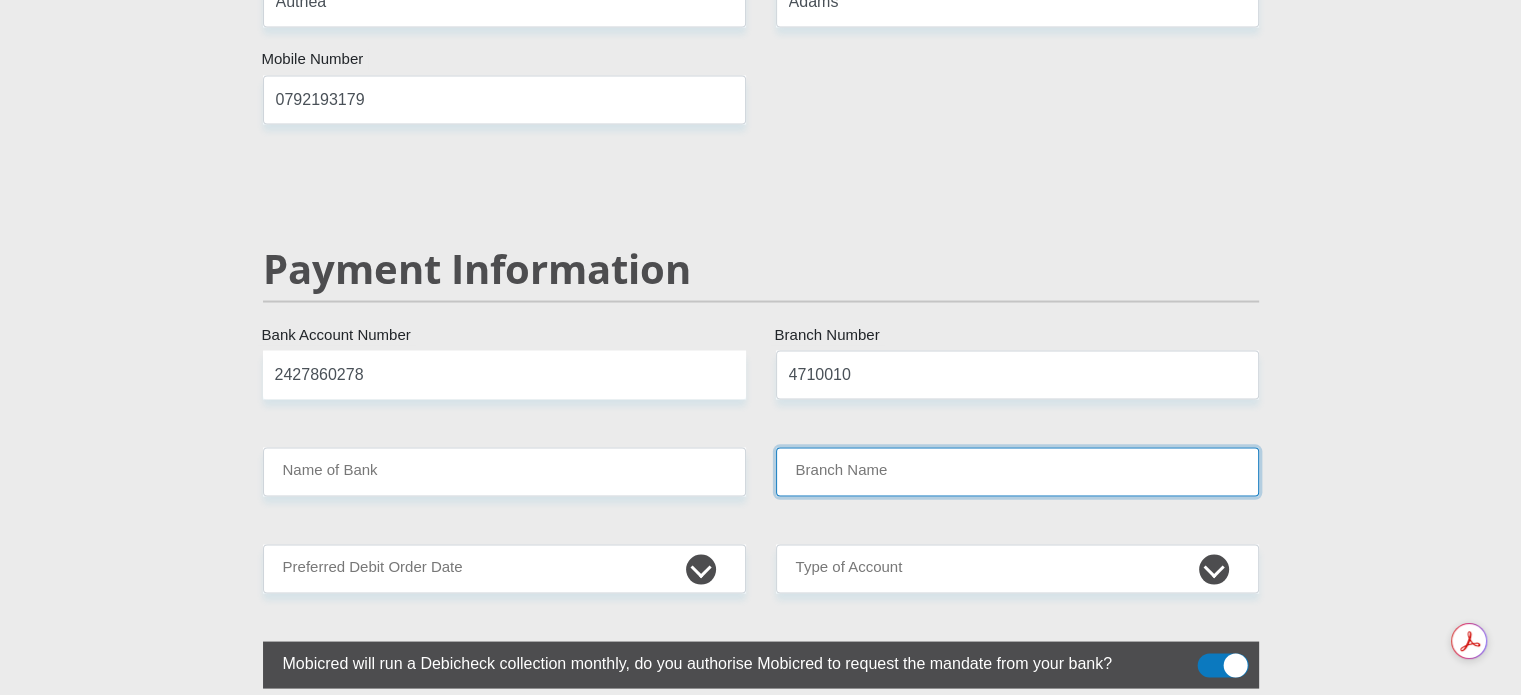 click on "Branch Name" at bounding box center (1017, 471) 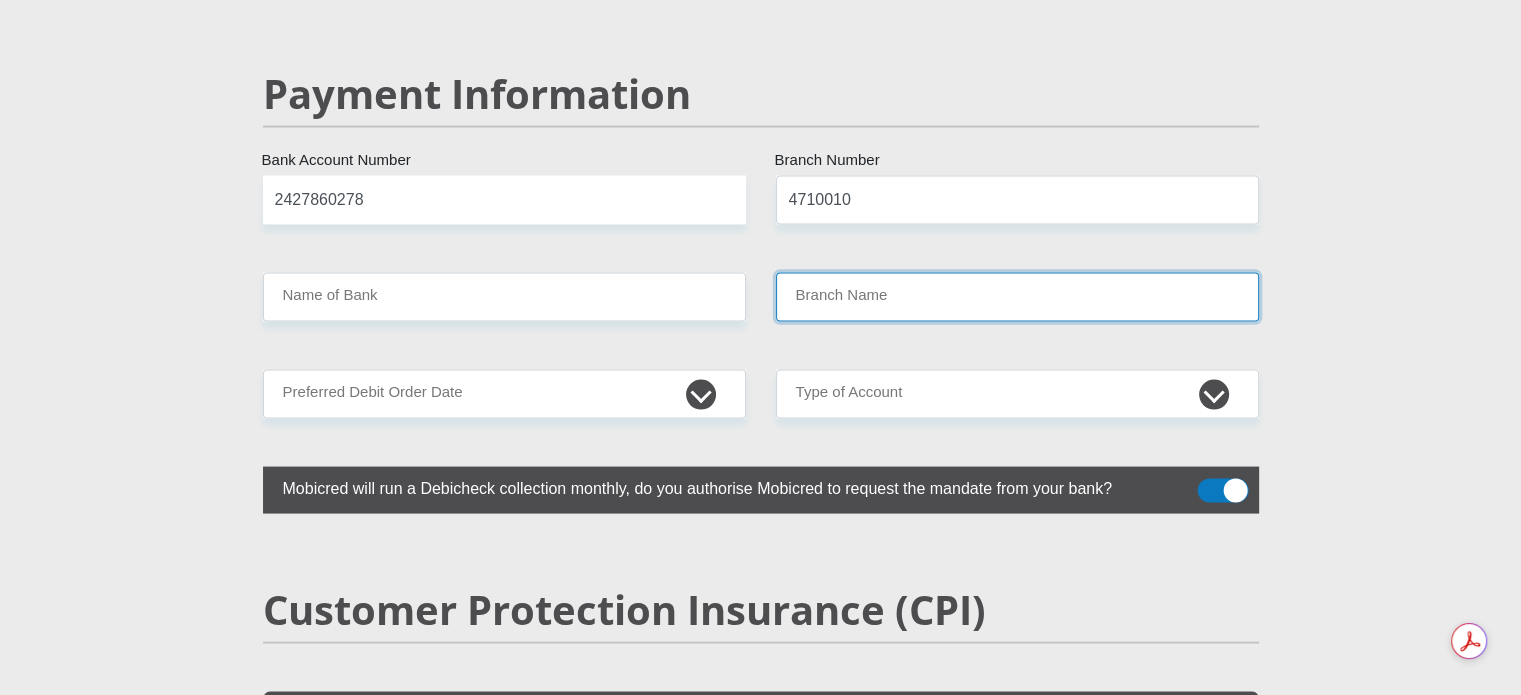 scroll, scrollTop: 3900, scrollLeft: 0, axis: vertical 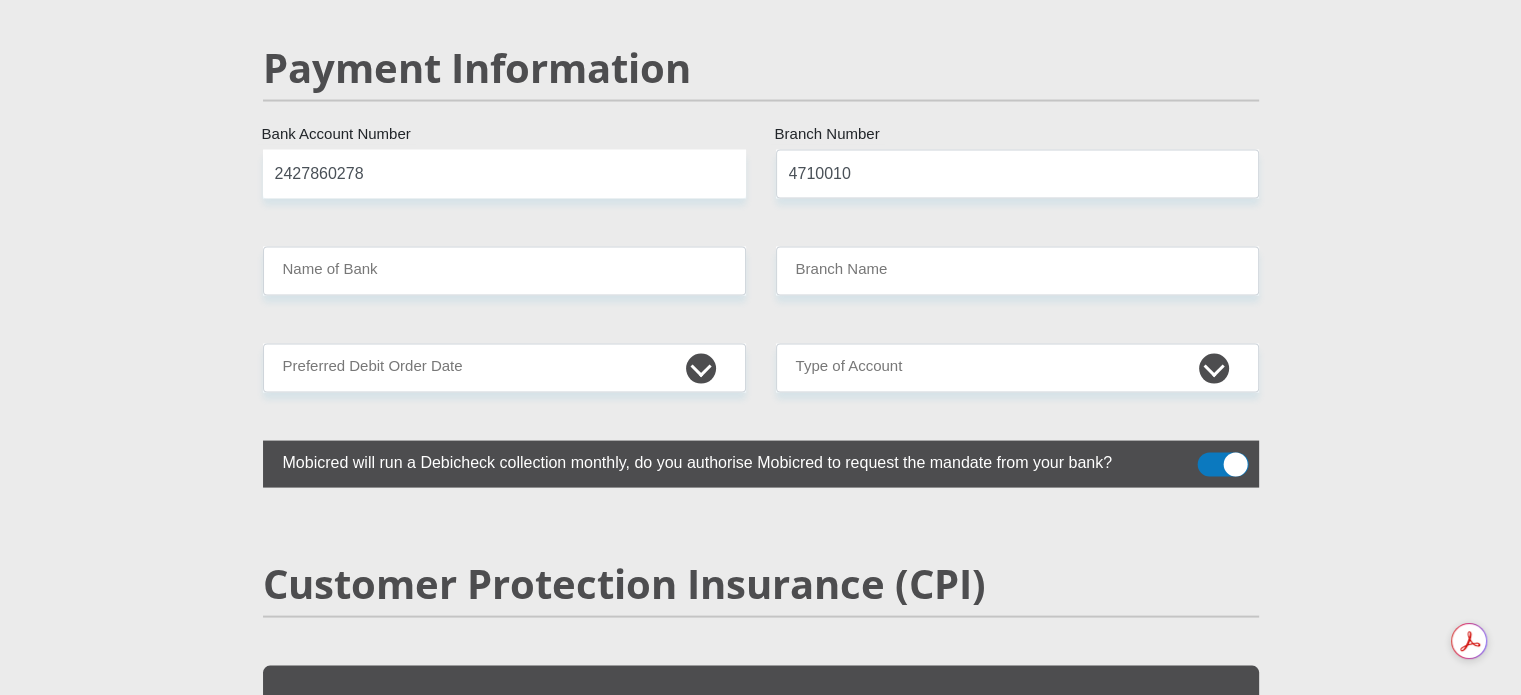 drag, startPoint x: 520, startPoint y: 400, endPoint x: 476, endPoint y: 378, distance: 49.193497 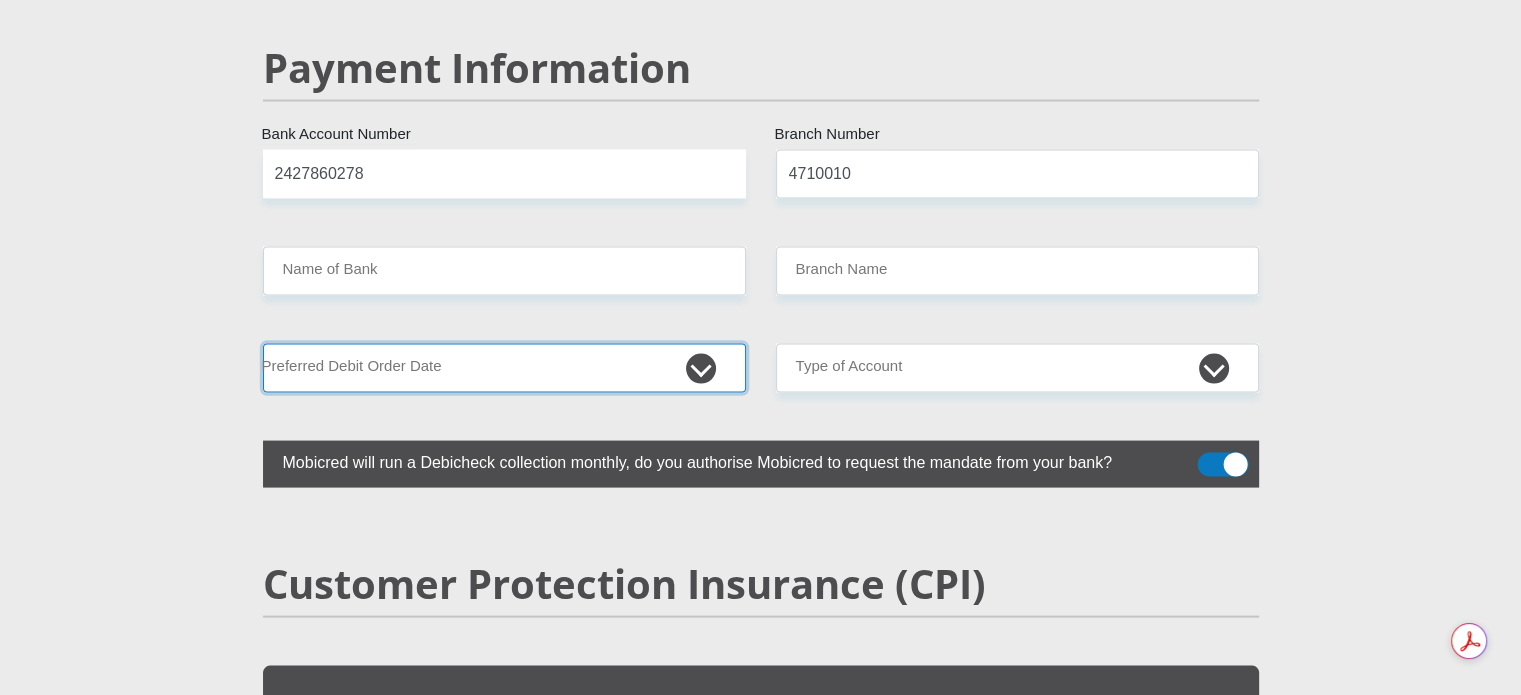 click on "1st
2nd
3rd
4th
5th
7th
18th
19th
20th
21st
22nd
23rd
24th
25th
26th
27th
28th
29th
30th" at bounding box center [504, 368] 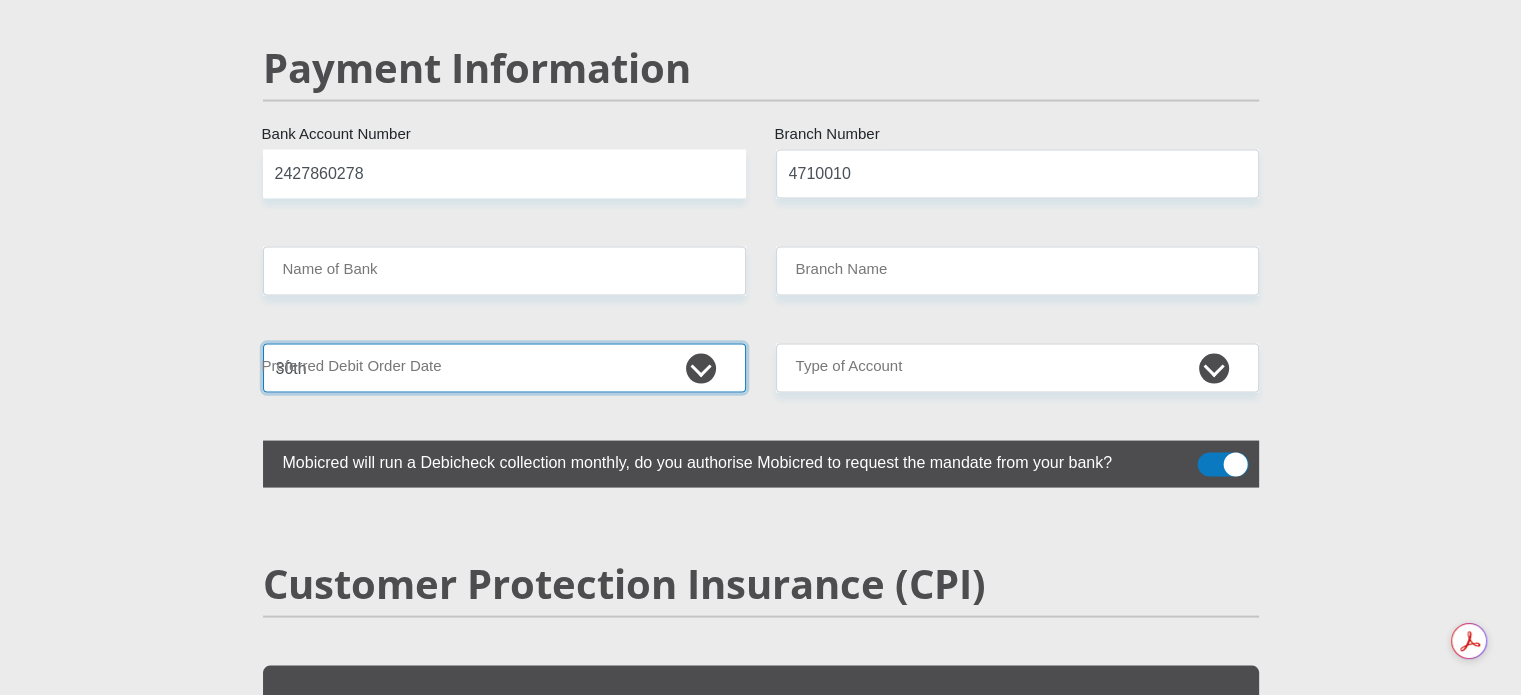 click on "1st
2nd
3rd
4th
5th
7th
18th
19th
20th
21st
22nd
23rd
24th
25th
26th
27th
28th
29th
30th" at bounding box center [504, 368] 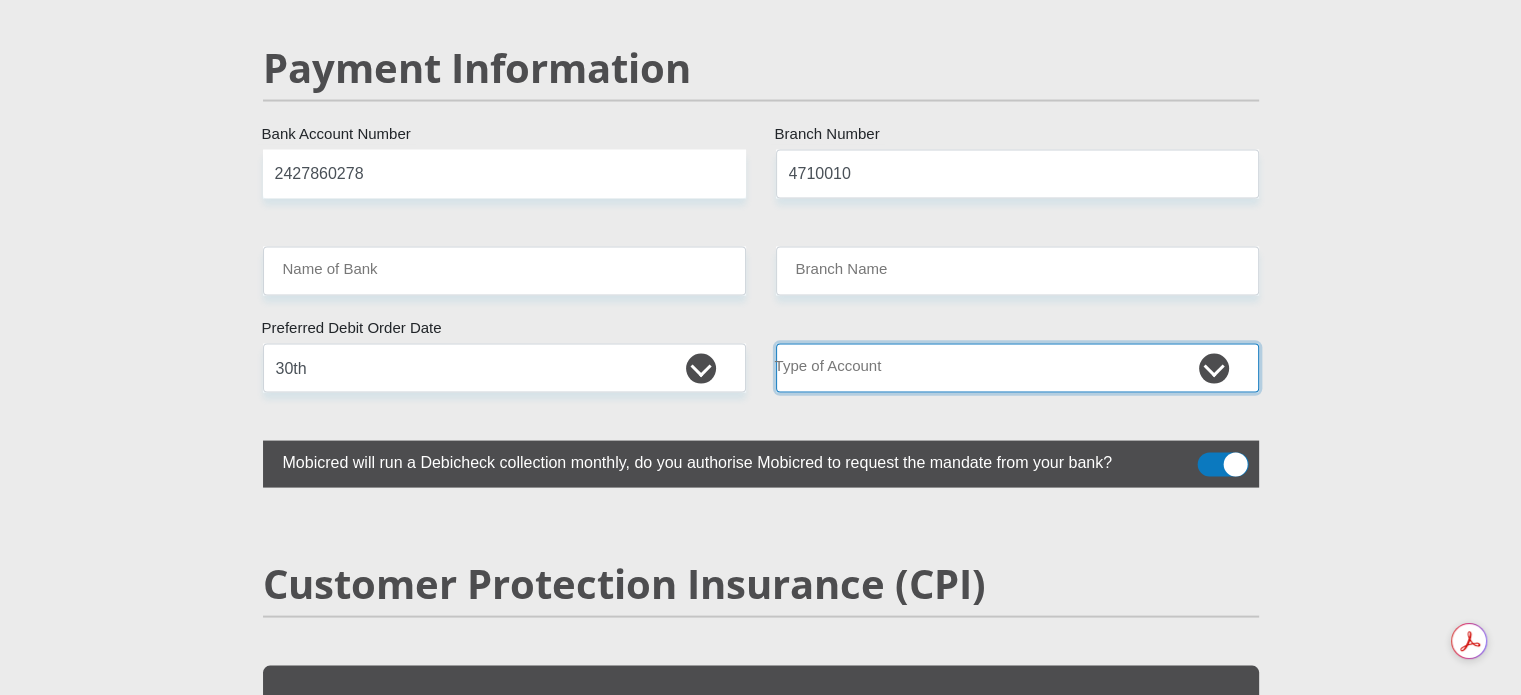 click on "Cheque
Savings" at bounding box center [1017, 368] 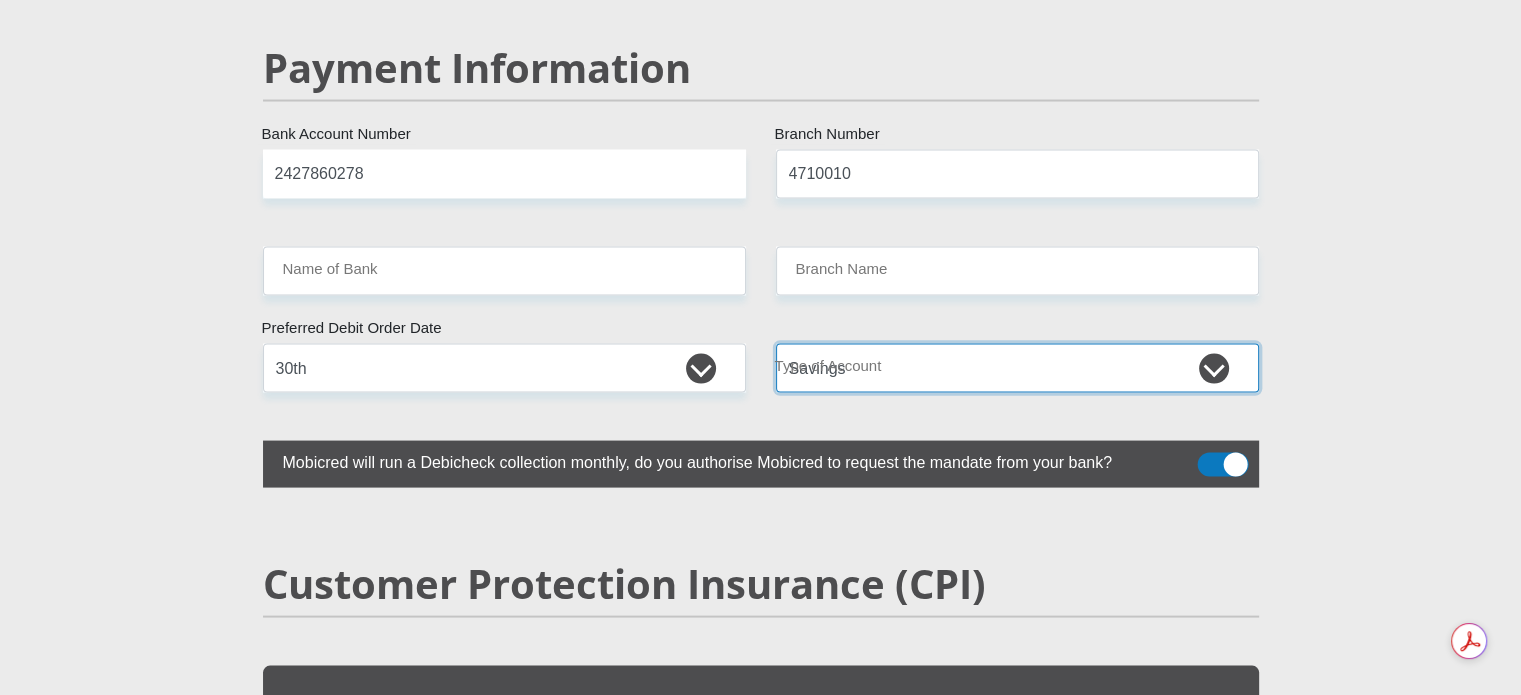 click on "Cheque
Savings" at bounding box center (1017, 368) 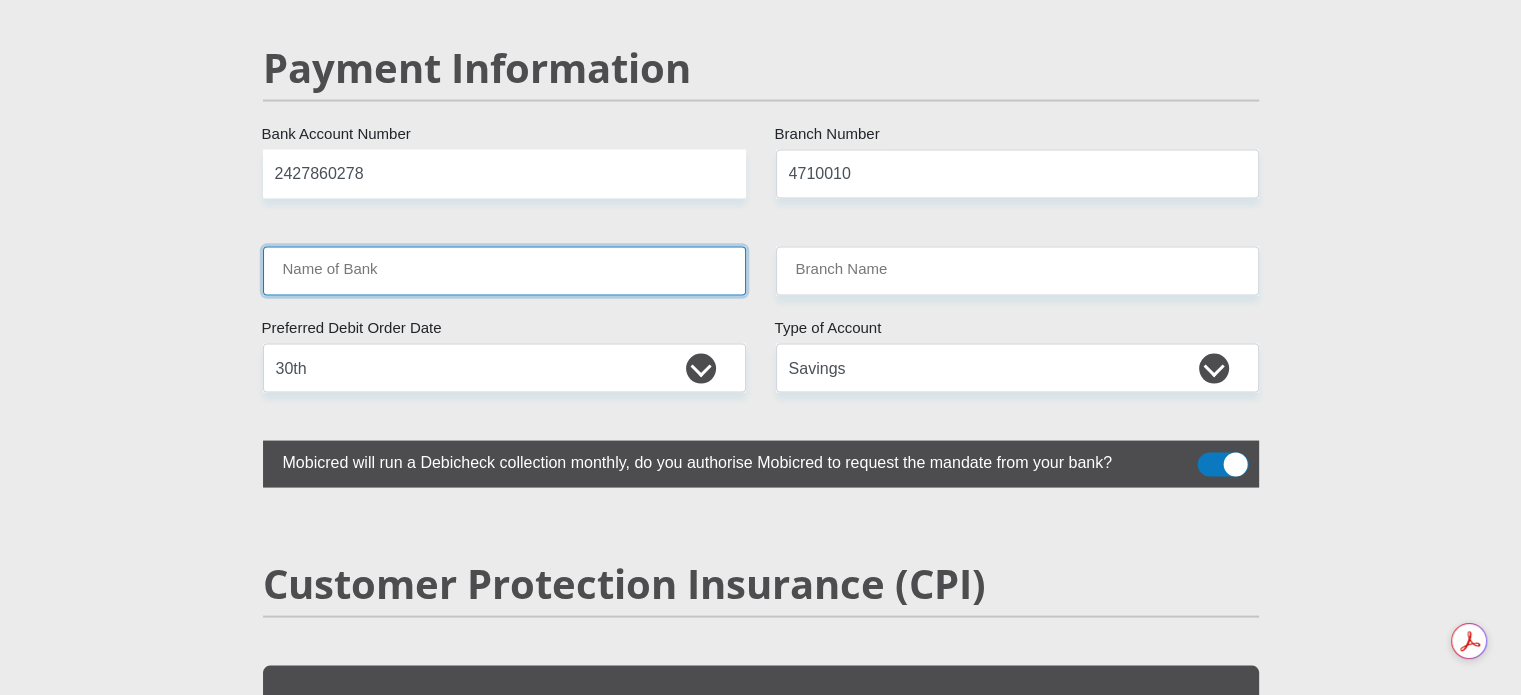 click on "Name of Bank" at bounding box center (504, 271) 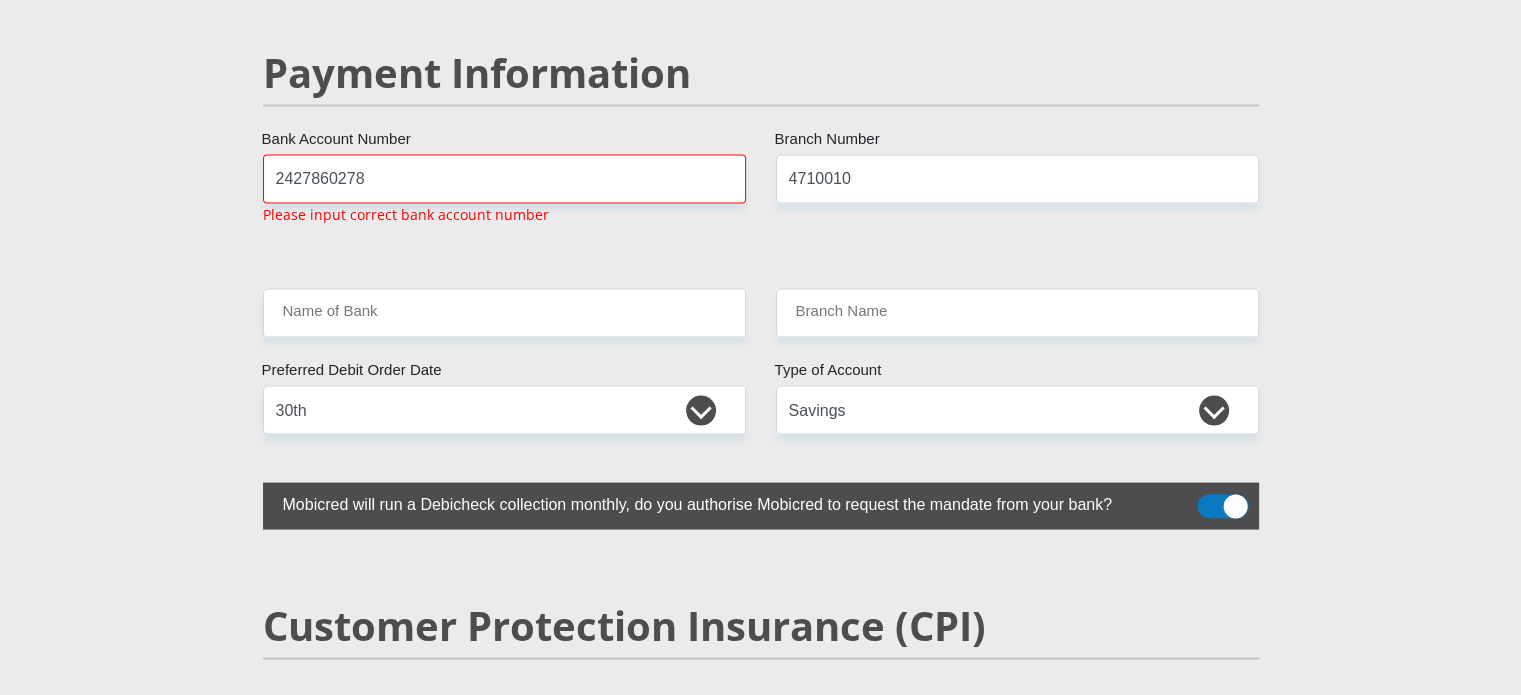 click on "Personal Details
Mr
Ms
Mrs
Dr
Other
Title
Bonita
First Name
VanNiekerk
Surname
7909150244080
South African ID Number
Please input valid ID number
South Africa
Afghanistan
Aland Islands
Albania
Algeria
America Samoa
American Virgin Islands
Andorra
Angola
Anguilla
Antarctica
Antigua and Barbuda
Argentina" at bounding box center [761, -699] 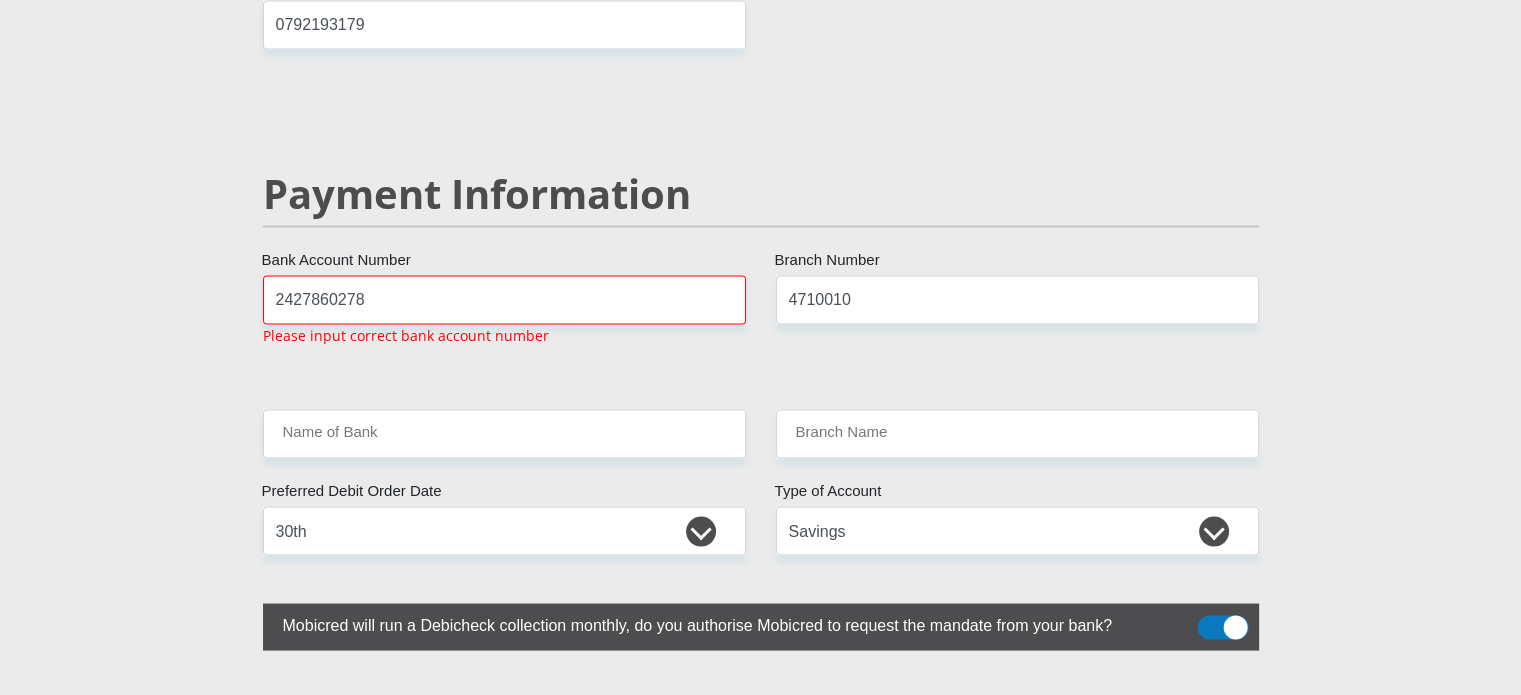 scroll, scrollTop: 3774, scrollLeft: 0, axis: vertical 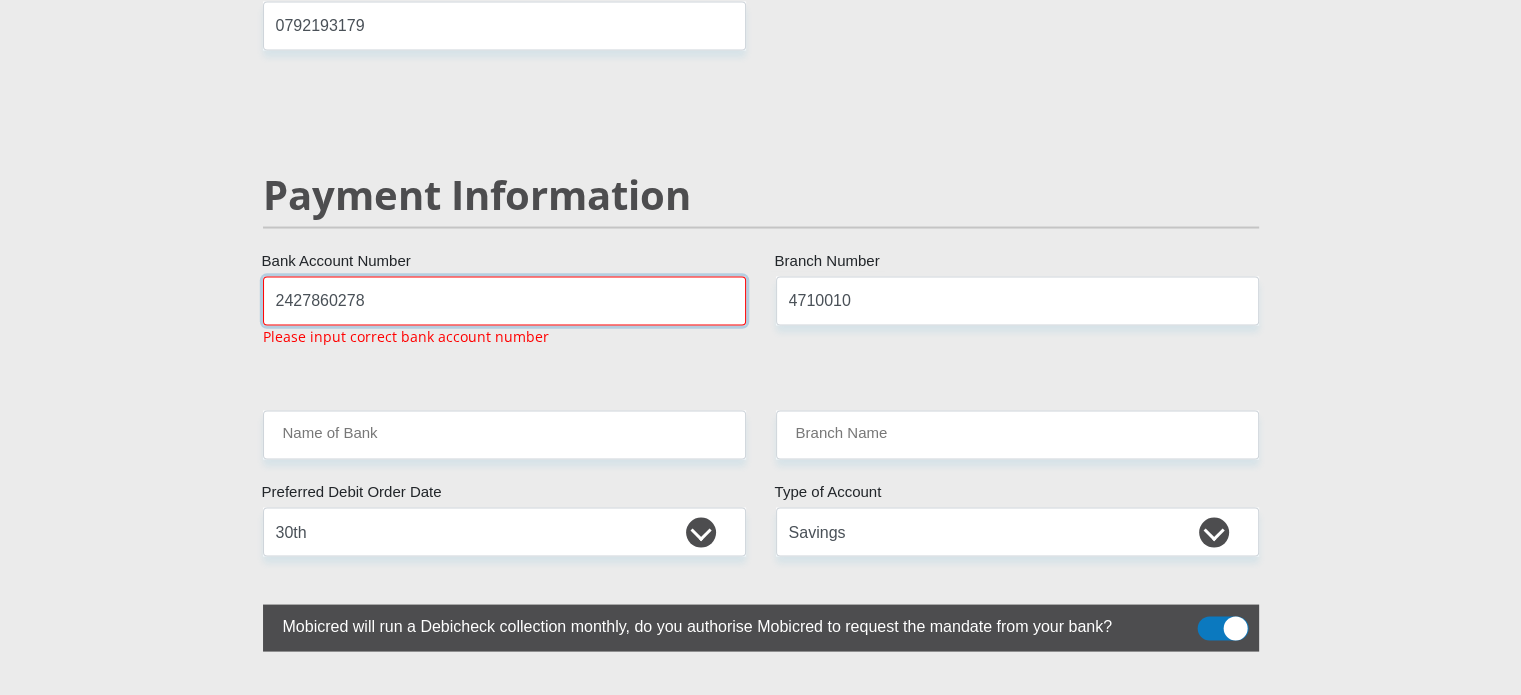 drag, startPoint x: 434, startPoint y: 254, endPoint x: 111, endPoint y: 254, distance: 323 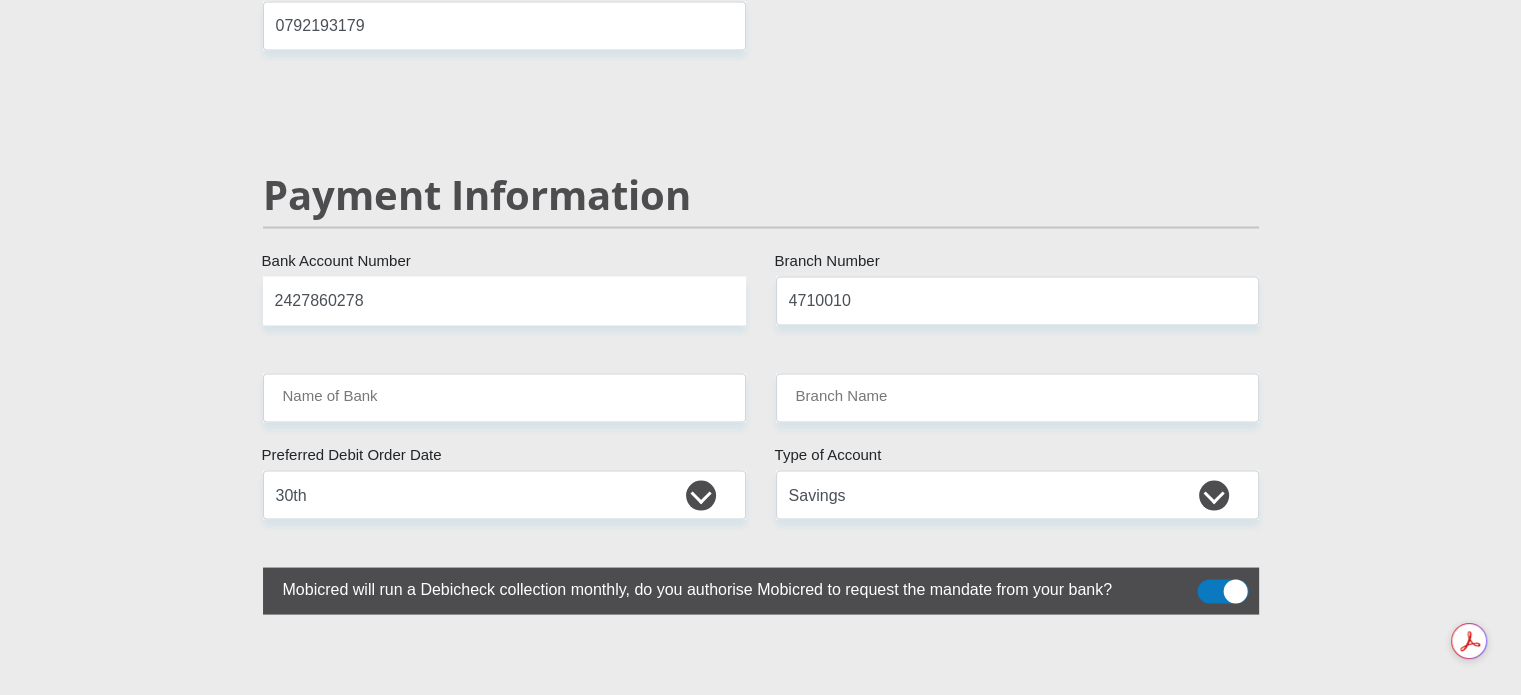click on "Personal Details
Mr
Ms
Mrs
Dr
Other
Title
Bonita
First Name
VanNiekerk
Surname
7909150244080
South African ID Number
Please input valid ID number
South Africa
Afghanistan
Aland Islands
Albania
Algeria
America Samoa
American Virgin Islands
Andorra
Angola
Anguilla
Antarctica
Antigua and Barbuda
Argentina" at bounding box center [761, -596] 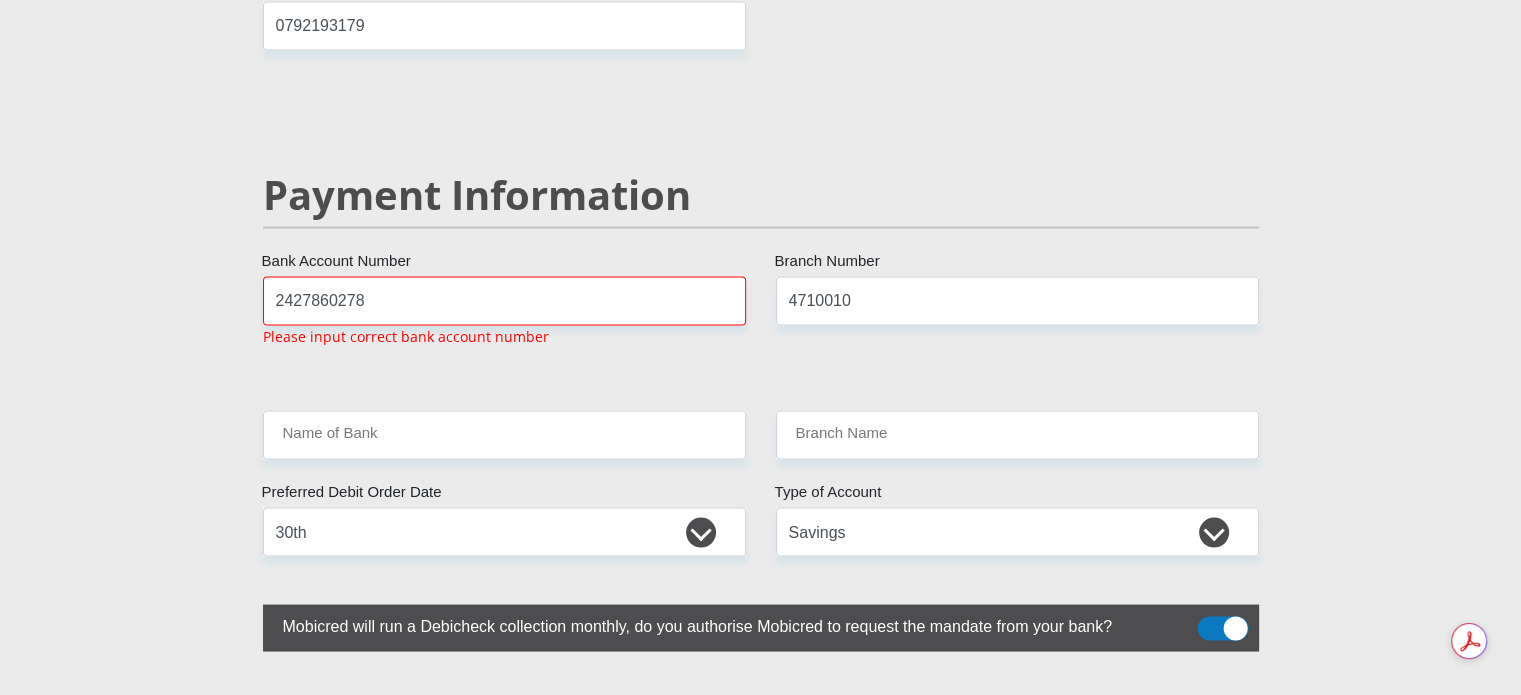 click on "Personal Details
Mr
Ms
Mrs
Dr
Other
Title
Bonita
First Name
VanNiekerk
Surname
7909150244080
South African ID Number
Please input valid ID number
South Africa
Afghanistan
Aland Islands
Albania
Algeria
America Samoa
American Virgin Islands
Andorra
Angola
Anguilla
Antarctica
Antigua and Barbuda
Argentina" at bounding box center [761, -578] 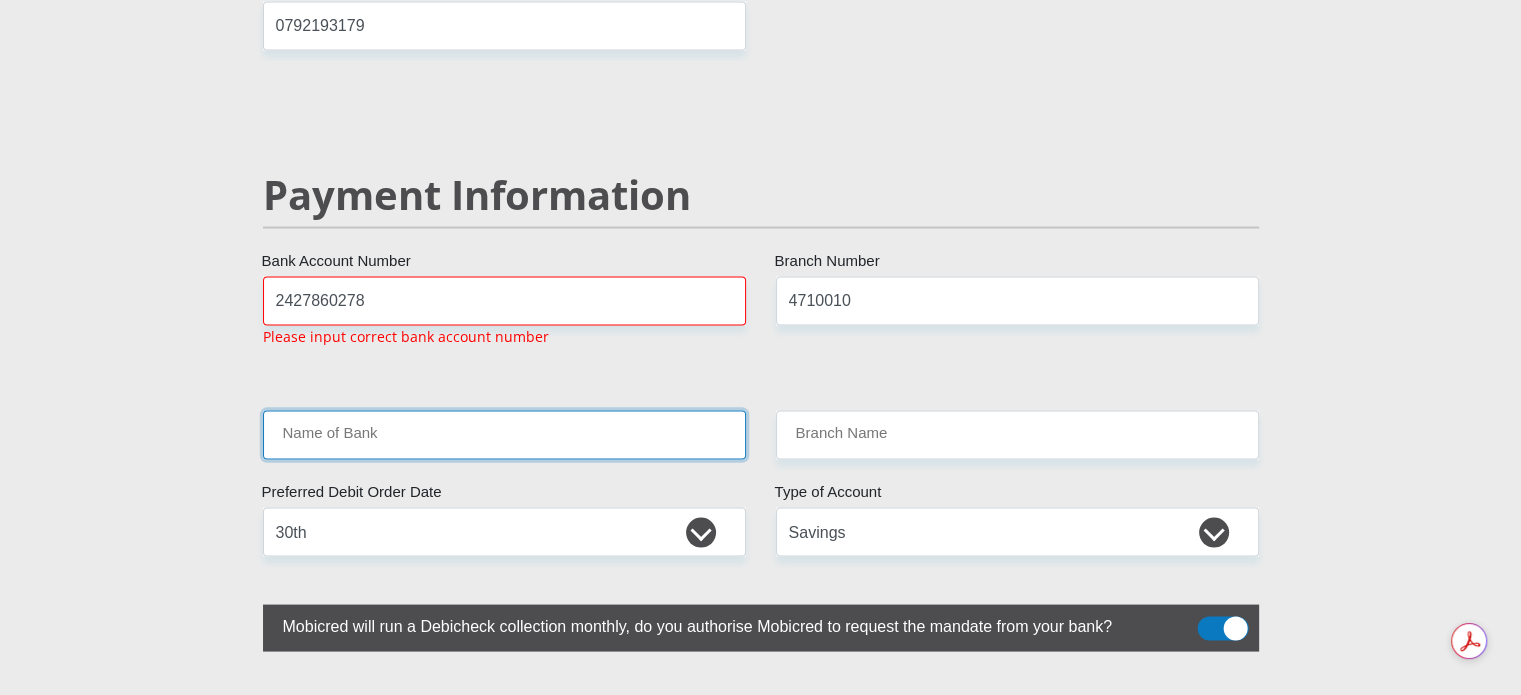click on "Name of Bank" at bounding box center (504, 434) 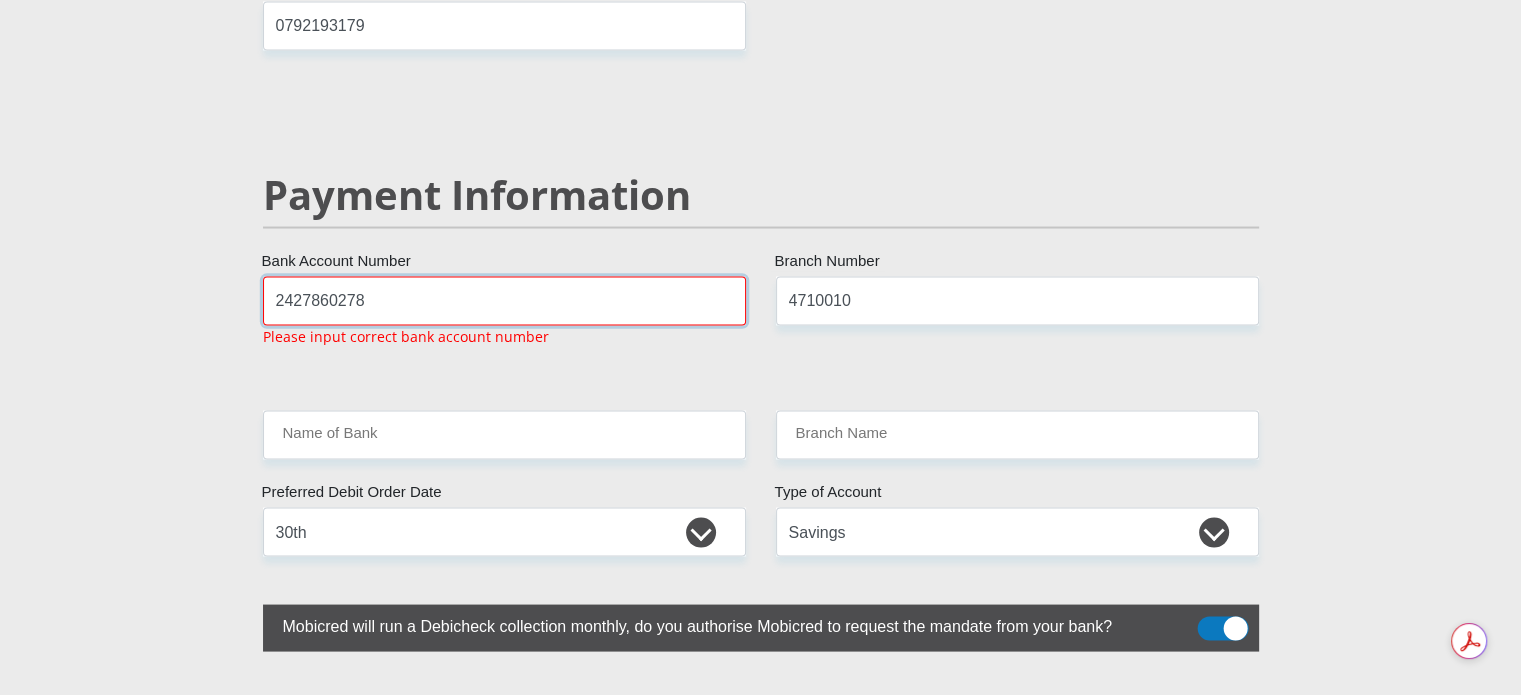 click on "2427860278" at bounding box center (504, 300) 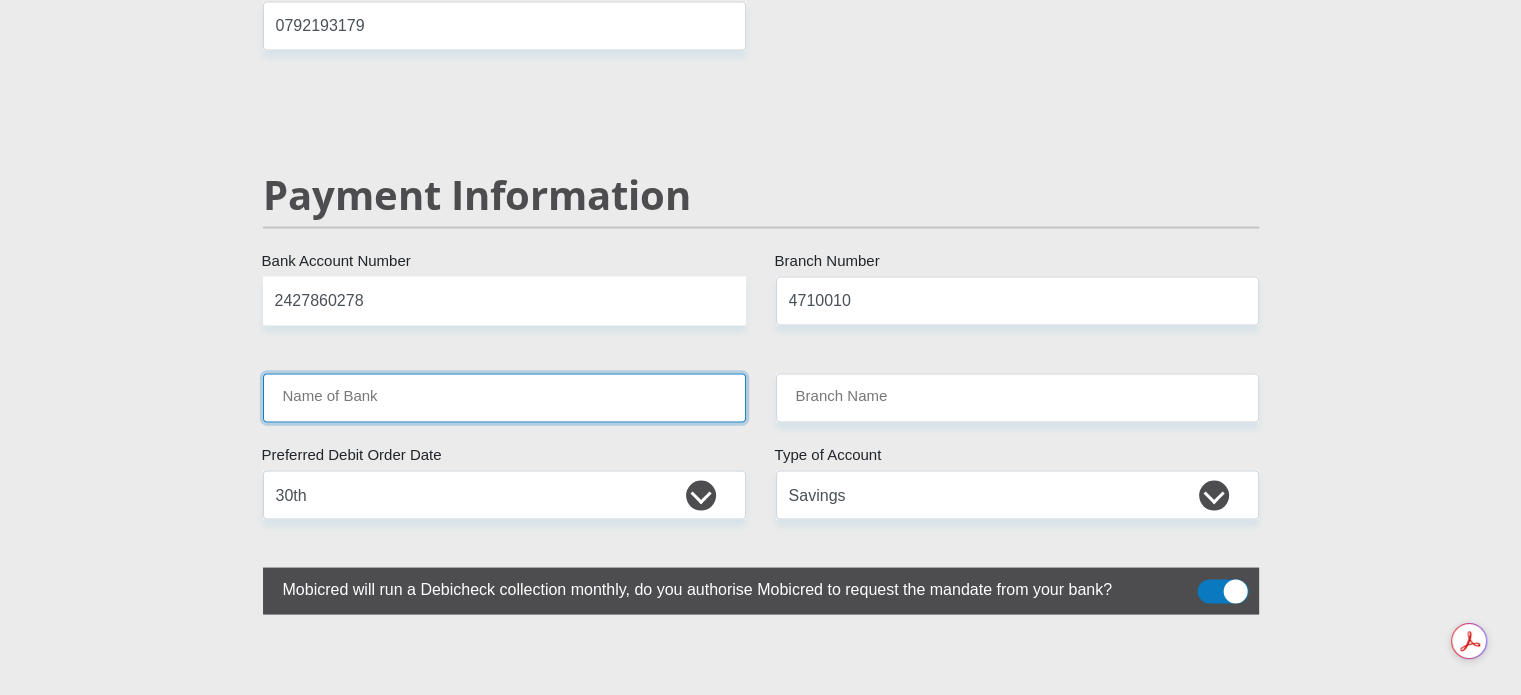 click on "Personal Details
Mr
Ms
Mrs
Dr
Other
Title
Bonita
First Name
VanNiekerk
Surname
7909150244080
South African ID Number
Please input valid ID number
South Africa
Afghanistan
Aland Islands
Albania
Algeria
America Samoa
American Virgin Islands
Andorra
Angola
Anguilla
Antarctica
Antigua and Barbuda
Argentina" at bounding box center (761, -596) 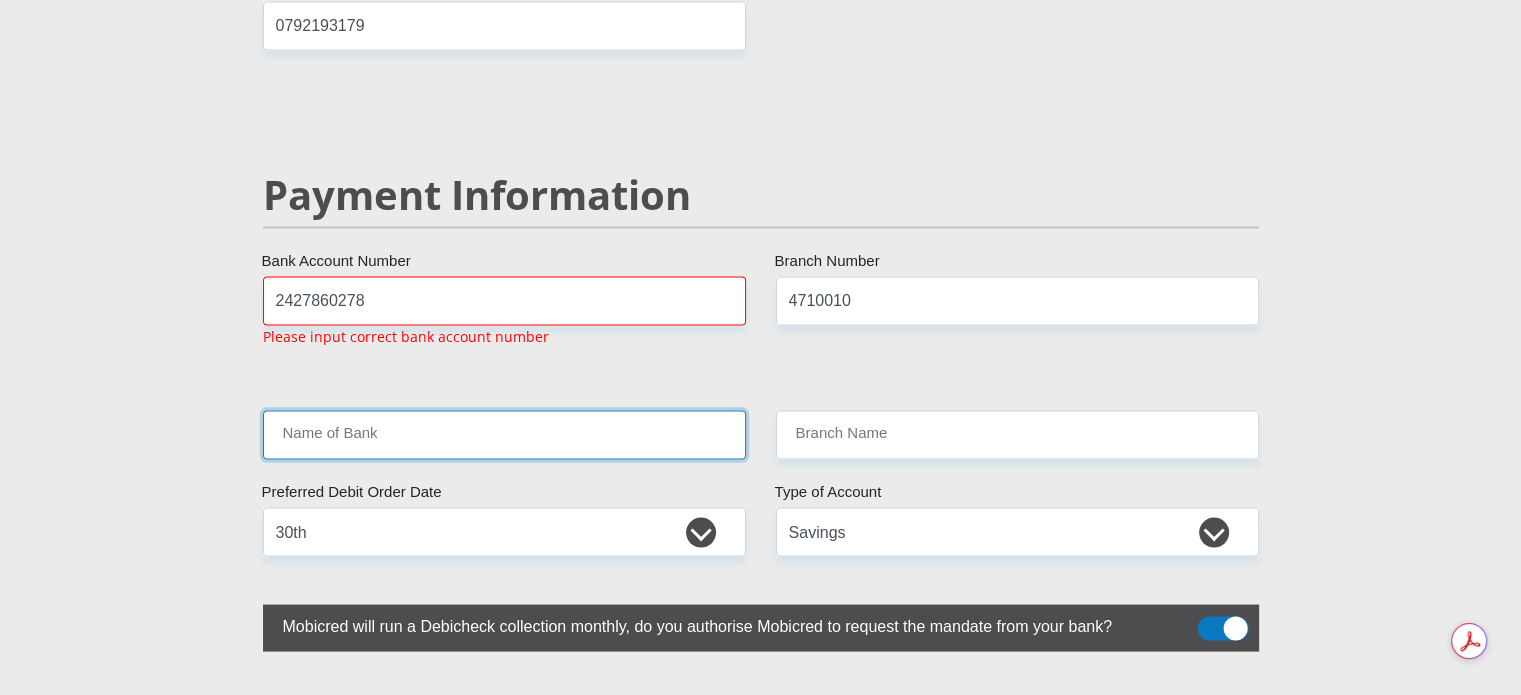 click on "Name of Bank" at bounding box center [504, 434] 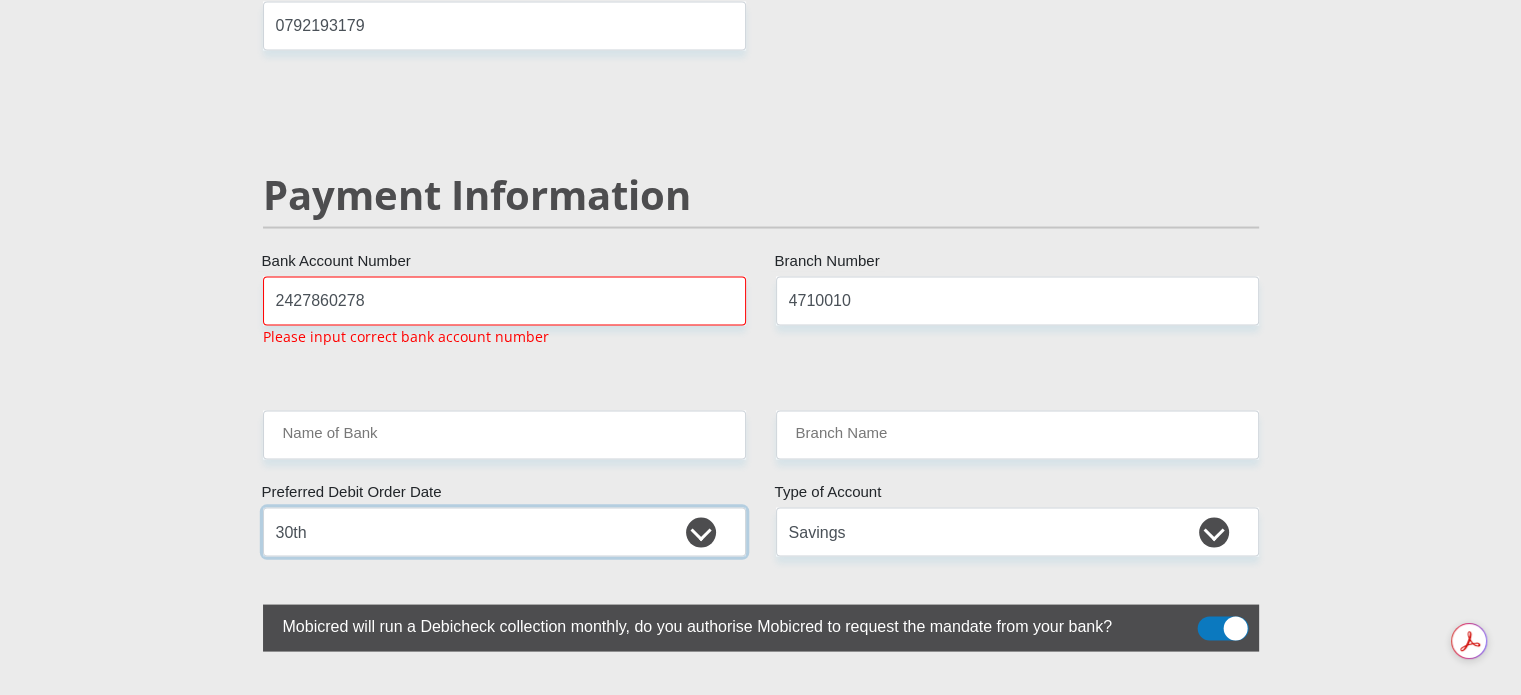 click on "1st
2nd
3rd
4th
5th
7th
18th
19th
20th
21st
22nd
23rd
24th
25th
26th
27th
28th
29th
30th" at bounding box center [504, 531] 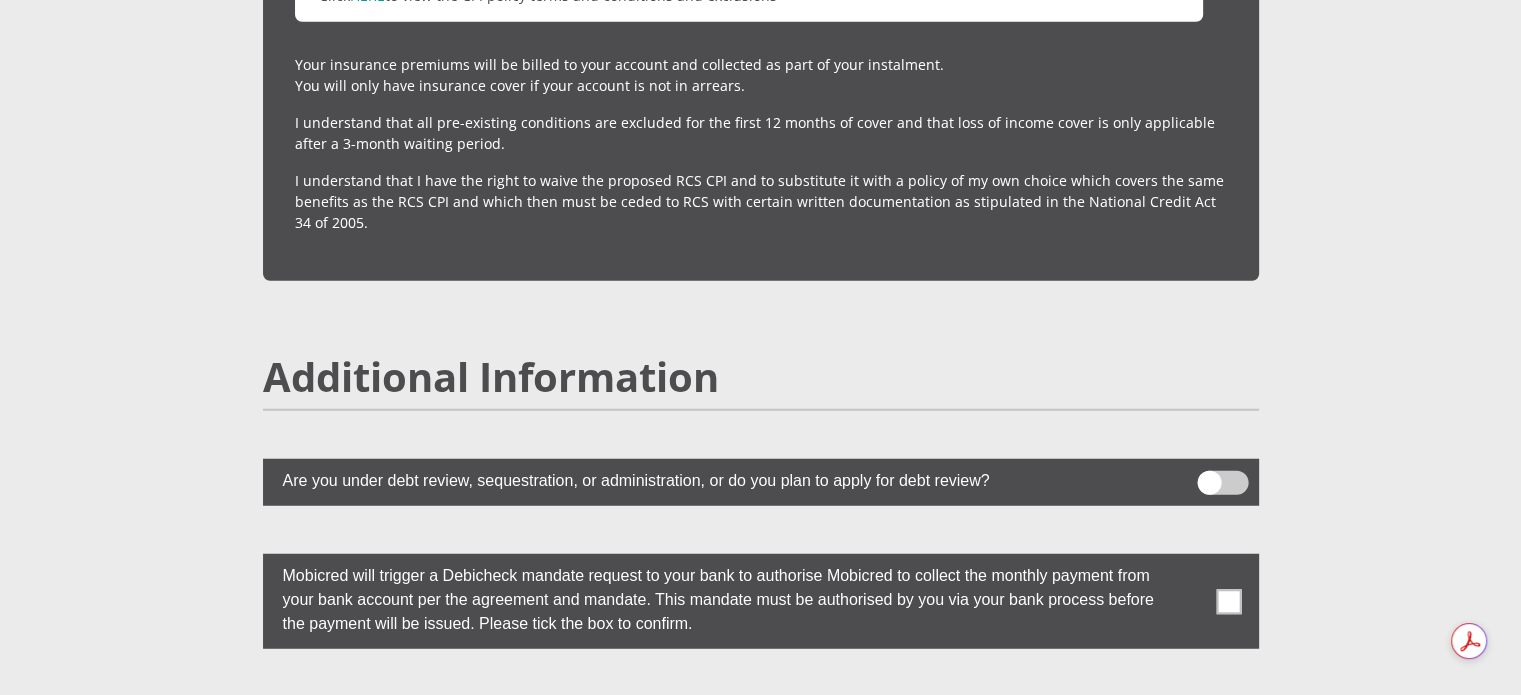 scroll, scrollTop: 5174, scrollLeft: 0, axis: vertical 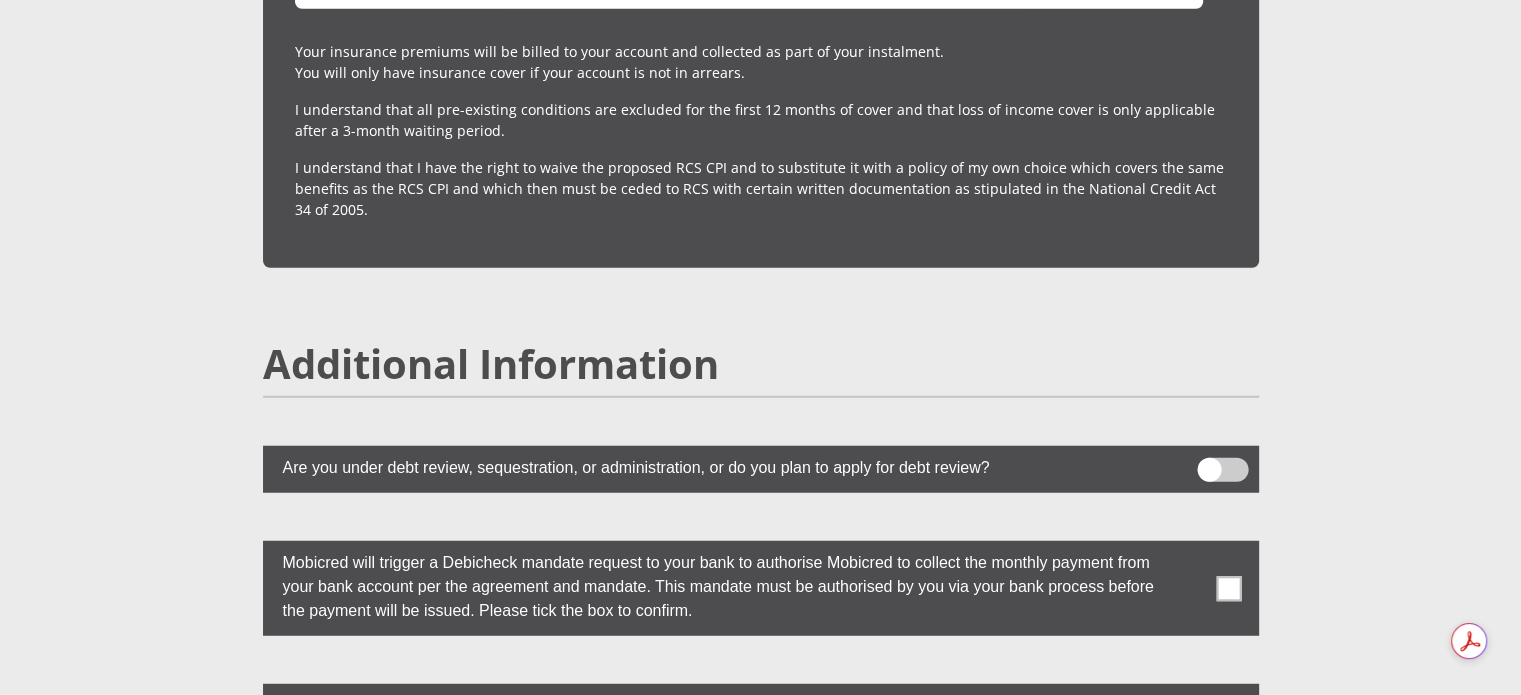 click at bounding box center (1222, 470) 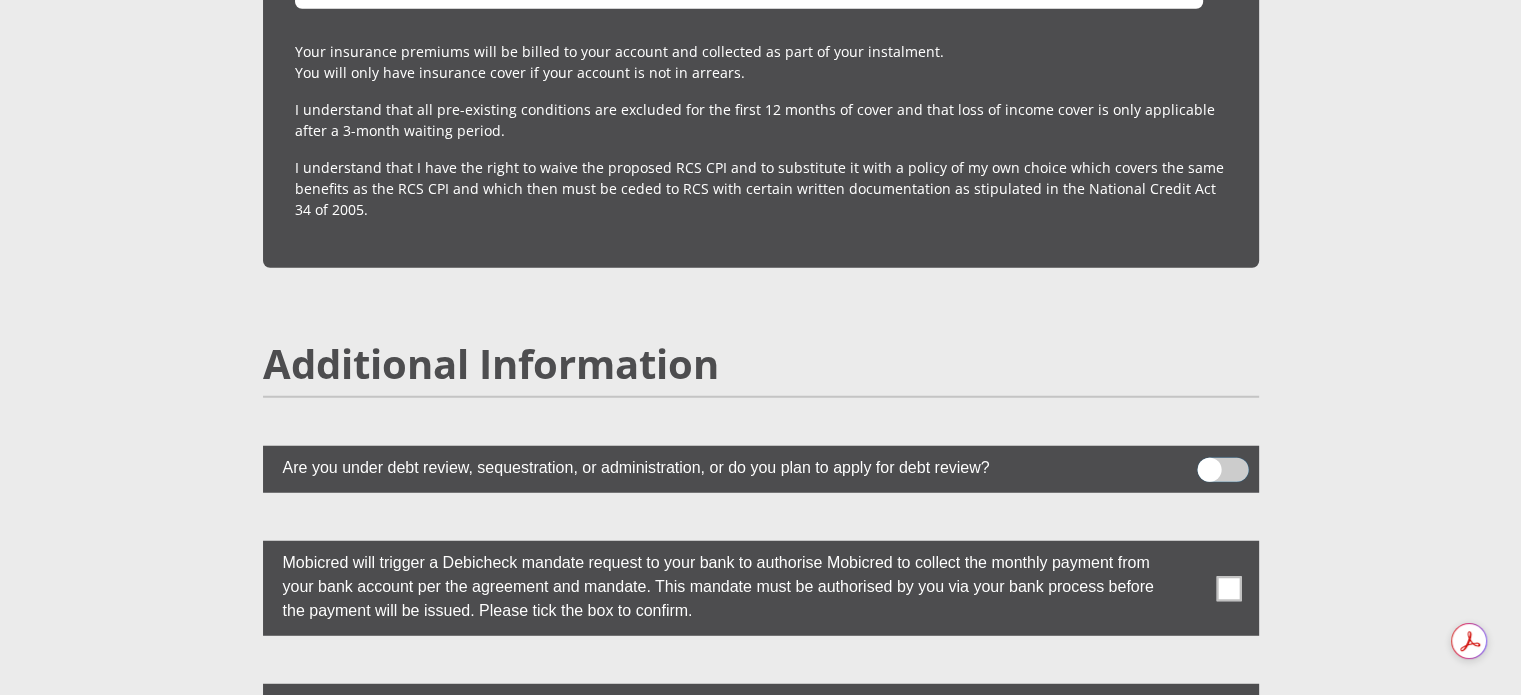 click at bounding box center (1209, 463) 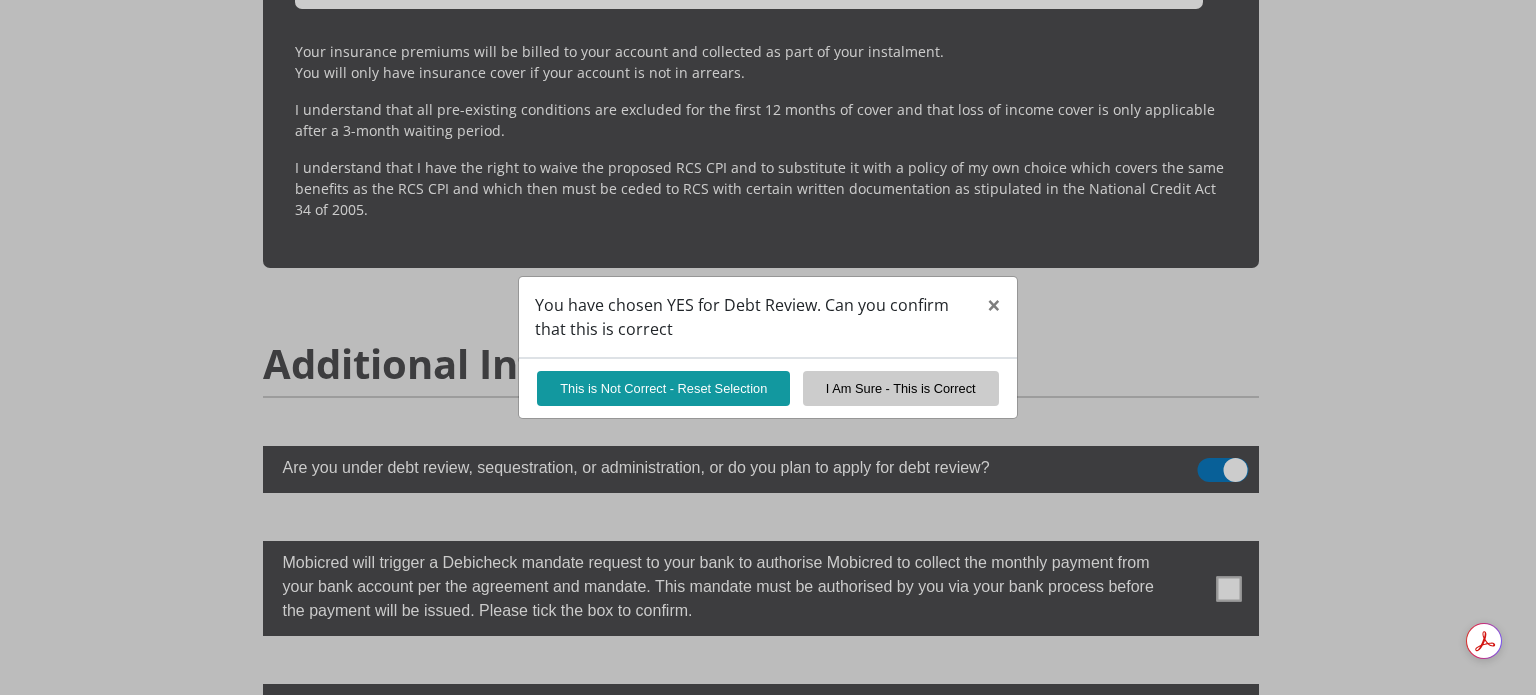 click on "You have chosen YES for Debt Review.
Can you confirm that this is correct
×
This is Not Correct - Reset Selection
I Am Sure - This is Correct" at bounding box center (768, 347) 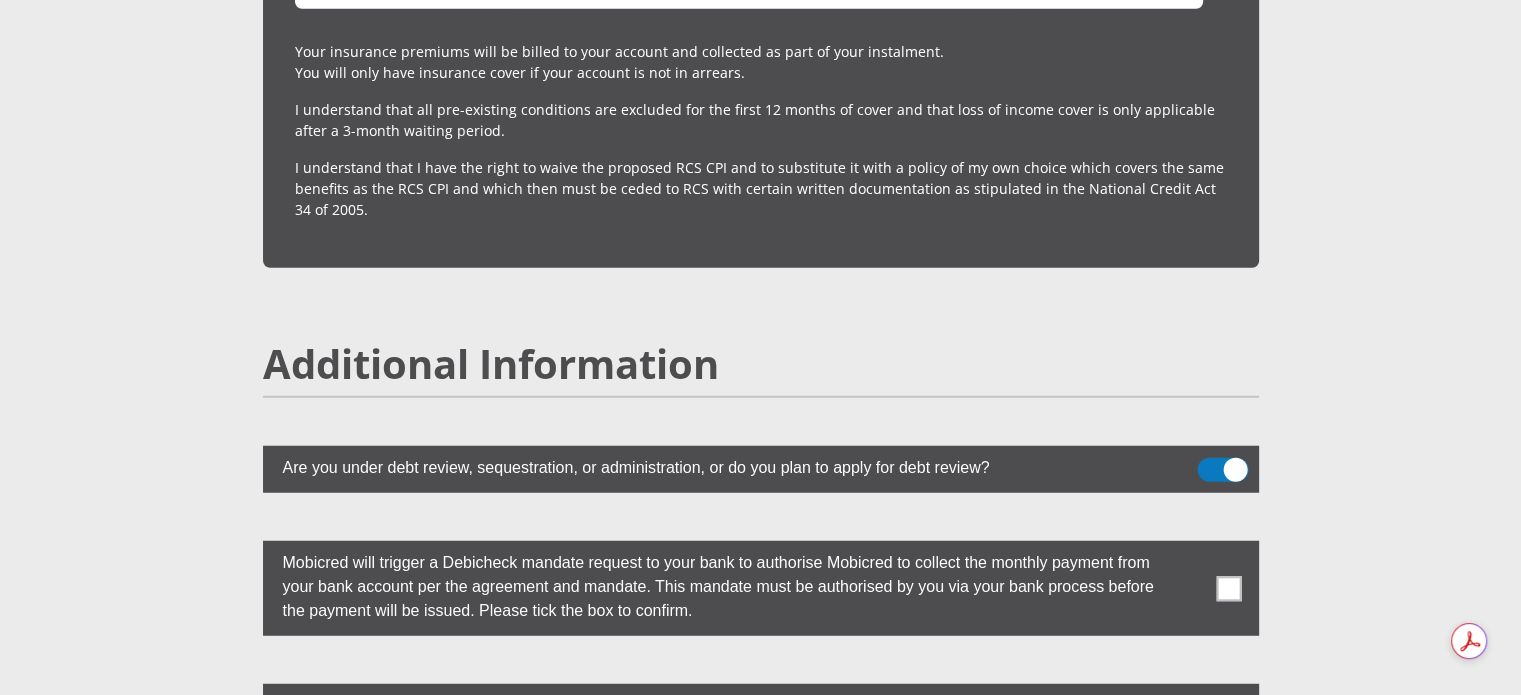 click at bounding box center [1222, 470] 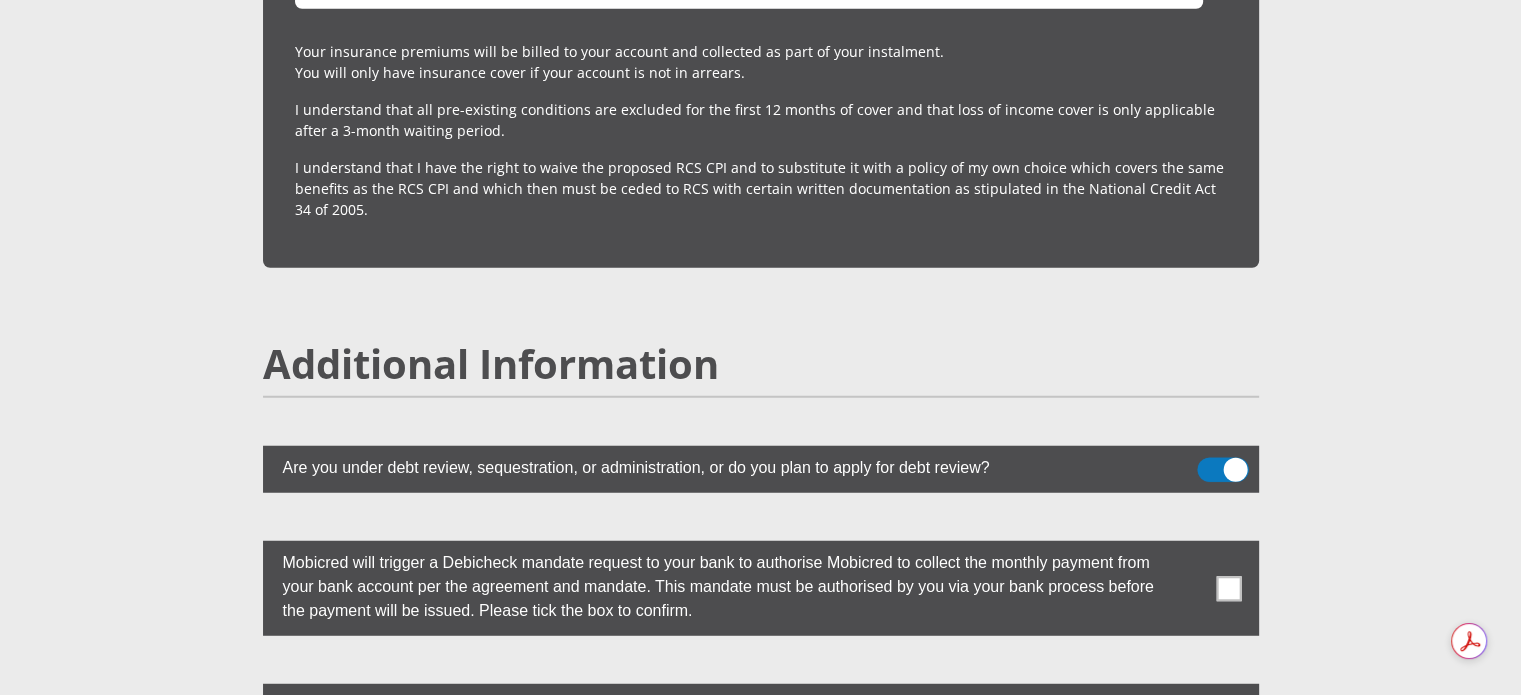 click at bounding box center (1209, 463) 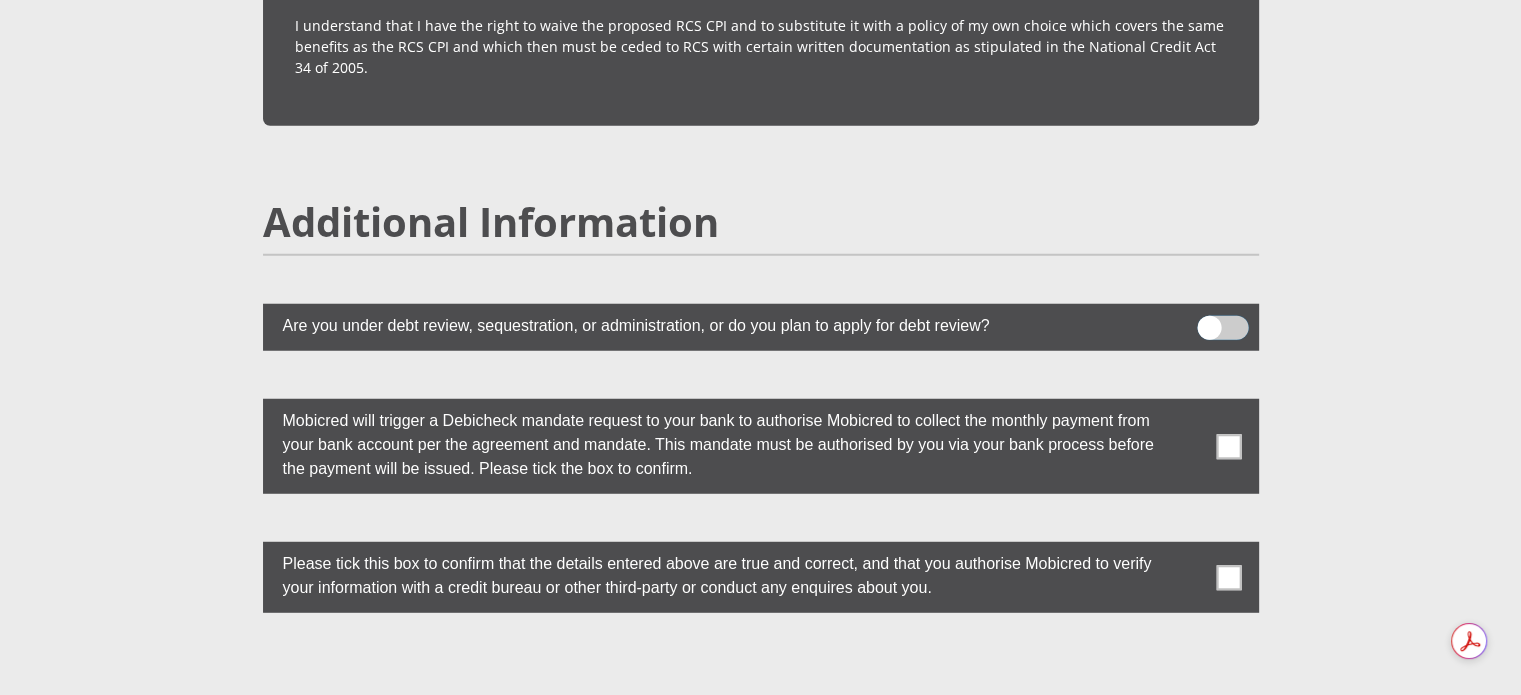 scroll, scrollTop: 5374, scrollLeft: 0, axis: vertical 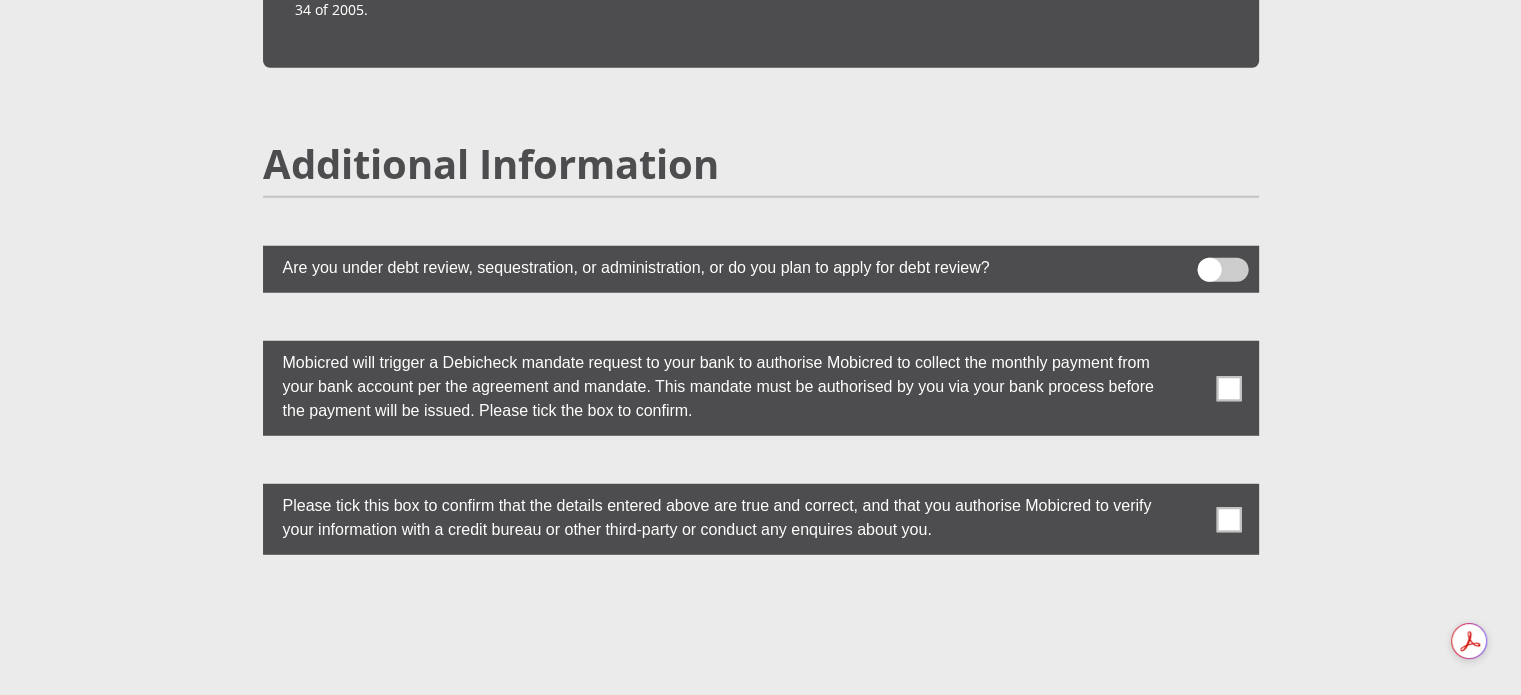 click at bounding box center [761, 388] 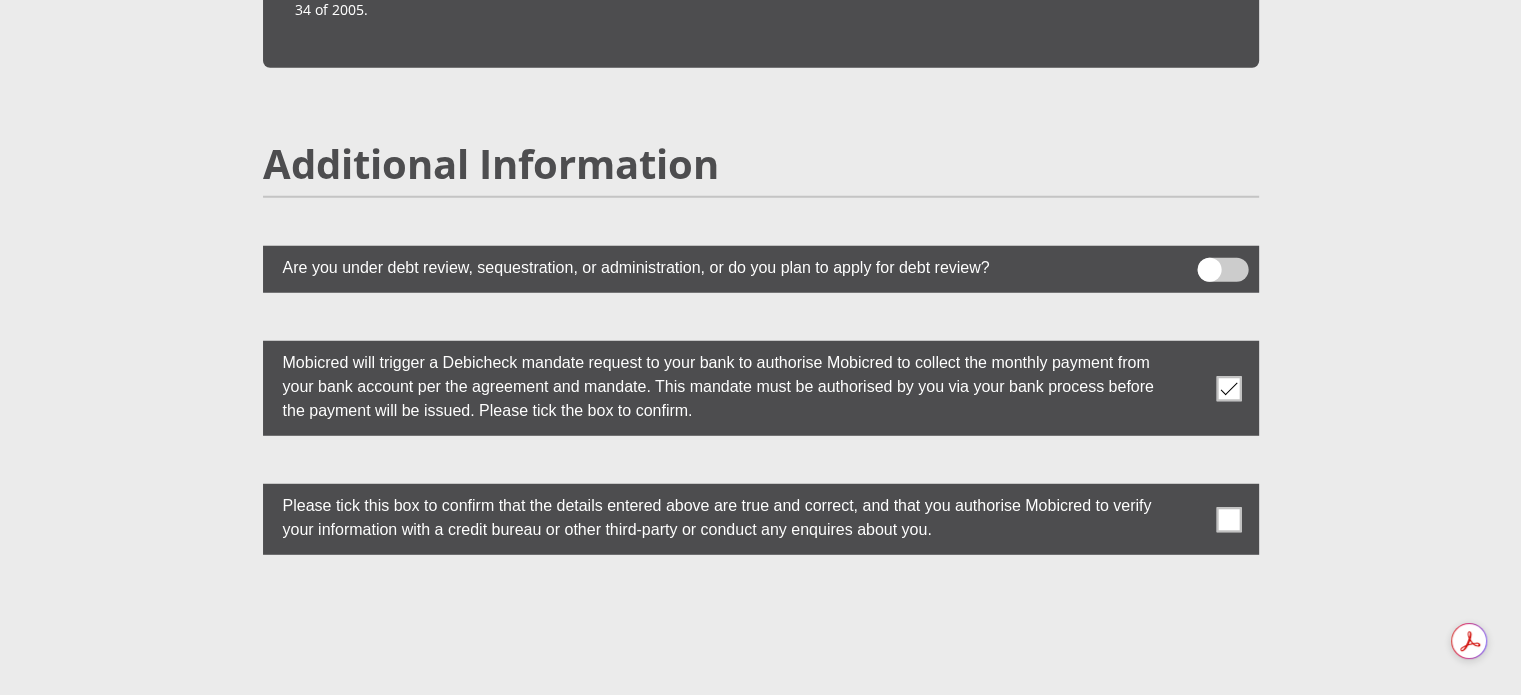 click at bounding box center [761, 519] 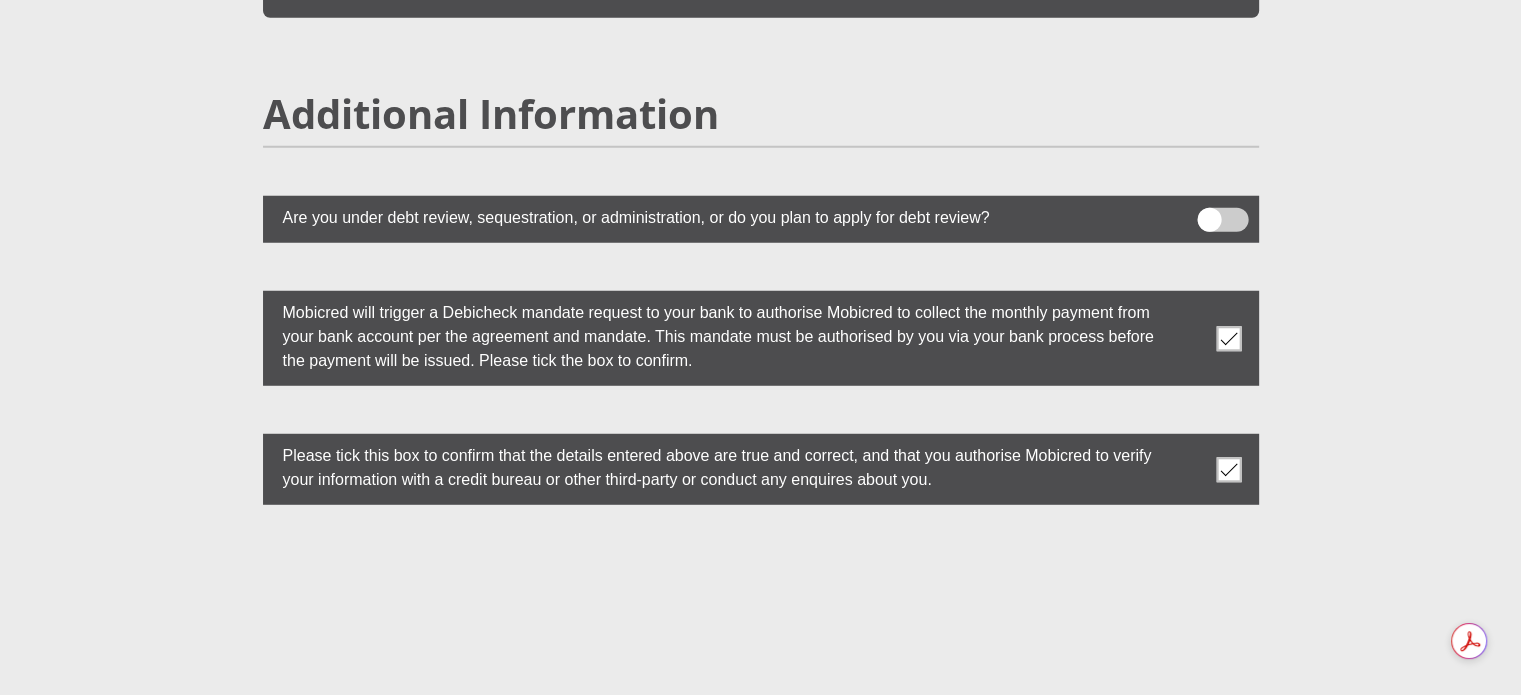 scroll, scrollTop: 5674, scrollLeft: 0, axis: vertical 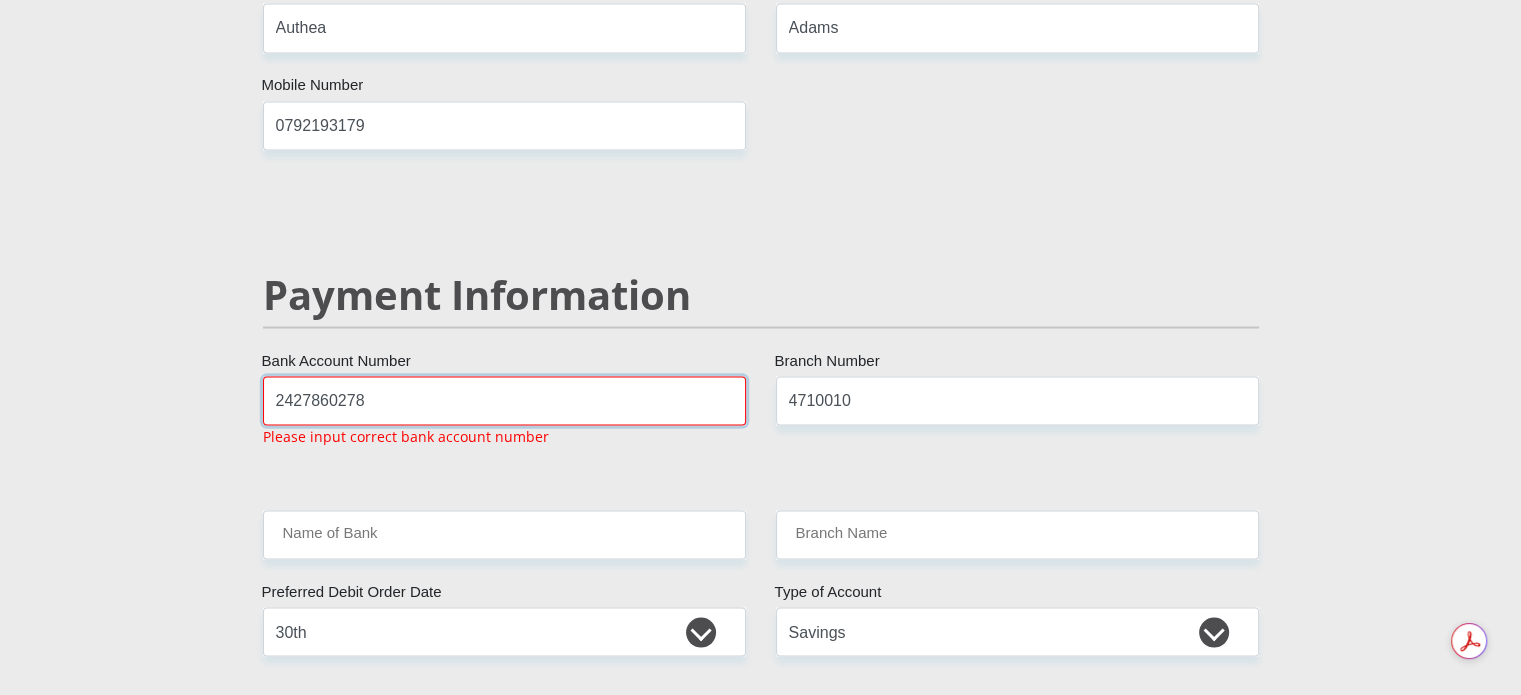 click on "2427860278" at bounding box center (504, 400) 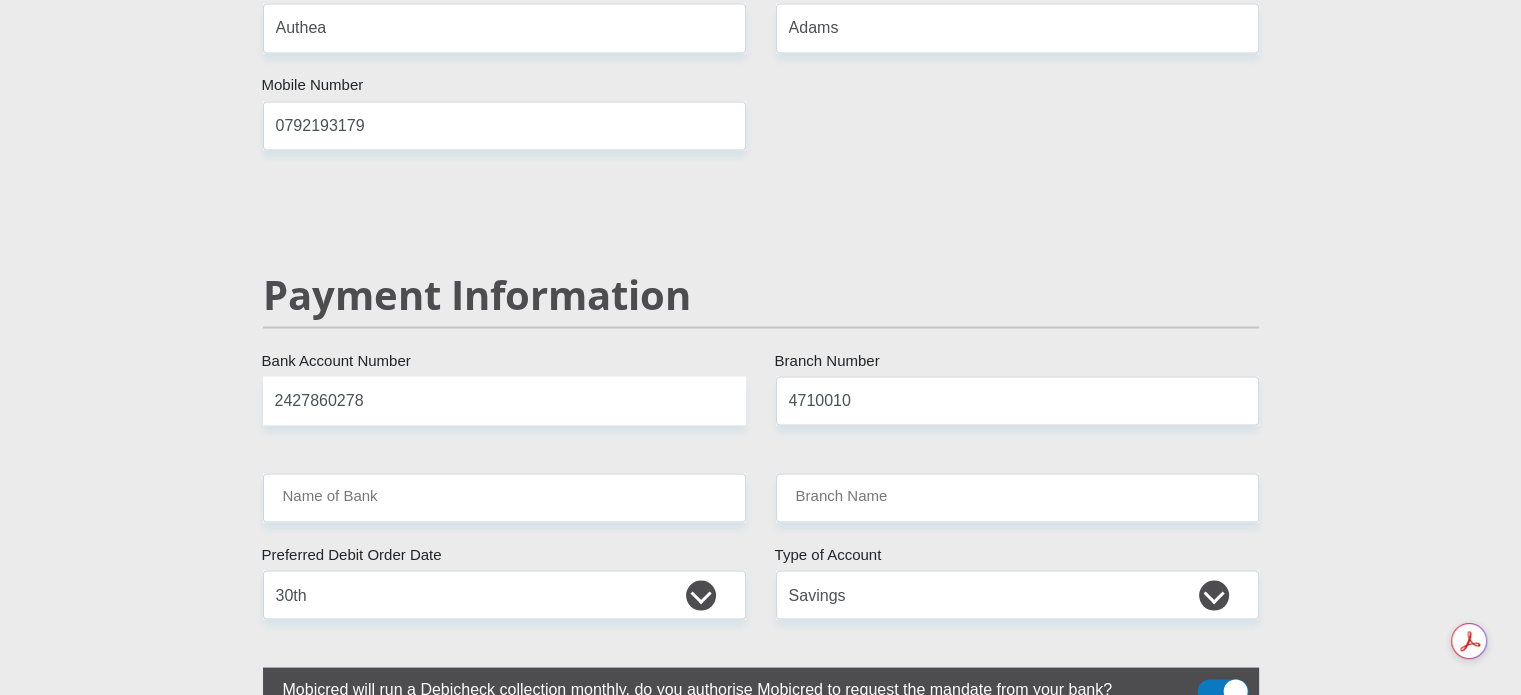 click on "Personal Details
Mr
Ms
Mrs
Dr
Other
Title
Bonita
First Name
VanNiekerk
Surname
7909150244080
South African ID Number
Please input valid ID number
South Africa
Afghanistan
Aland Islands
Albania
Algeria
America Samoa
American Virgin Islands
Andorra
Angola
Anguilla
Antarctica
Antigua and Barbuda
Argentina" at bounding box center [761, -496] 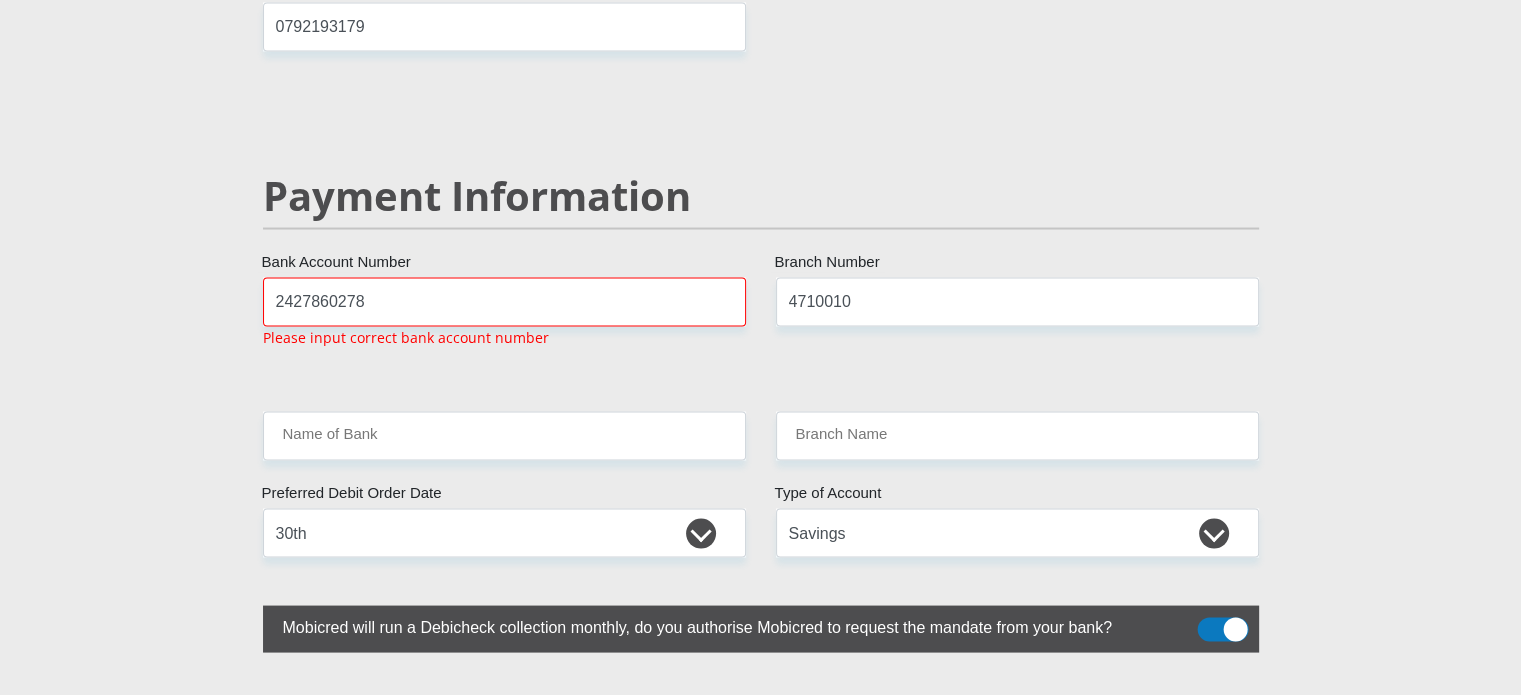 scroll, scrollTop: 3774, scrollLeft: 0, axis: vertical 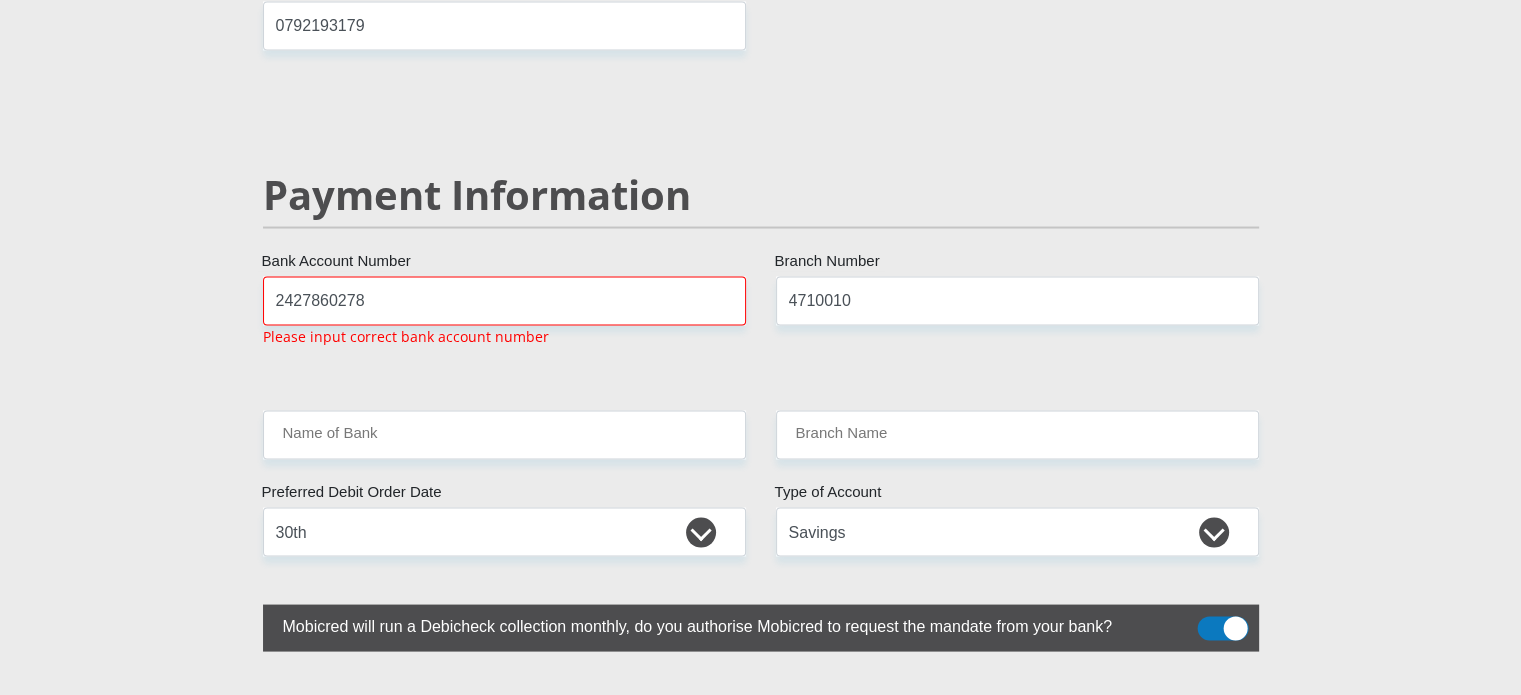 click on "Payment Information" at bounding box center (761, 223) 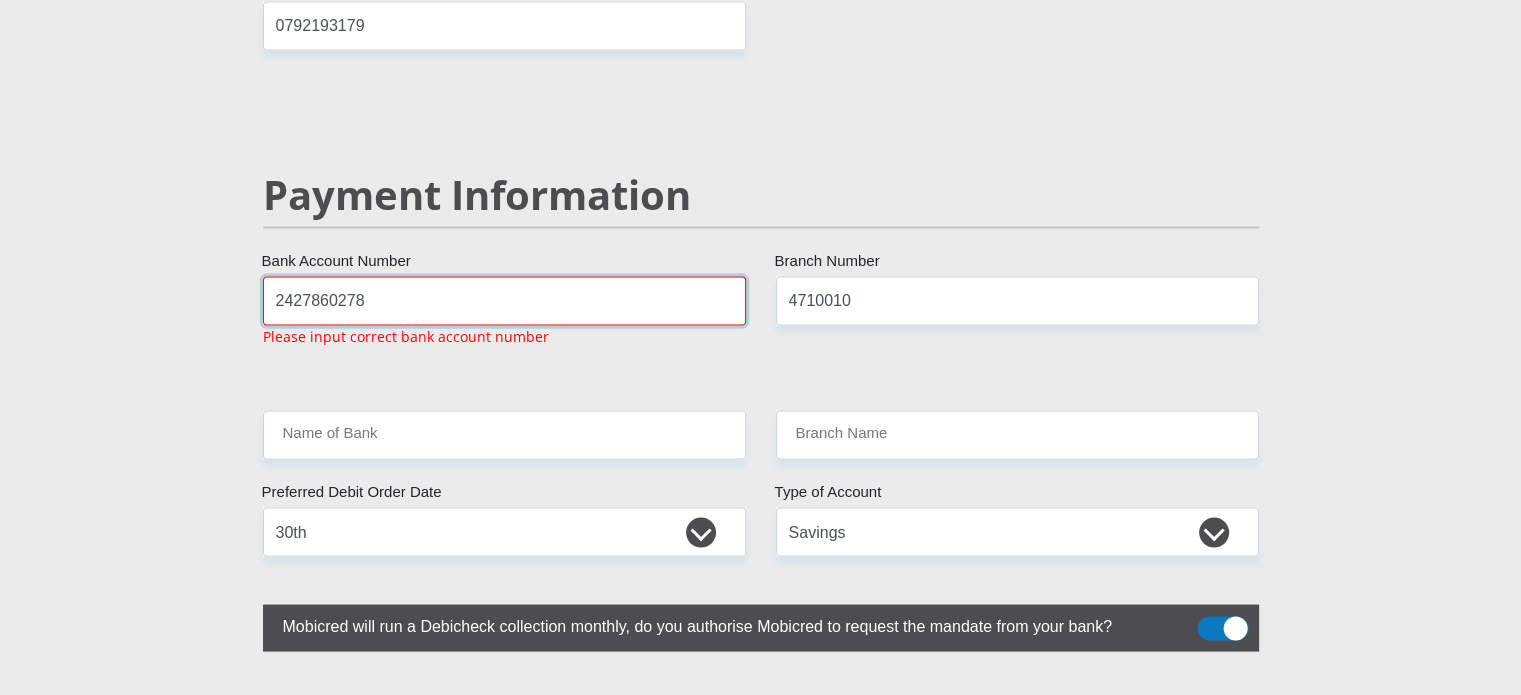 drag, startPoint x: 377, startPoint y: 279, endPoint x: 153, endPoint y: 279, distance: 224 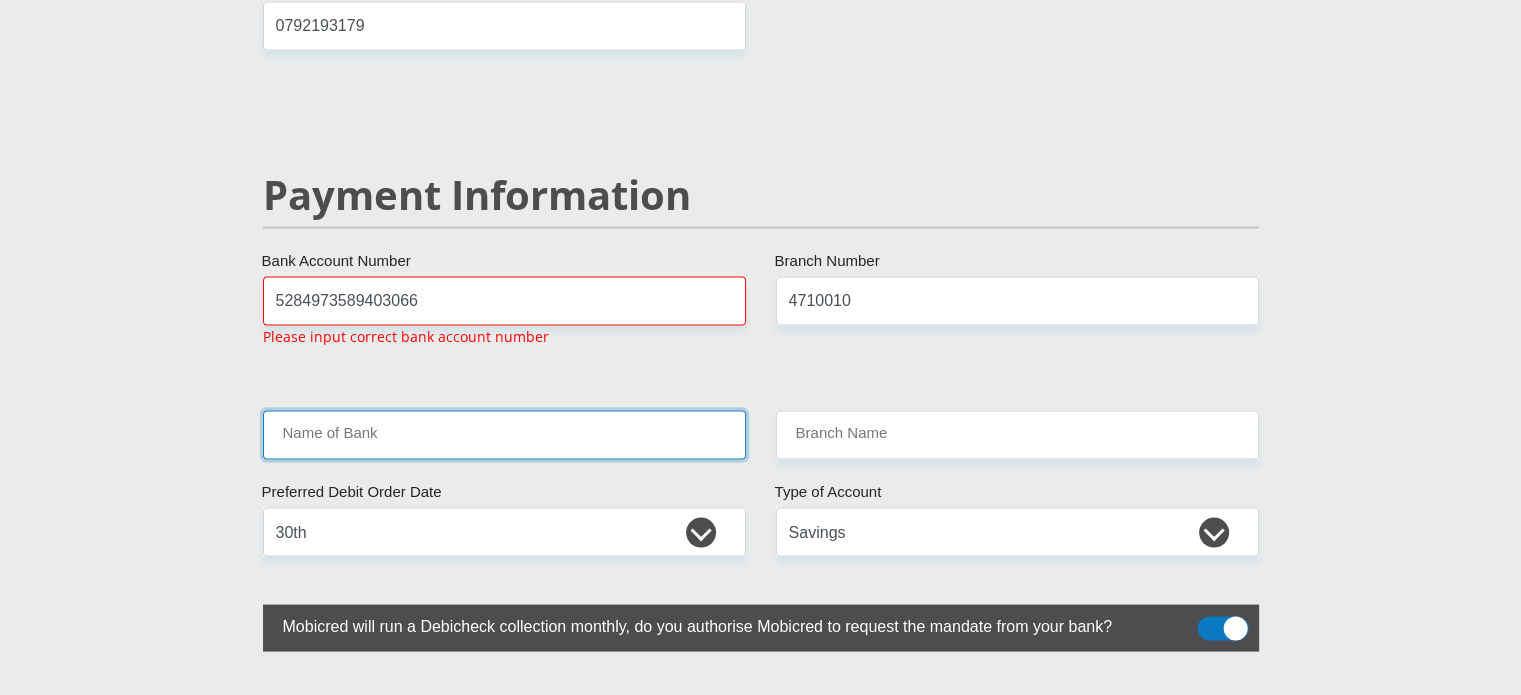 click on "Name of Bank" at bounding box center [504, 434] 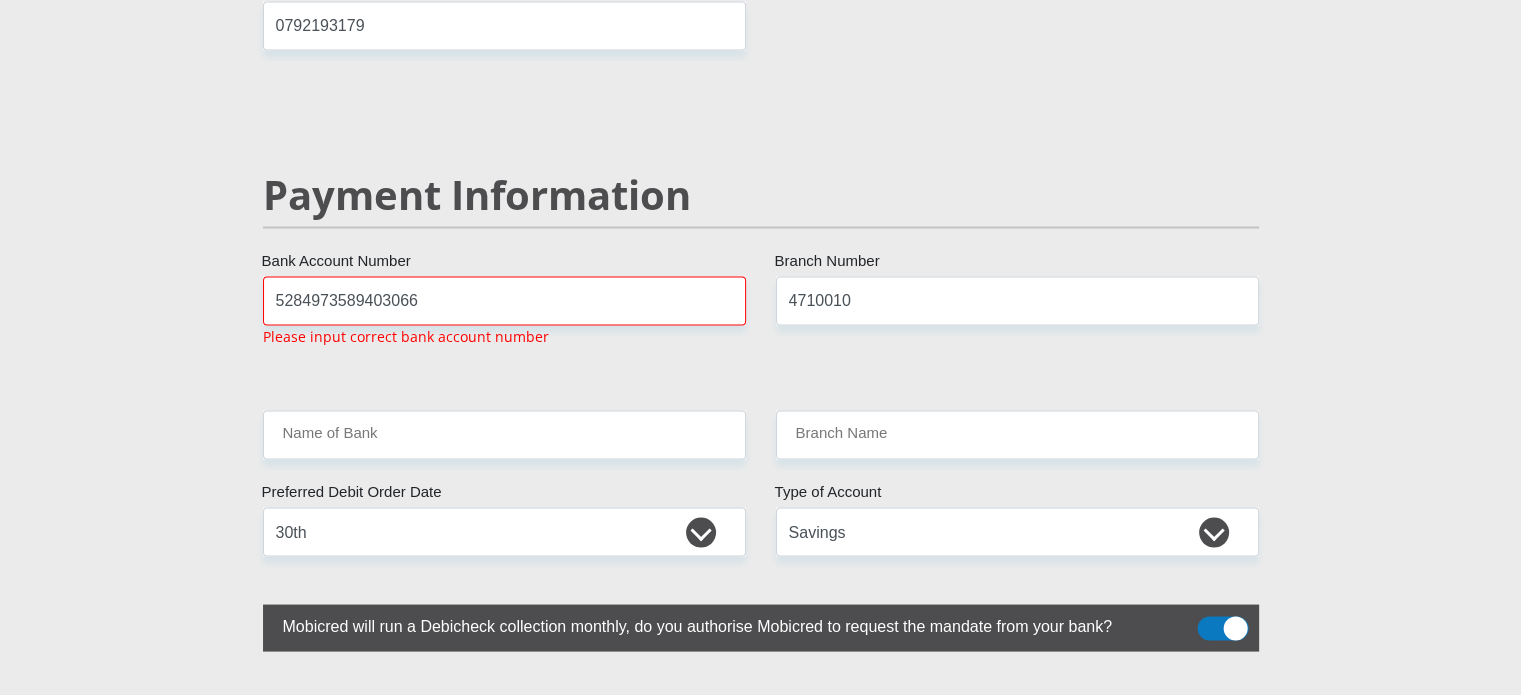 click on "Name of Bank" at bounding box center [504, 434] 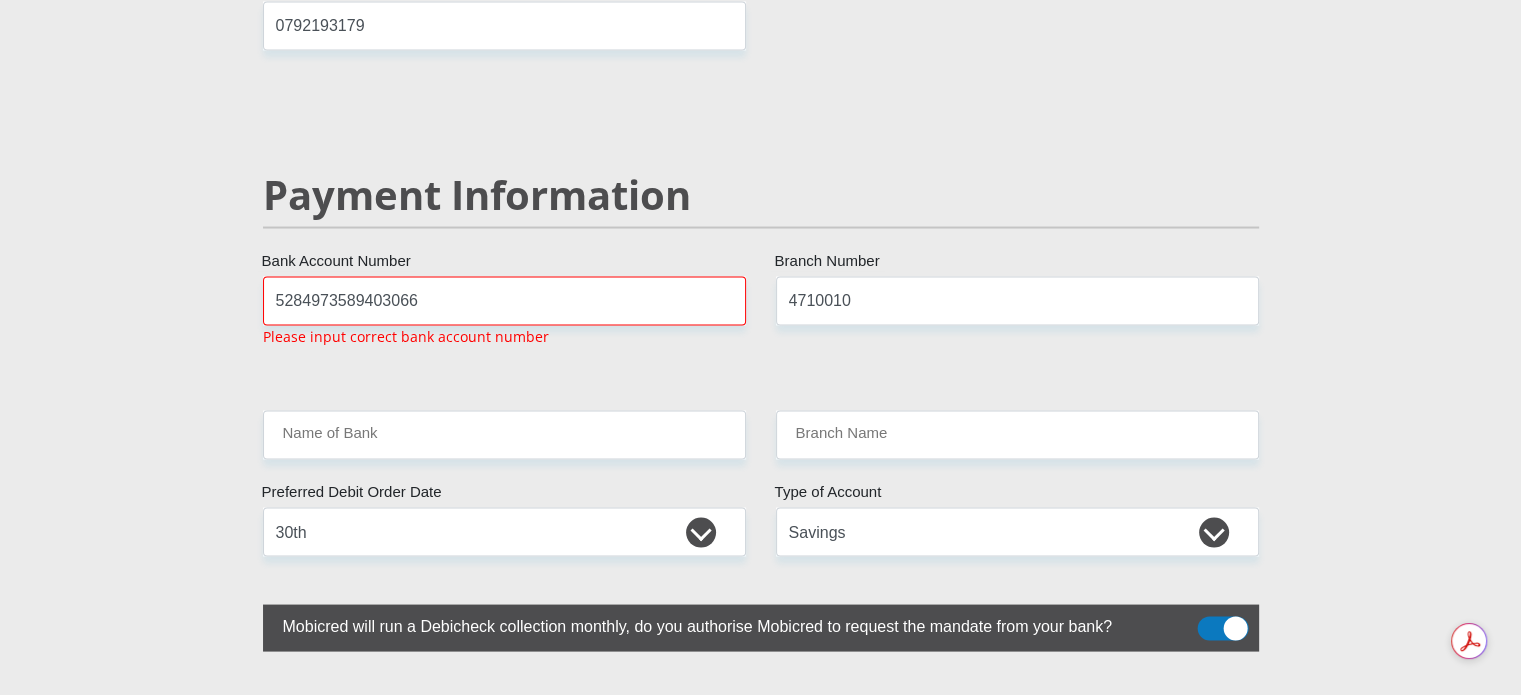 click on "Personal Details
Mr
Ms
Mrs
Dr
Other
Title
Bonita
First Name
VanNiekerk
Surname
7909150244080
South African ID Number
Please input valid ID number
South Africa
Afghanistan
Aland Islands
Albania
Algeria
America Samoa
American Virgin Islands
Andorra
Angola
Anguilla  Armenia" at bounding box center [760, -563] 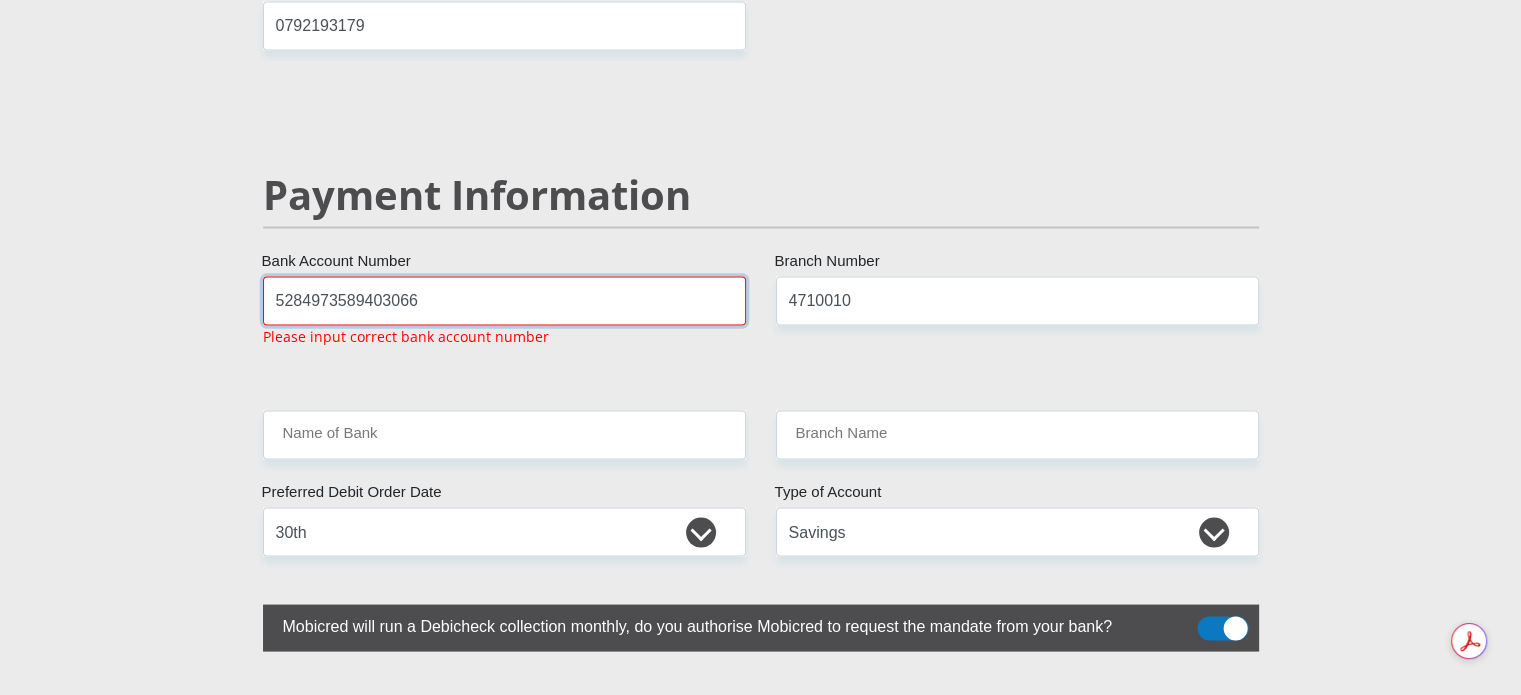 click on "5284973589403066" at bounding box center (504, 300) 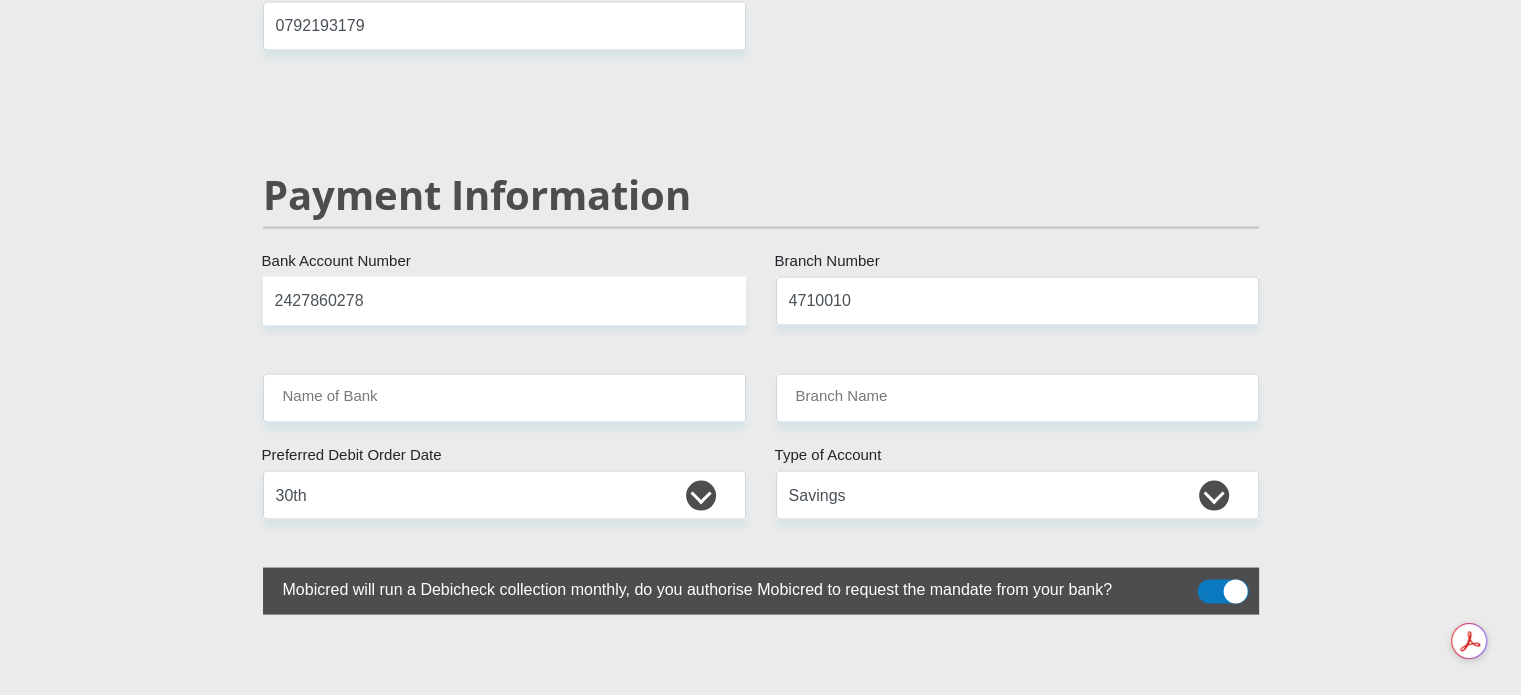 click on "Personal Details
Mr
Ms
Mrs
Dr
Other
Title
Bonita
First Name
VanNiekerk
Surname
7909150244080
South African ID Number
Please input valid ID number
South Africa
Afghanistan
Aland Islands
Albania
Algeria
America Samoa
American Virgin Islands
Andorra
Angola
Anguilla  Armenia" at bounding box center [760, -582] 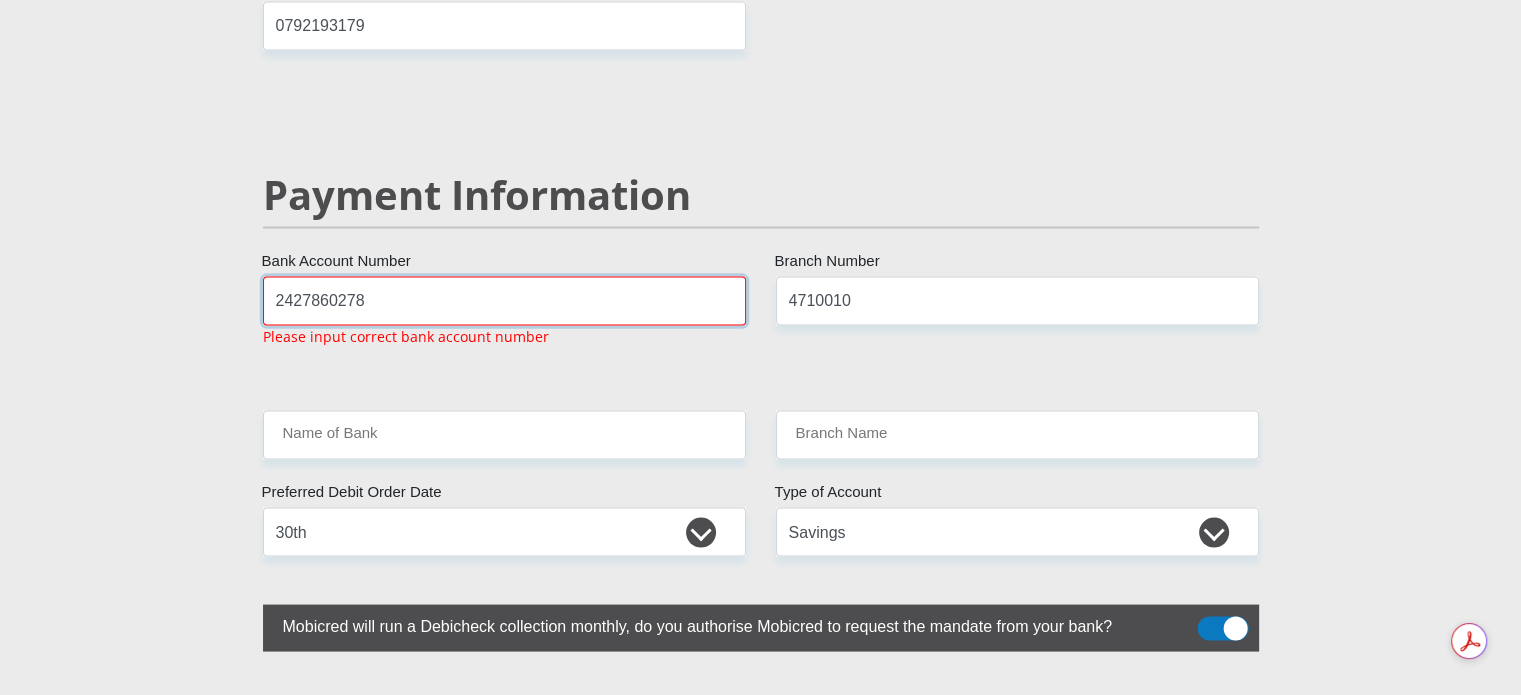 click on "2427860278" at bounding box center (504, 300) 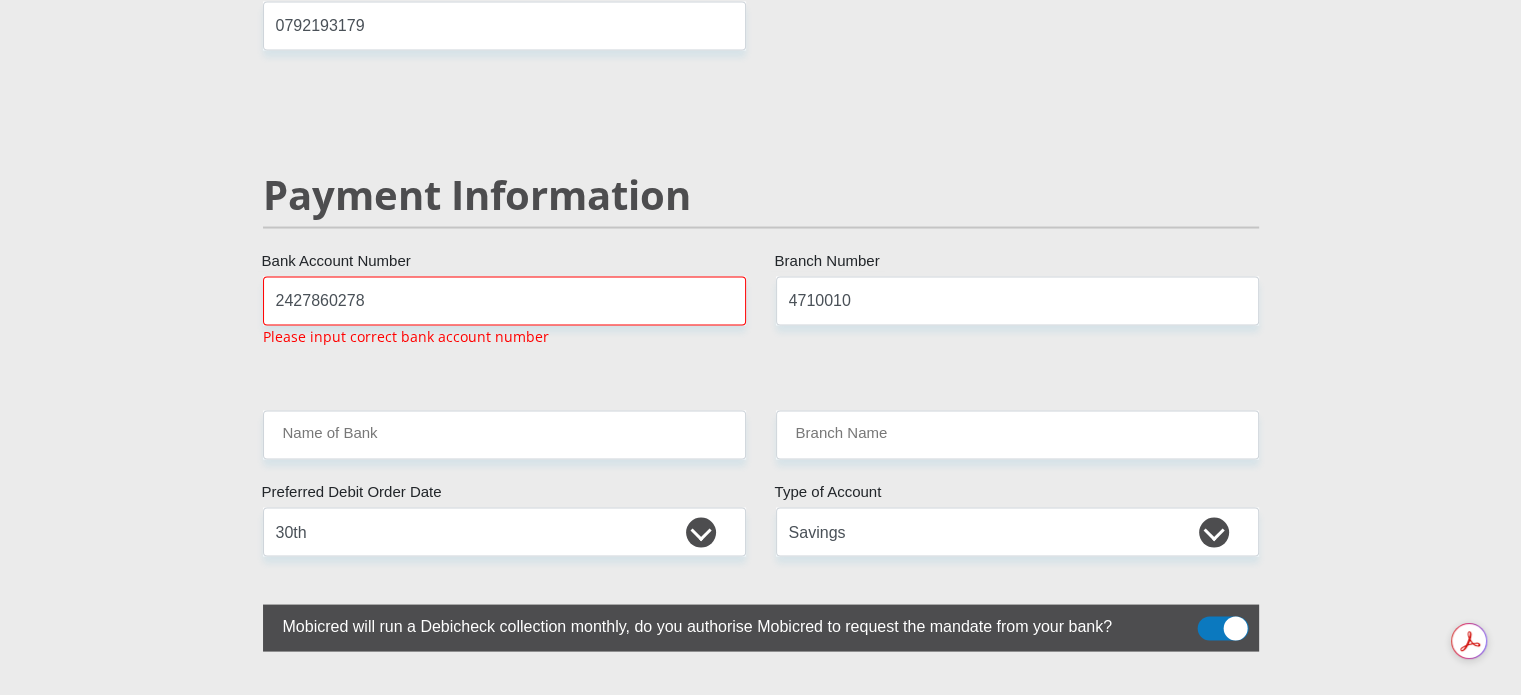 click on "Personal Details
Mr
Ms
Mrs
Dr
Other
Title
Bonita
First Name
VanNiekerk
Surname
7909150244080
South African ID Number
Please input valid ID number
South Africa
Afghanistan
Aland Islands
Albania
Algeria
America Samoa
American Virgin Islands
Andorra
Angola
Anguilla  Armenia" at bounding box center (760, -563) 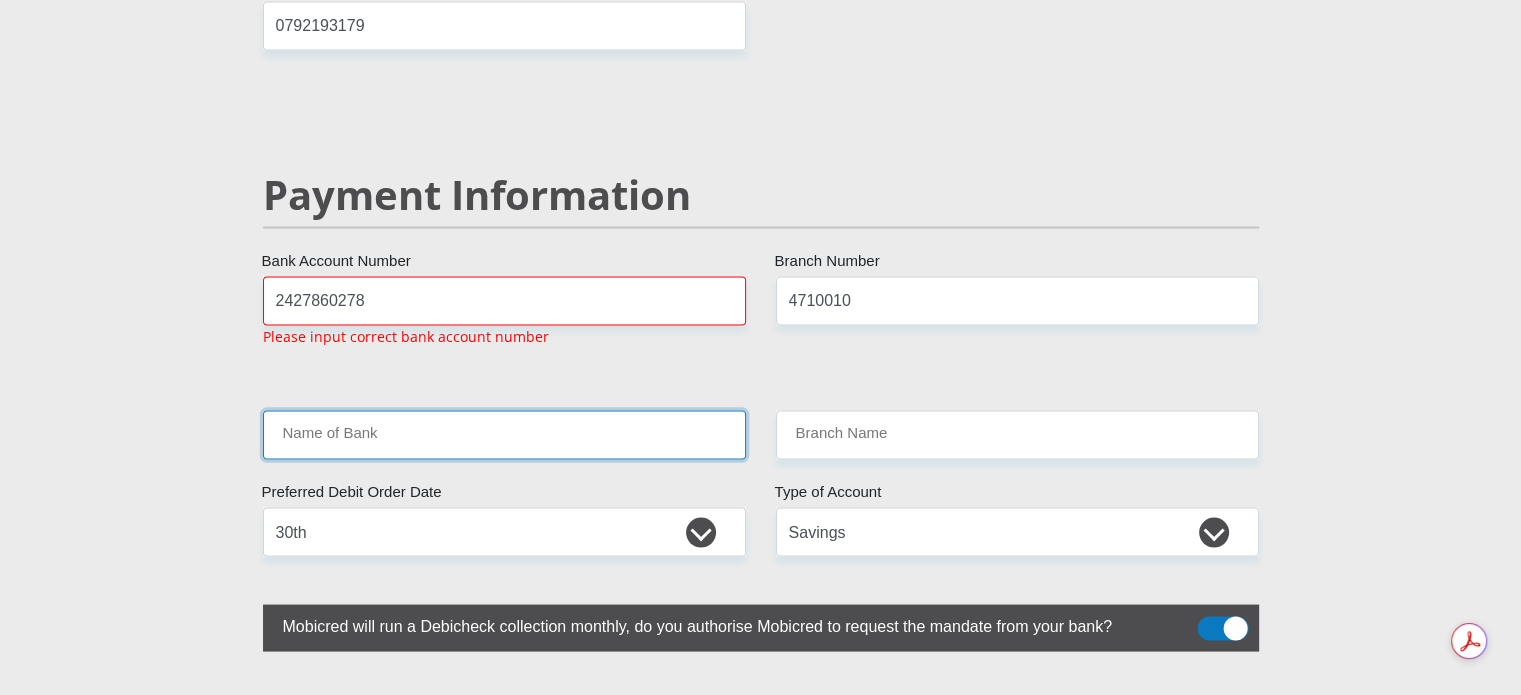 click on "Name of Bank" at bounding box center [504, 434] 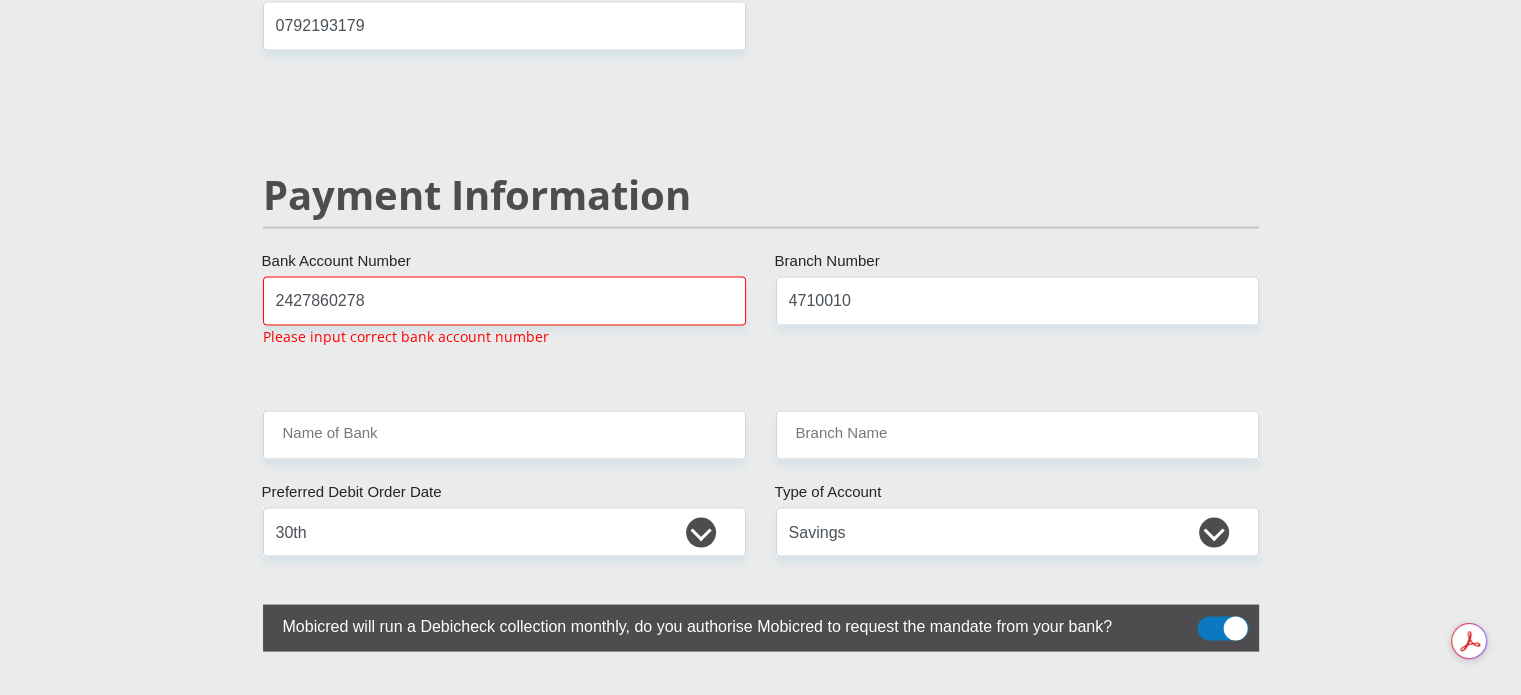 click on "Please input correct bank account number" at bounding box center [406, 335] 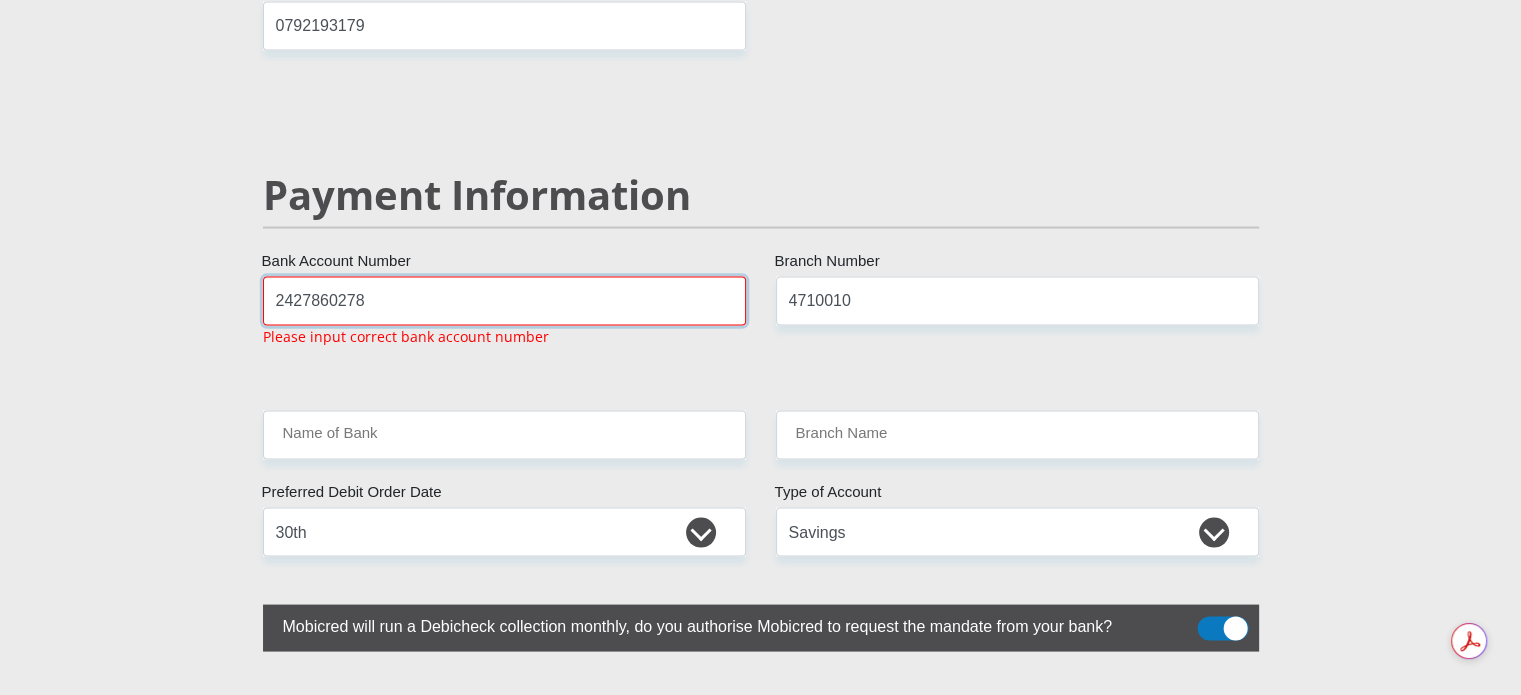 click on "2427860278" at bounding box center [504, 300] 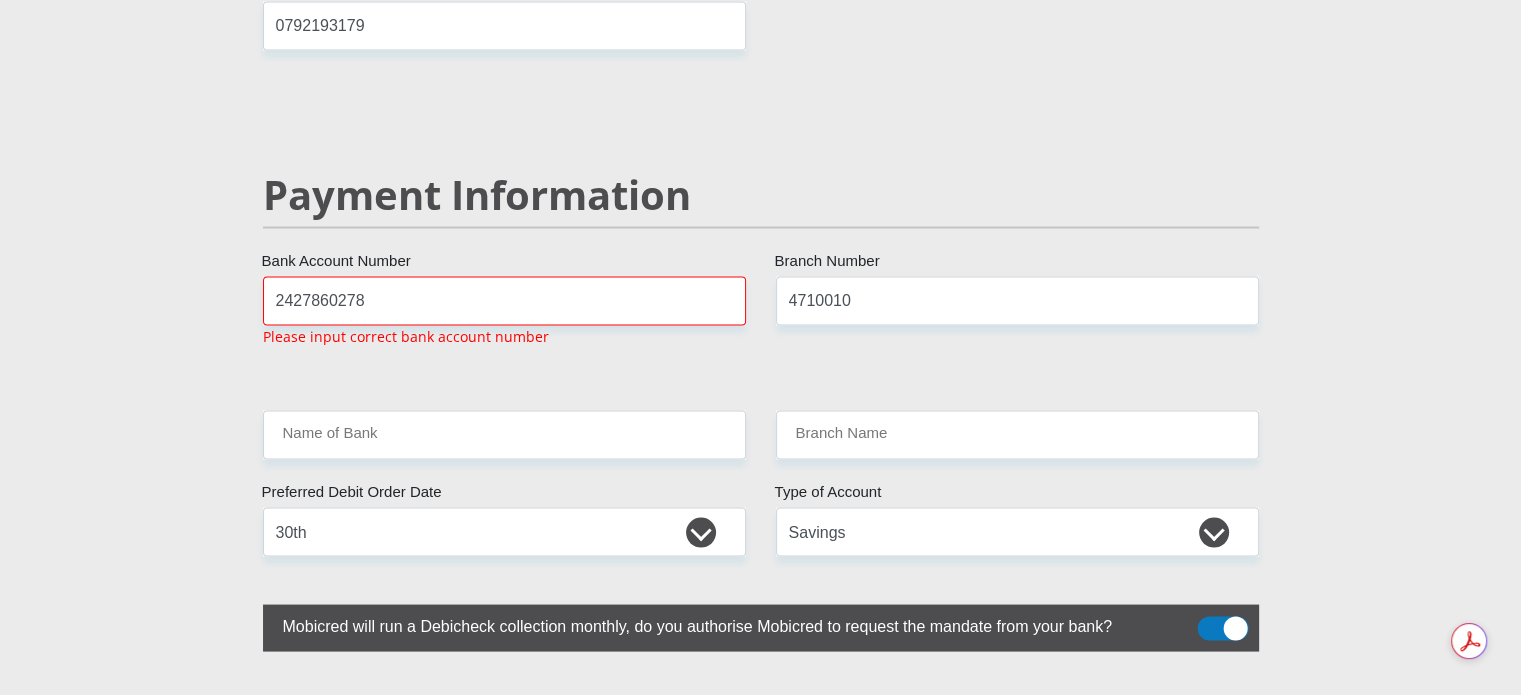 scroll, scrollTop: 5614, scrollLeft: 0, axis: vertical 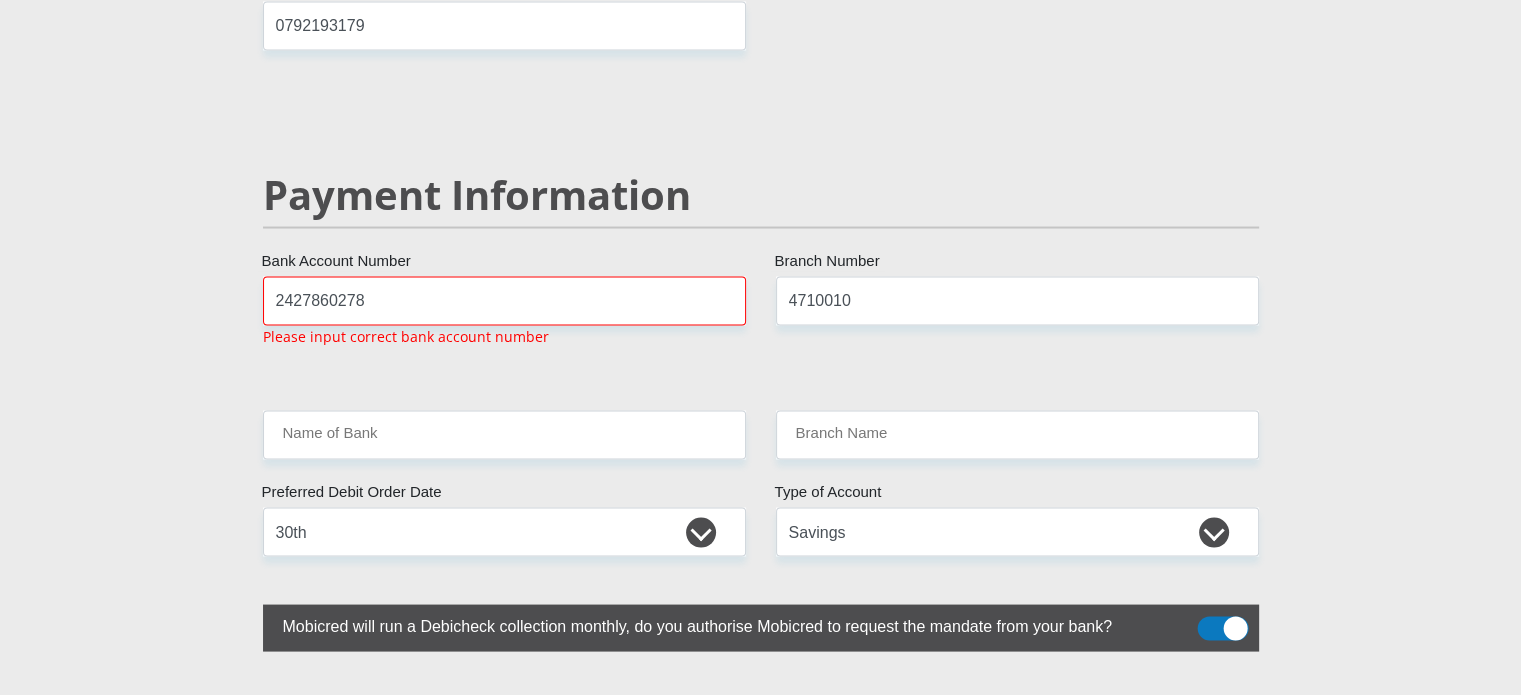 drag, startPoint x: 1224, startPoint y: 1, endPoint x: 394, endPoint y: 108, distance: 836.8686 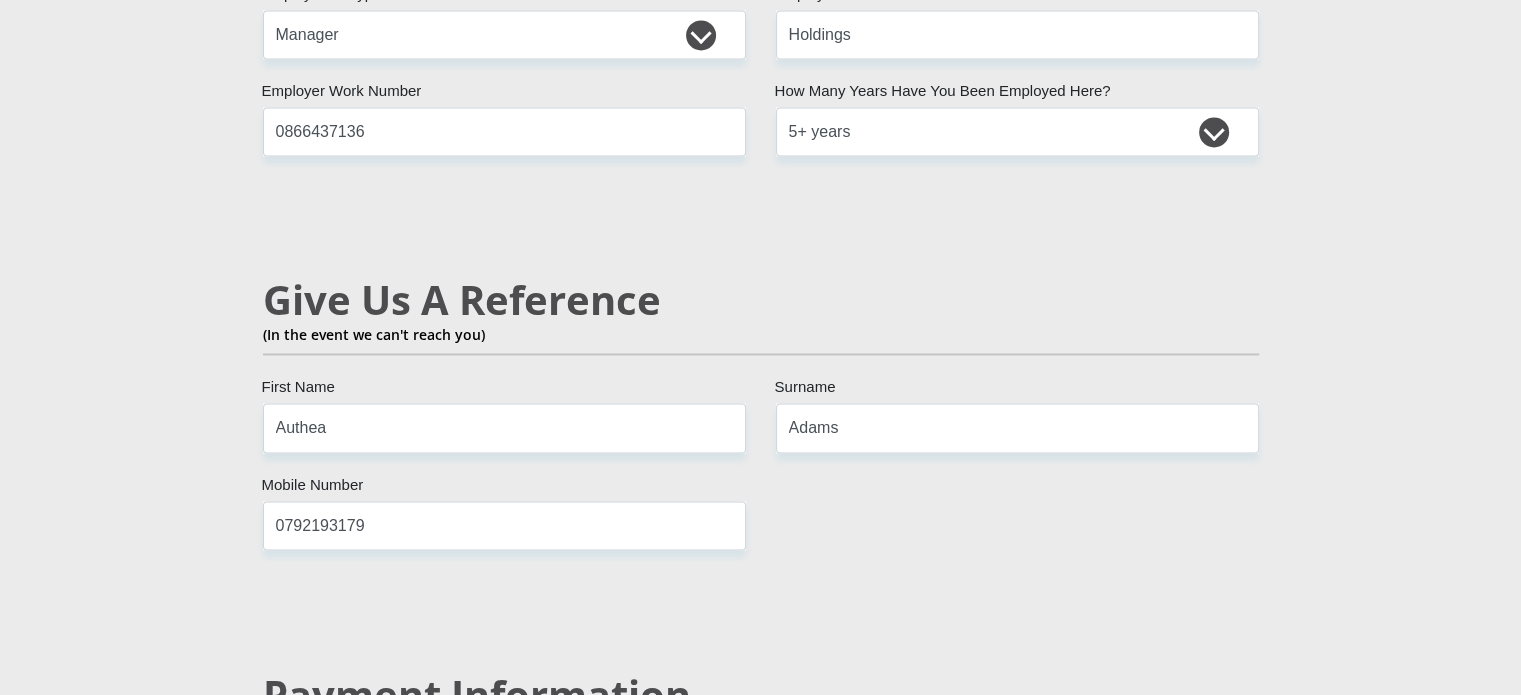 scroll, scrollTop: 3774, scrollLeft: 0, axis: vertical 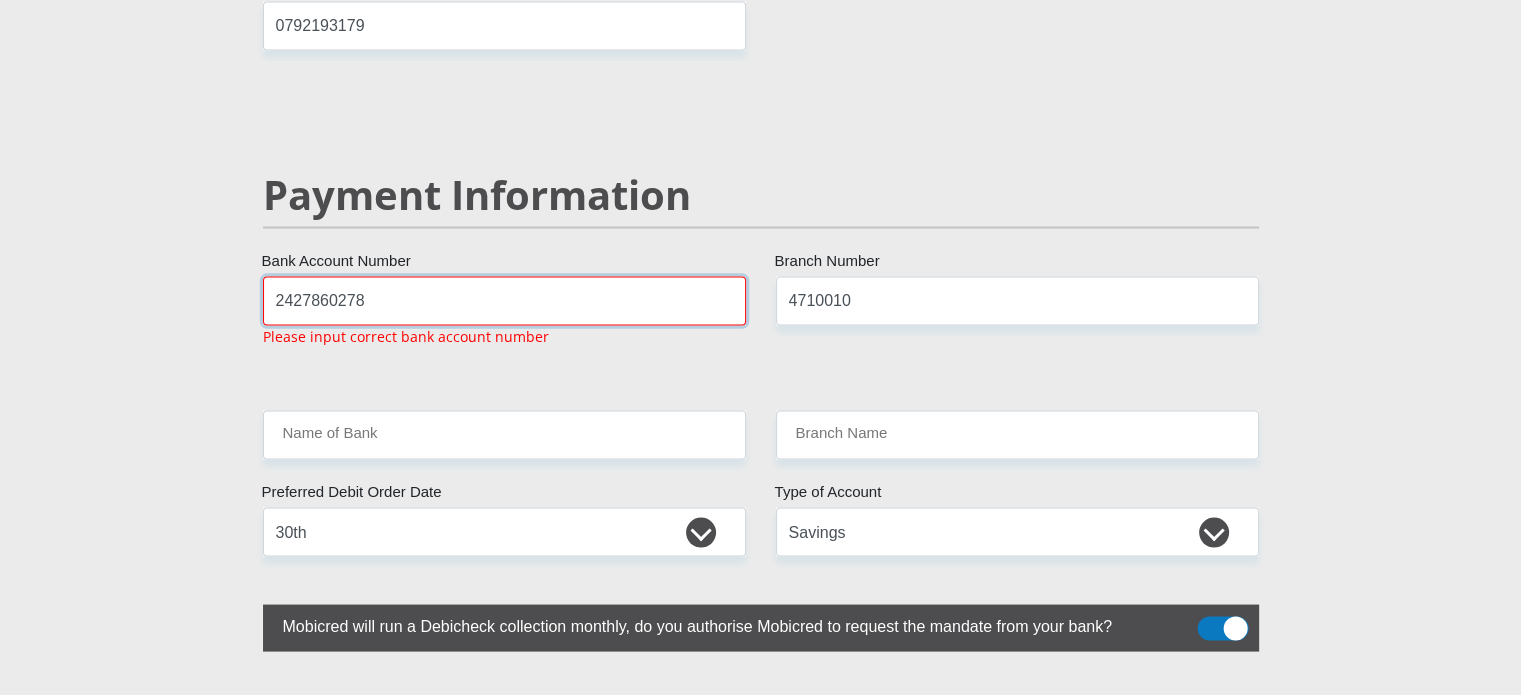 click on "2427860278" at bounding box center [504, 300] 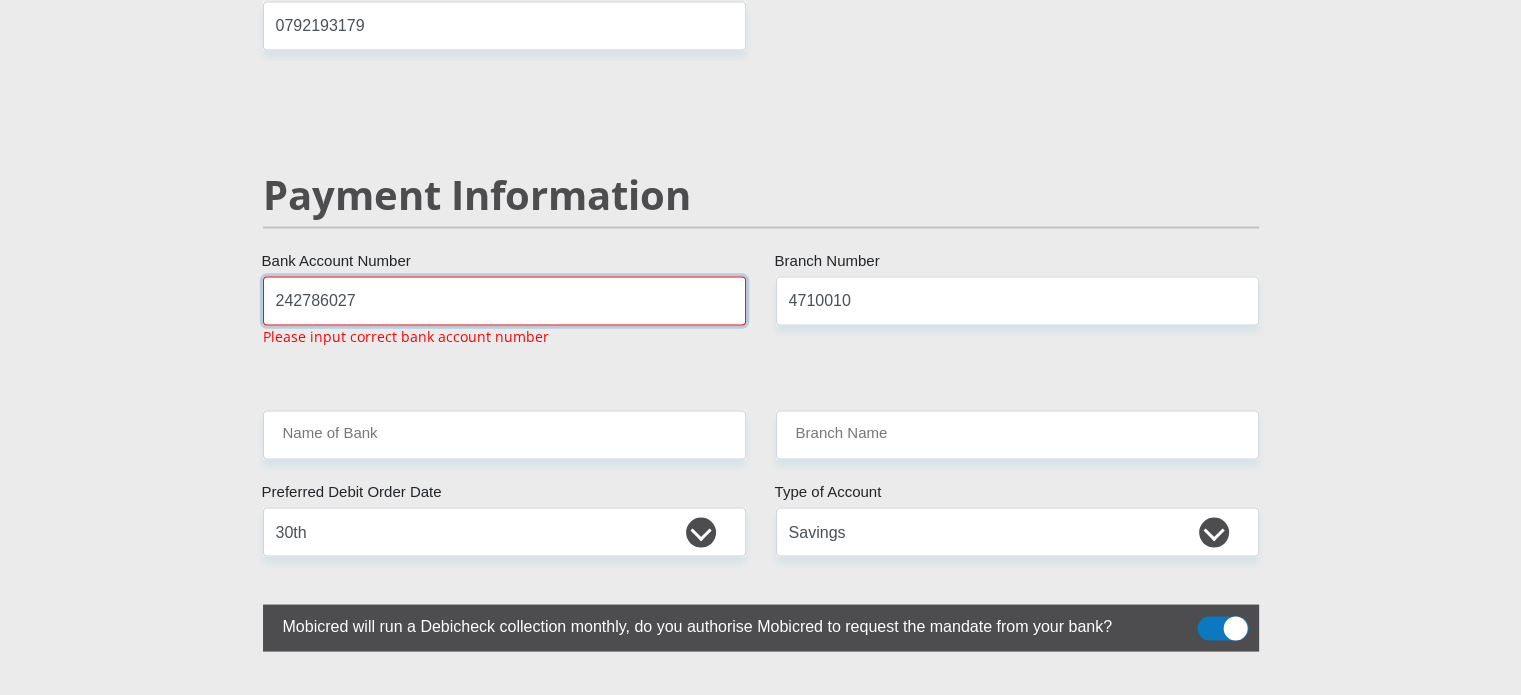 type on "2427860278" 